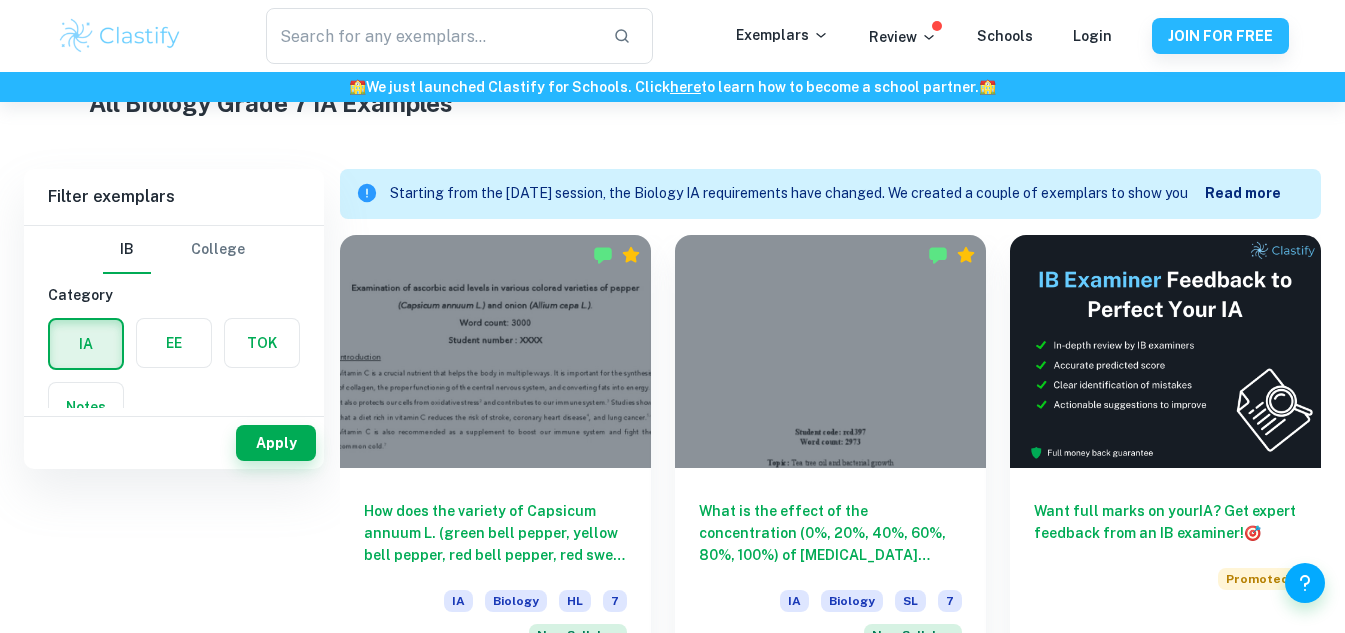 scroll, scrollTop: 0, scrollLeft: 0, axis: both 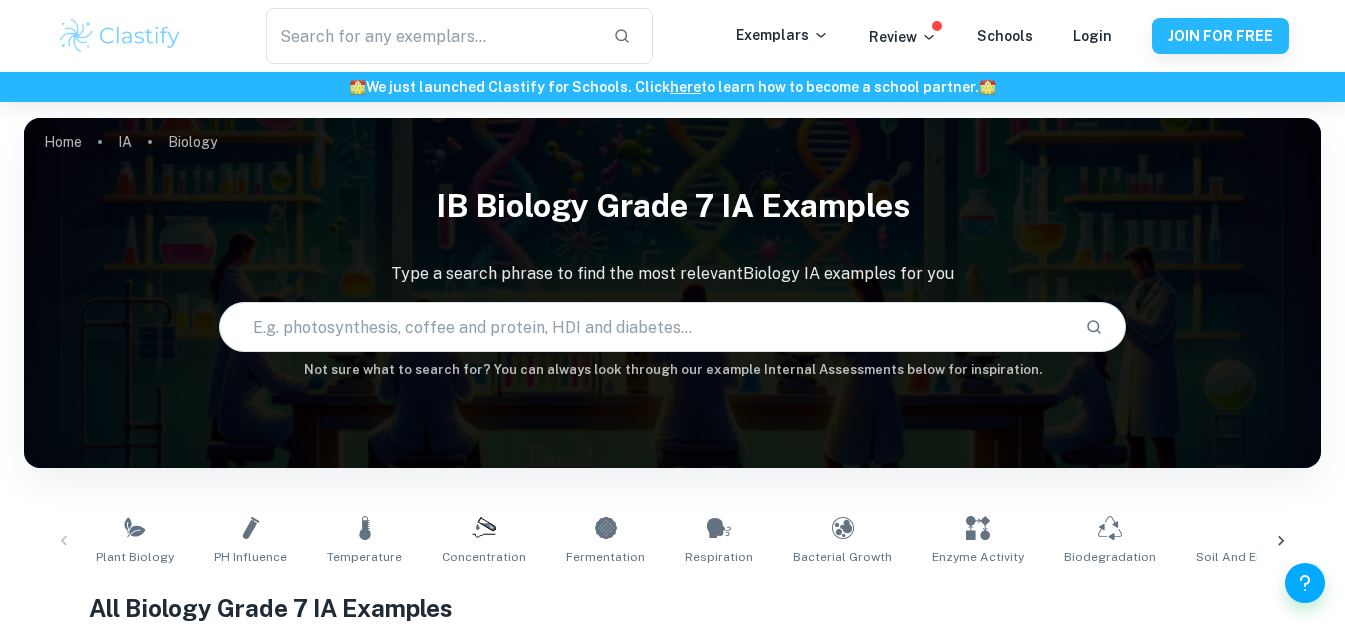 click at bounding box center [645, 327] 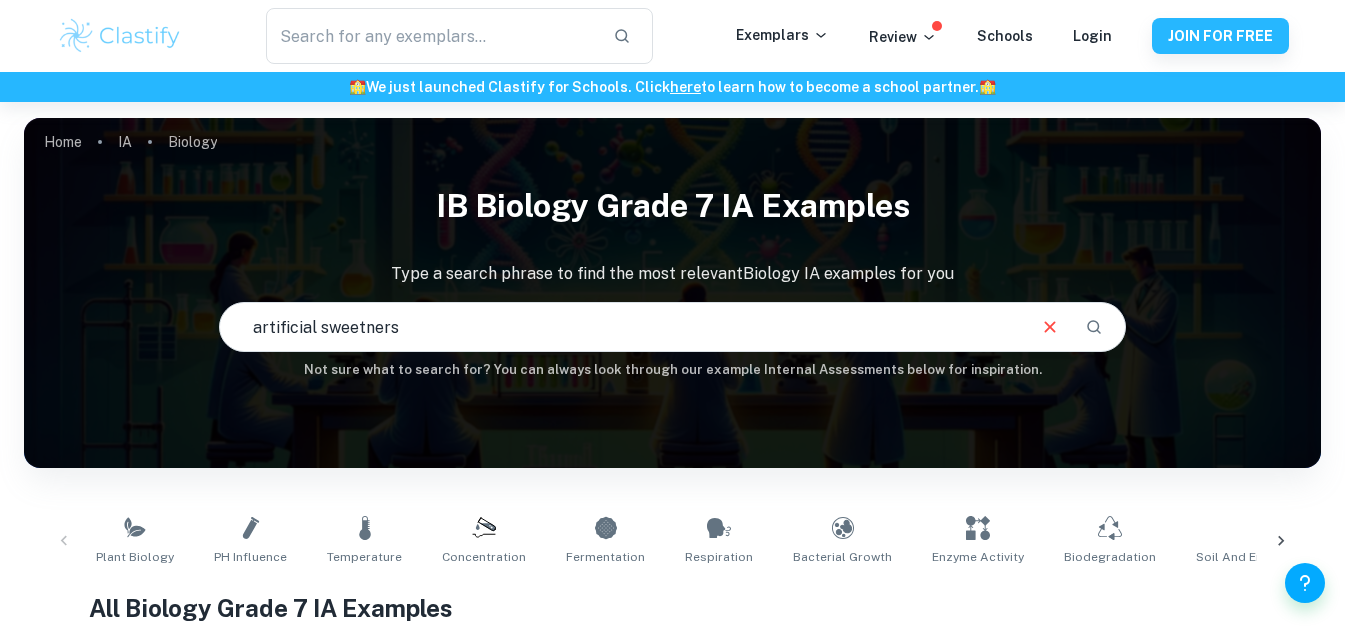type on "artificial sweetners" 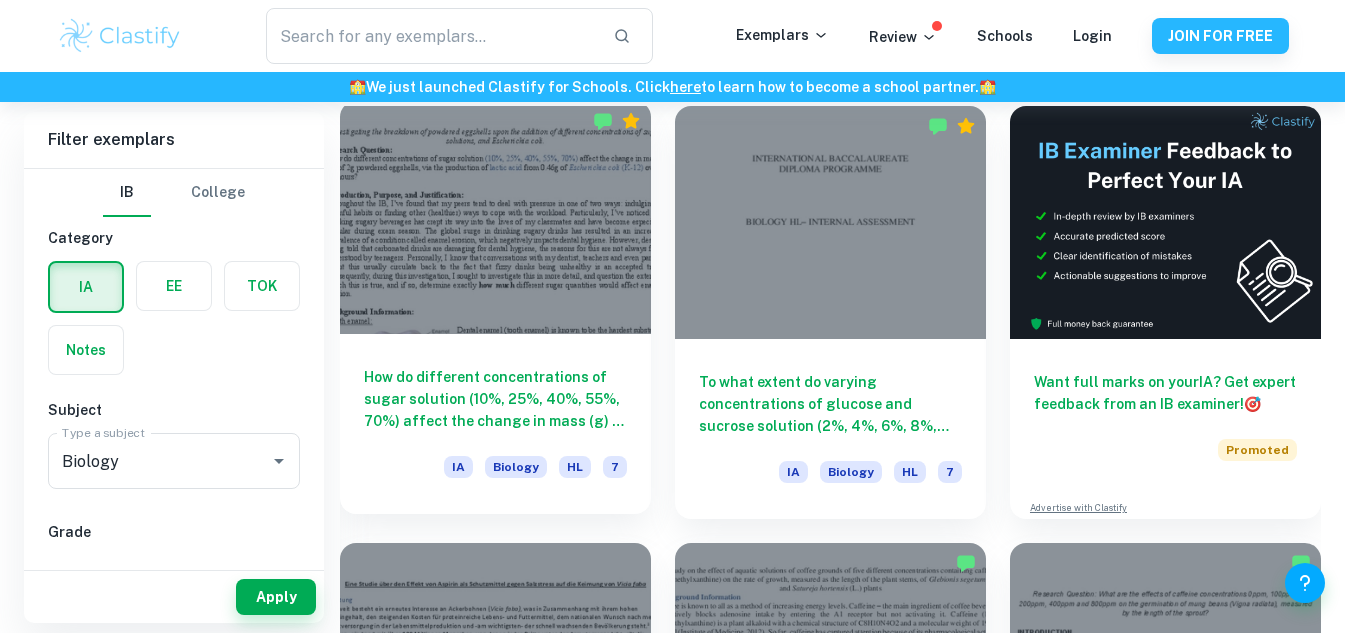 scroll, scrollTop: 625, scrollLeft: 0, axis: vertical 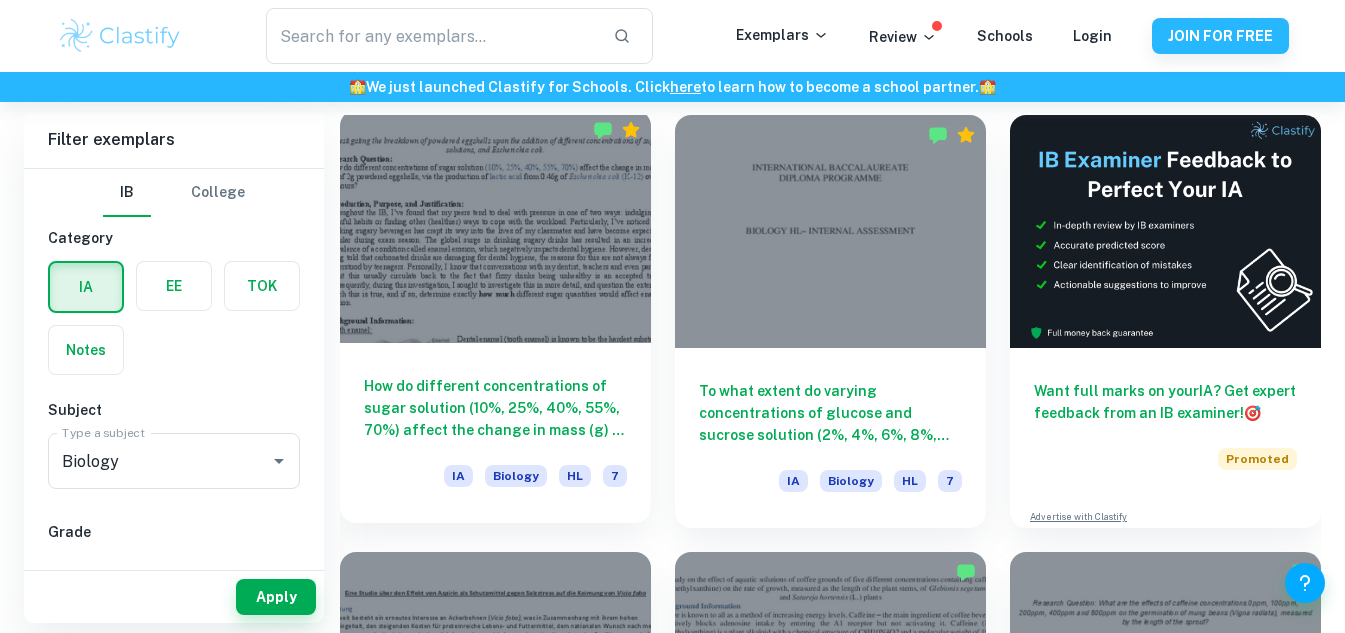 click at bounding box center [495, 226] 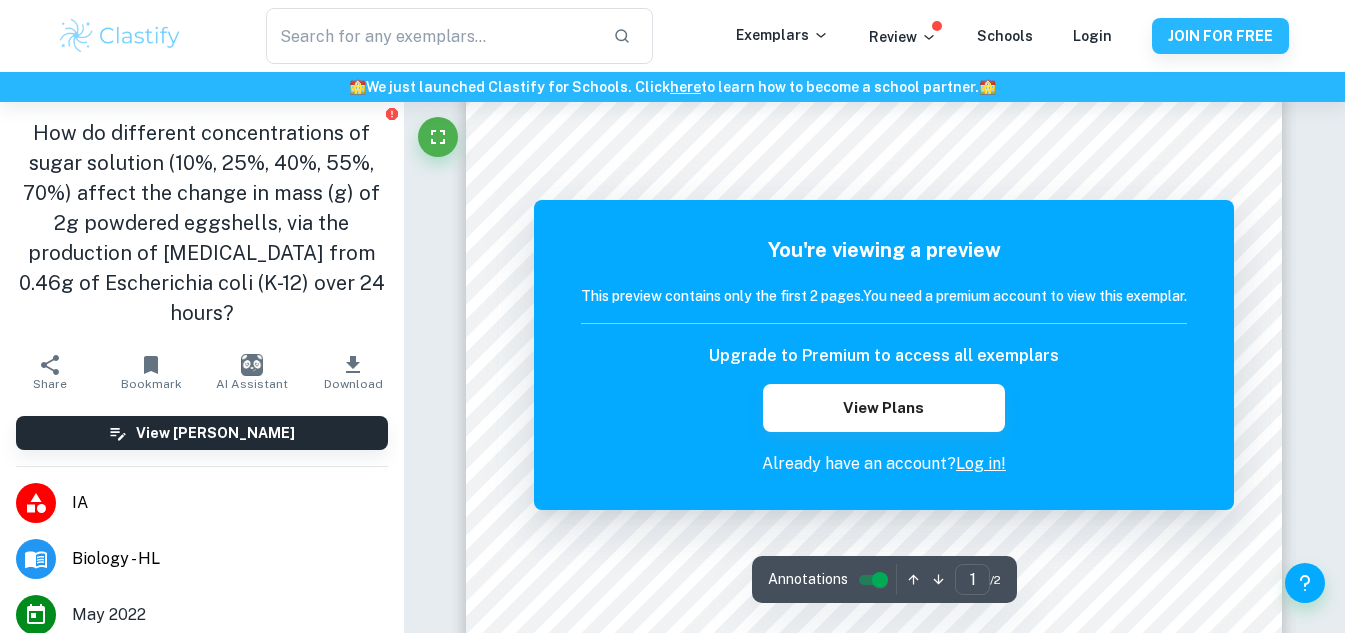 scroll, scrollTop: 0, scrollLeft: 0, axis: both 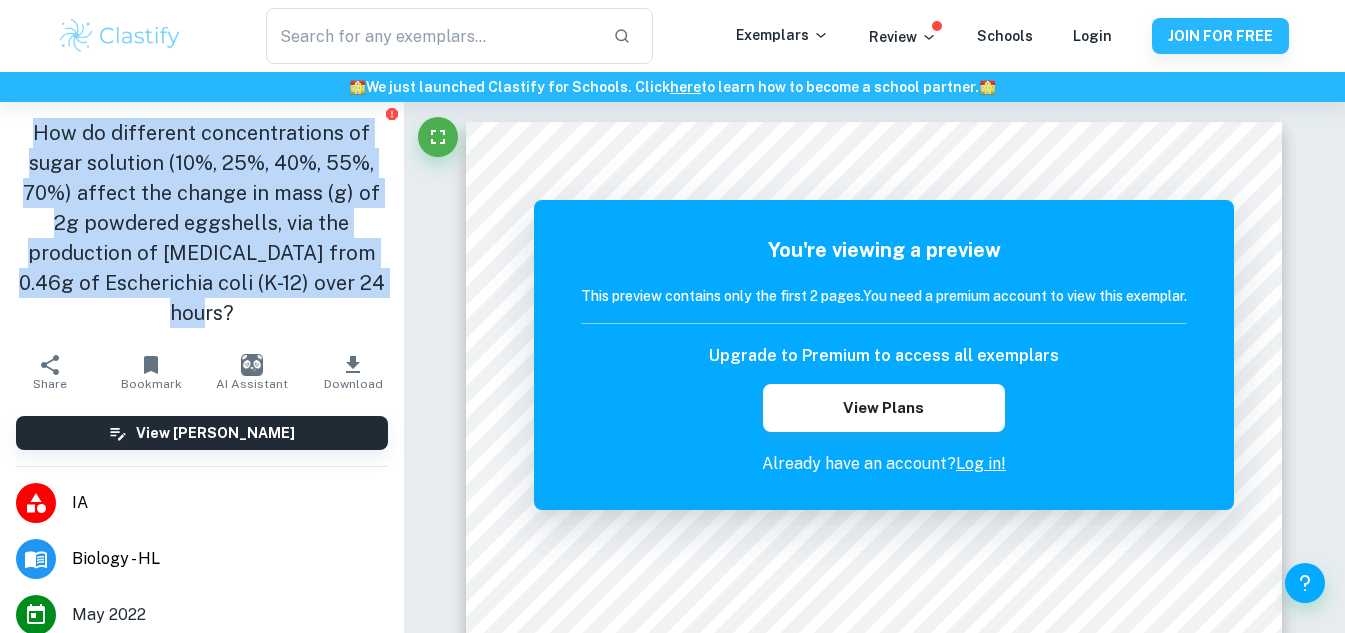 drag, startPoint x: 362, startPoint y: 271, endPoint x: 0, endPoint y: 124, distance: 390.70834 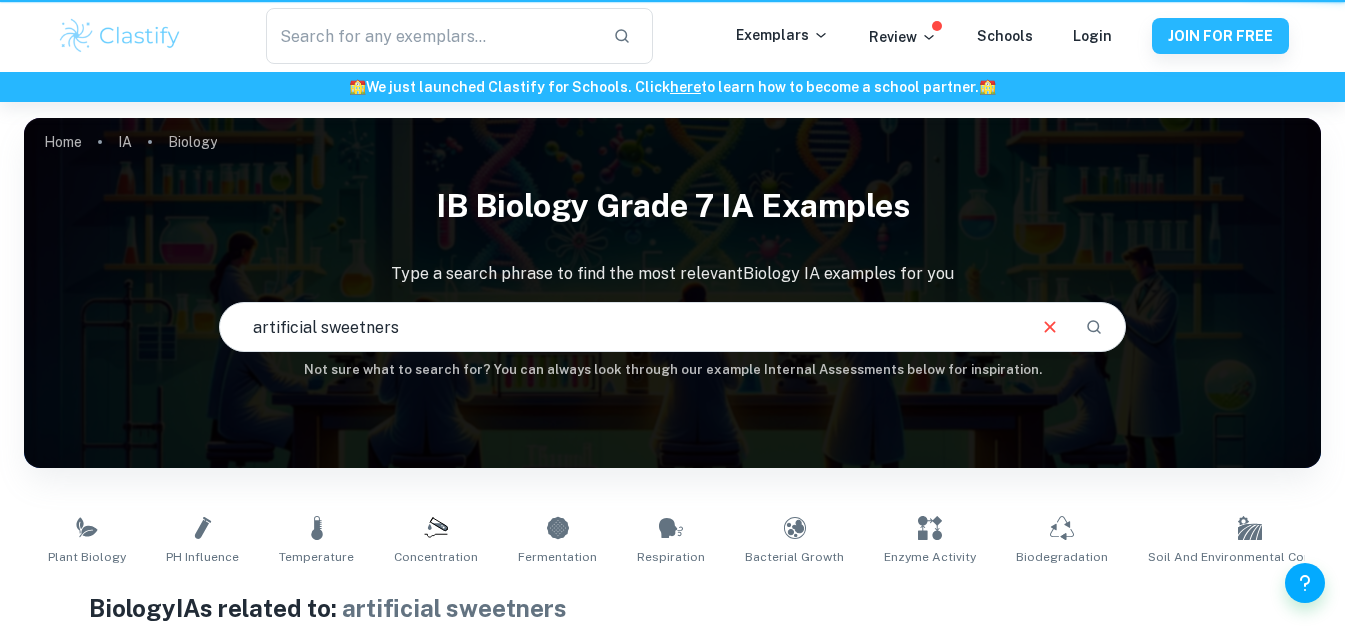 scroll, scrollTop: 341, scrollLeft: 0, axis: vertical 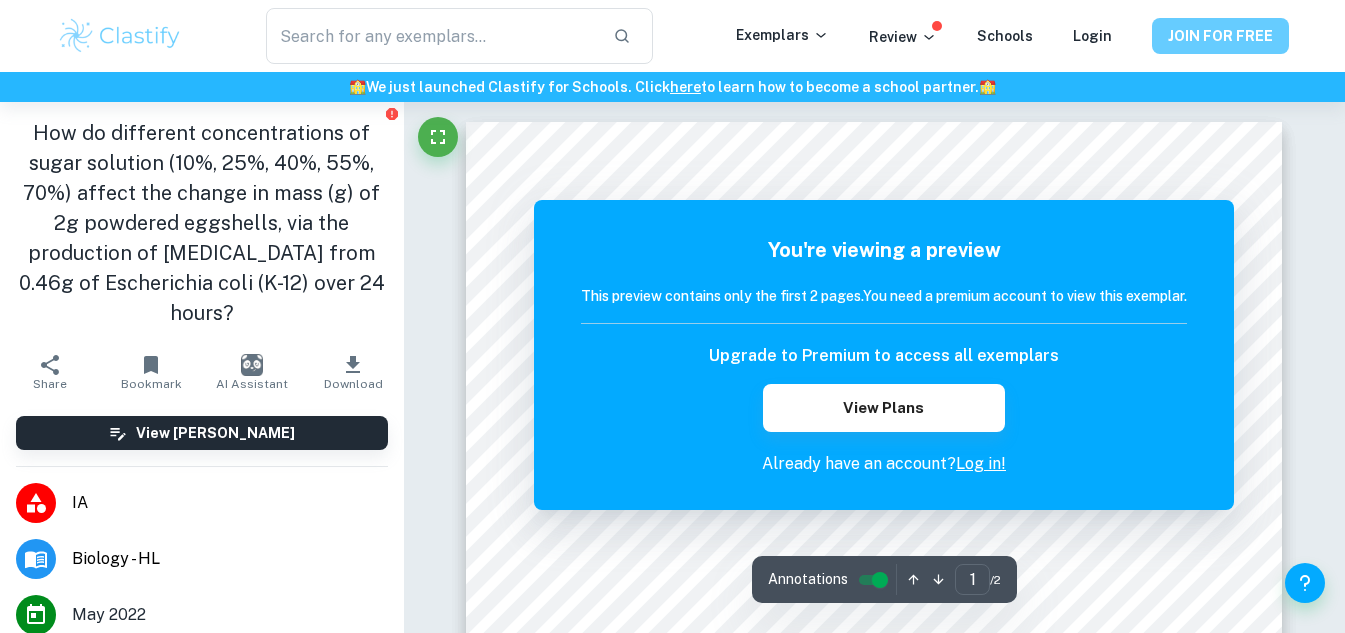 click on "JOIN FOR FREE" at bounding box center [1220, 36] 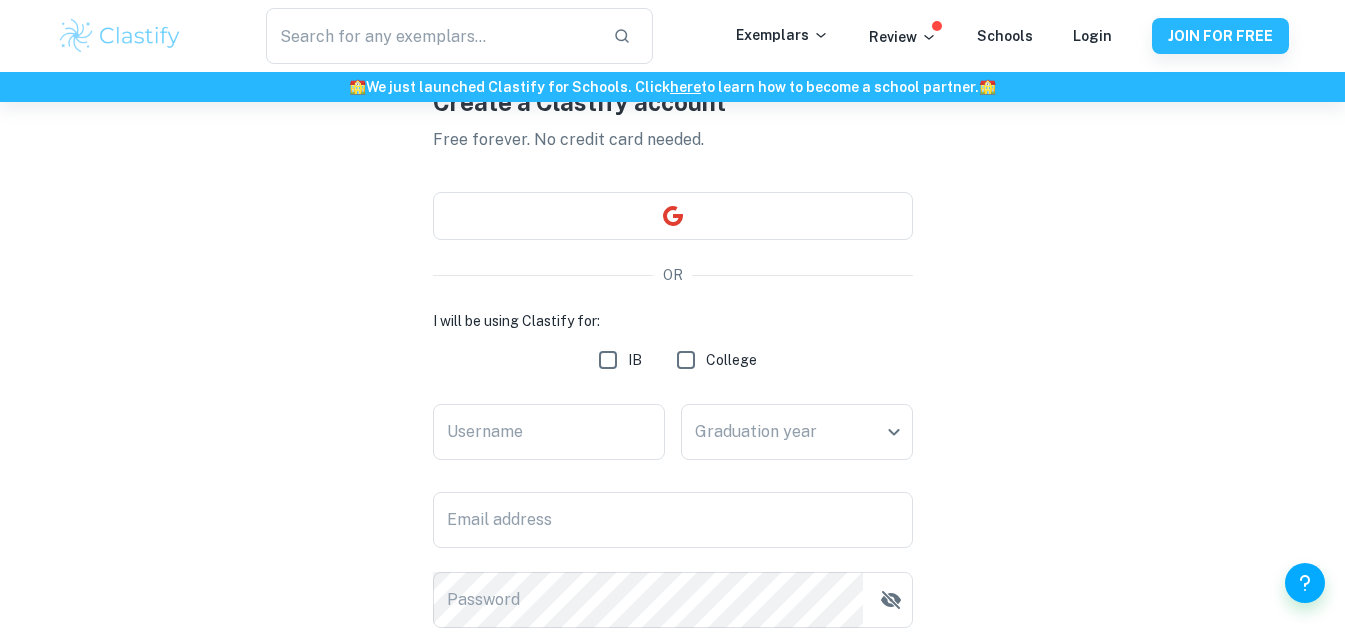 scroll, scrollTop: 185, scrollLeft: 0, axis: vertical 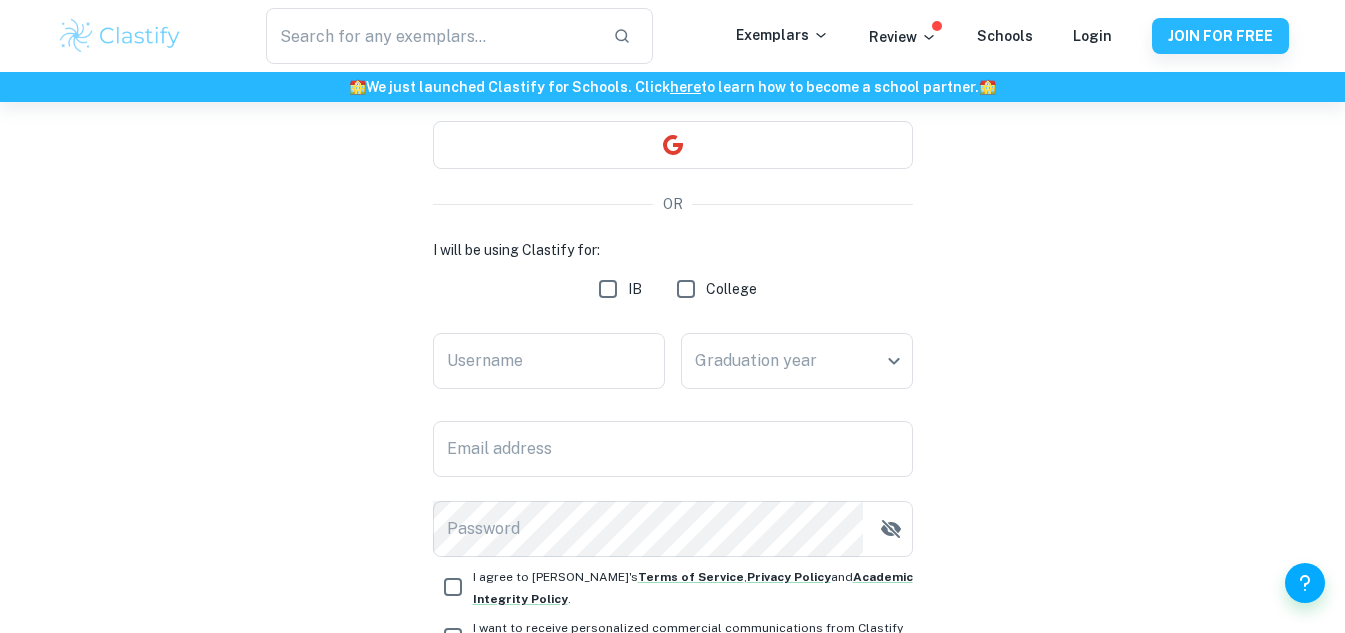 click on "IB" at bounding box center [608, 289] 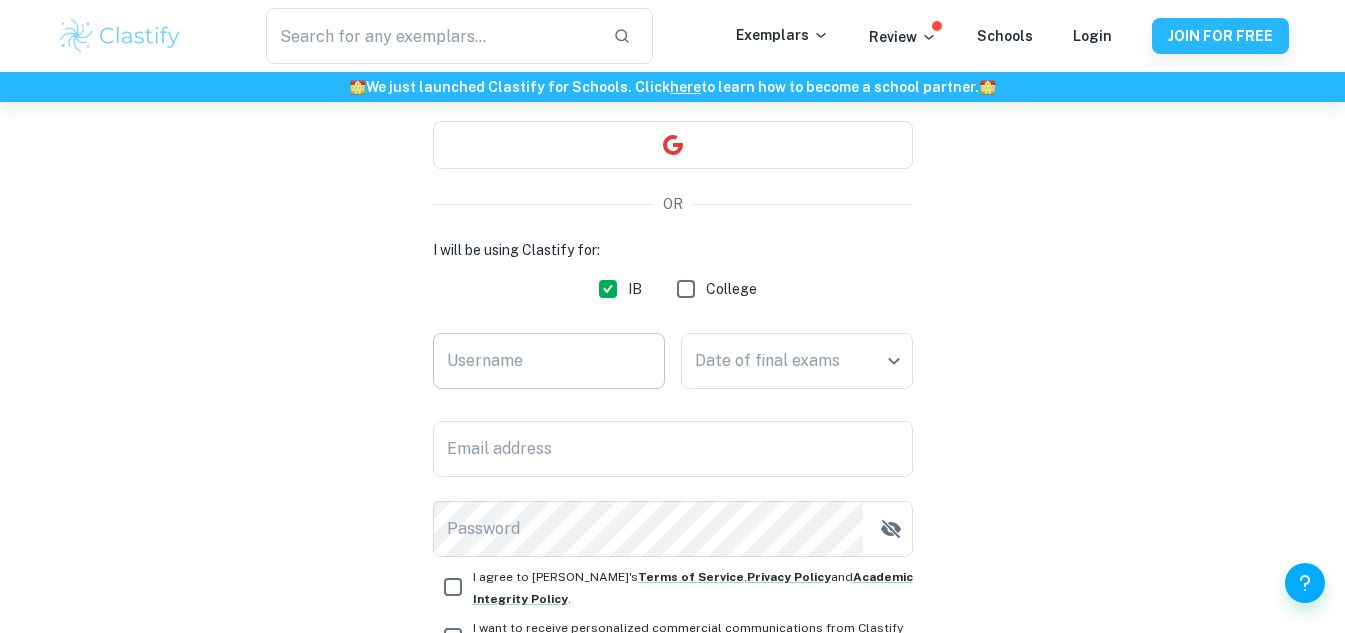 click on "Username" at bounding box center [549, 361] 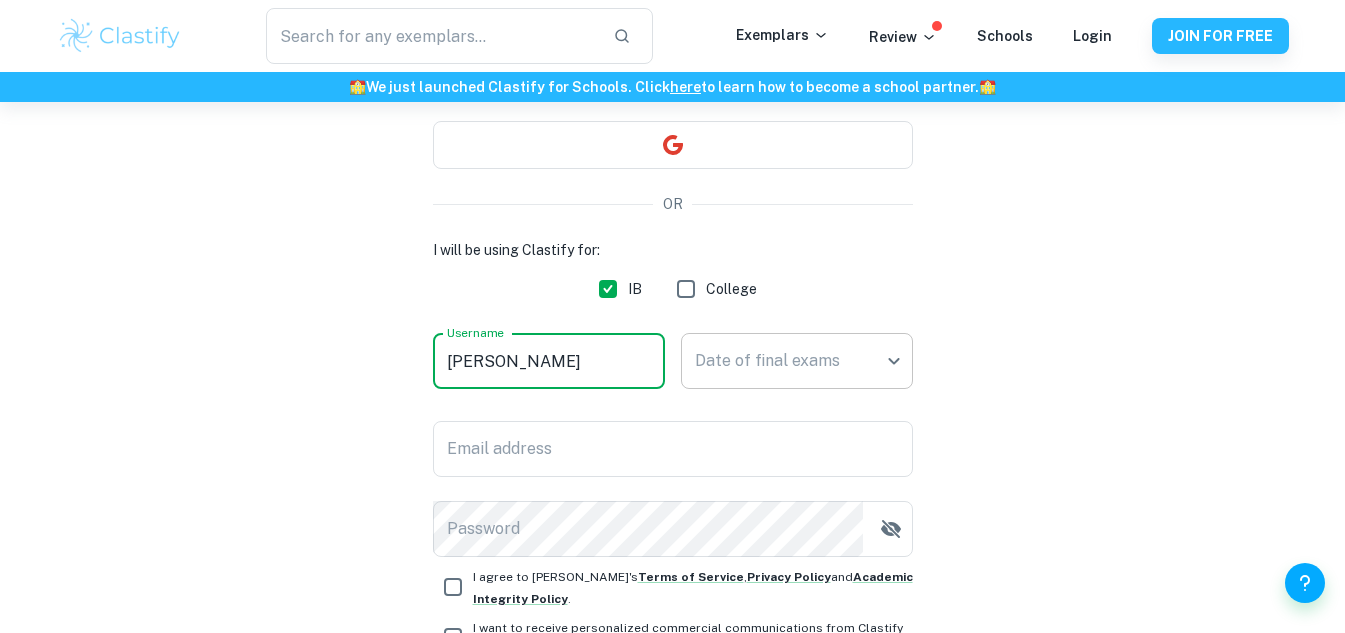 type on "[PERSON_NAME]" 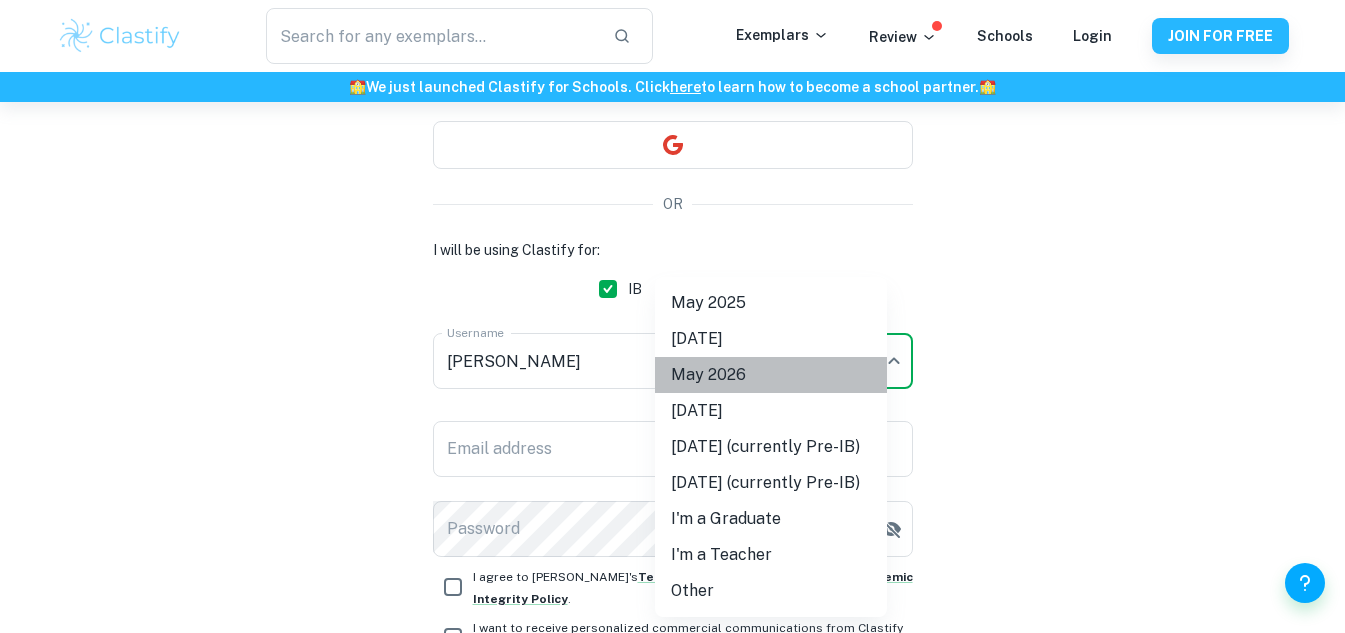 click on "May 2026" at bounding box center [771, 375] 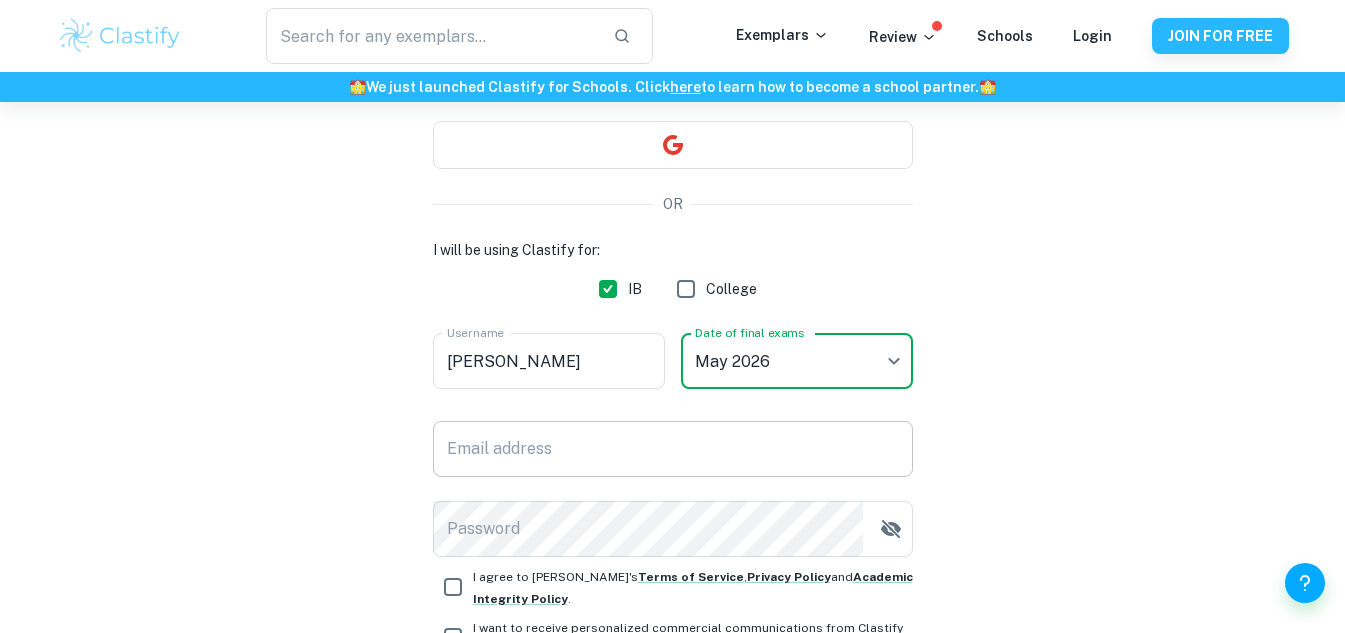 click on "Email address" at bounding box center (673, 449) 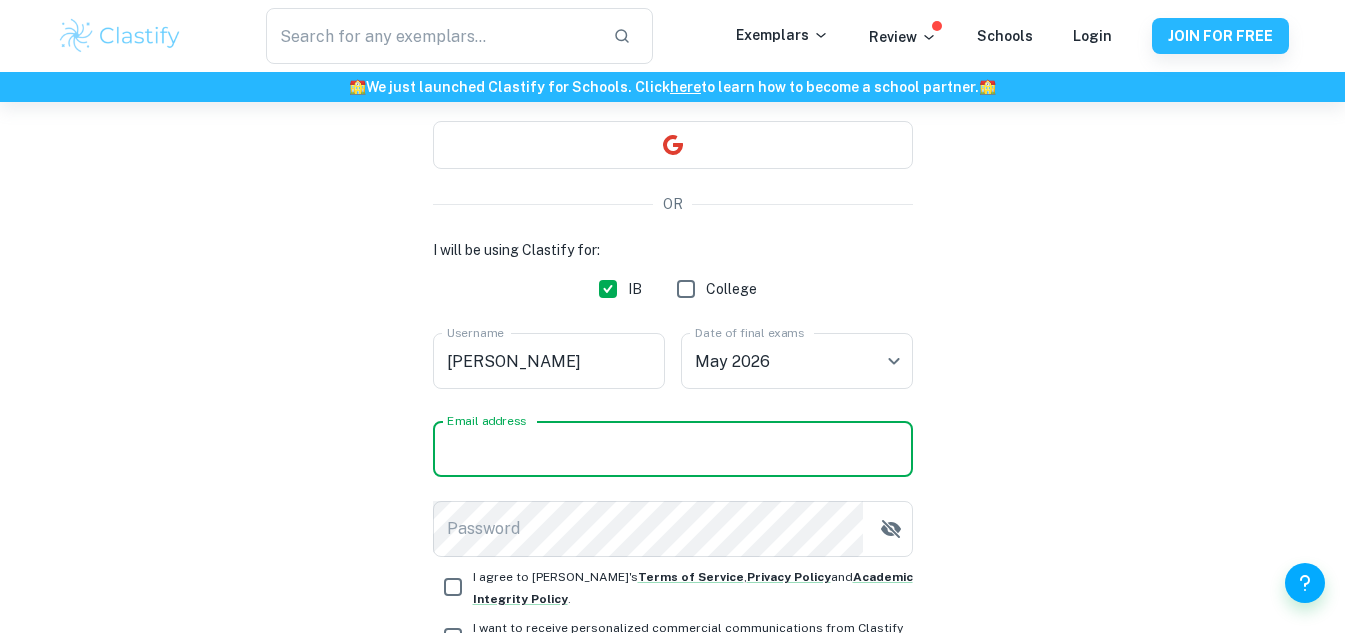 type on "[EMAIL_ADDRESS][DOMAIN_NAME]" 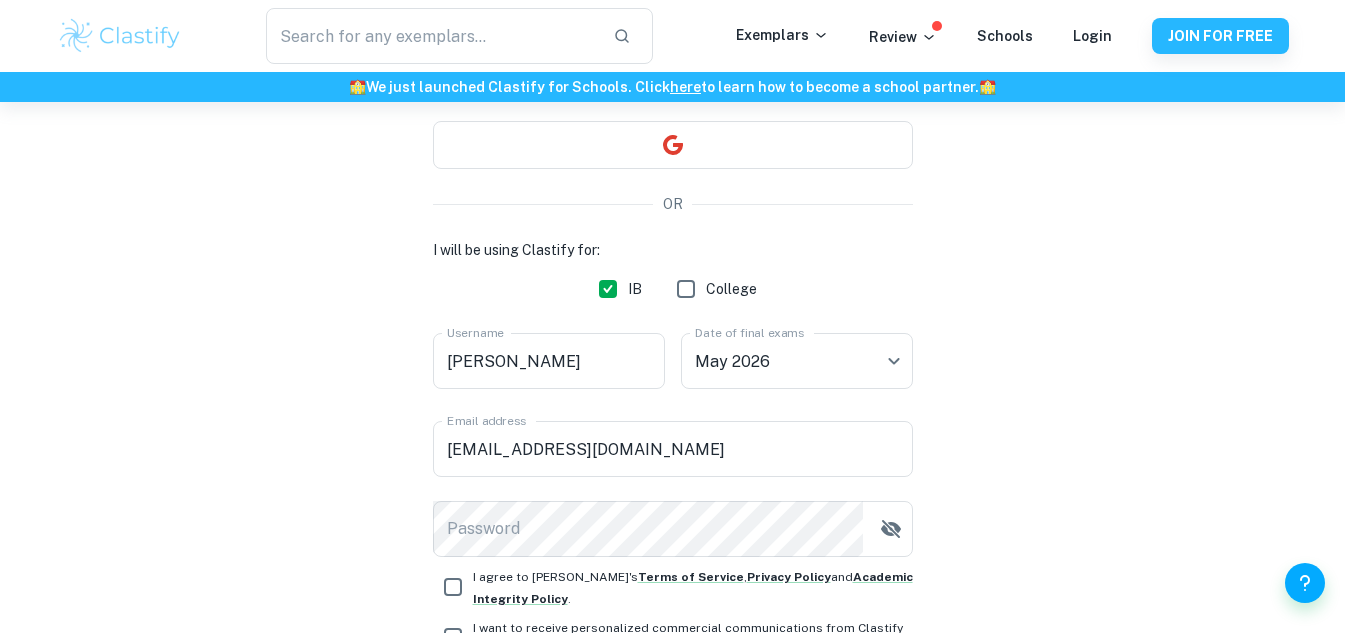 click on "I will be using Clastify for: IB College Username [PERSON_NAME] Username Date of final exams [DATE] M26 Date of final exams Email address [EMAIL_ADDRESS][DOMAIN_NAME] Email address Password Password I agree to [PERSON_NAME]'s  Terms of Service ,  Privacy Policy  and  Academic Integrity Policy . I want to receive personalized commercial communications from Clastify by email. Register" at bounding box center [673, 476] 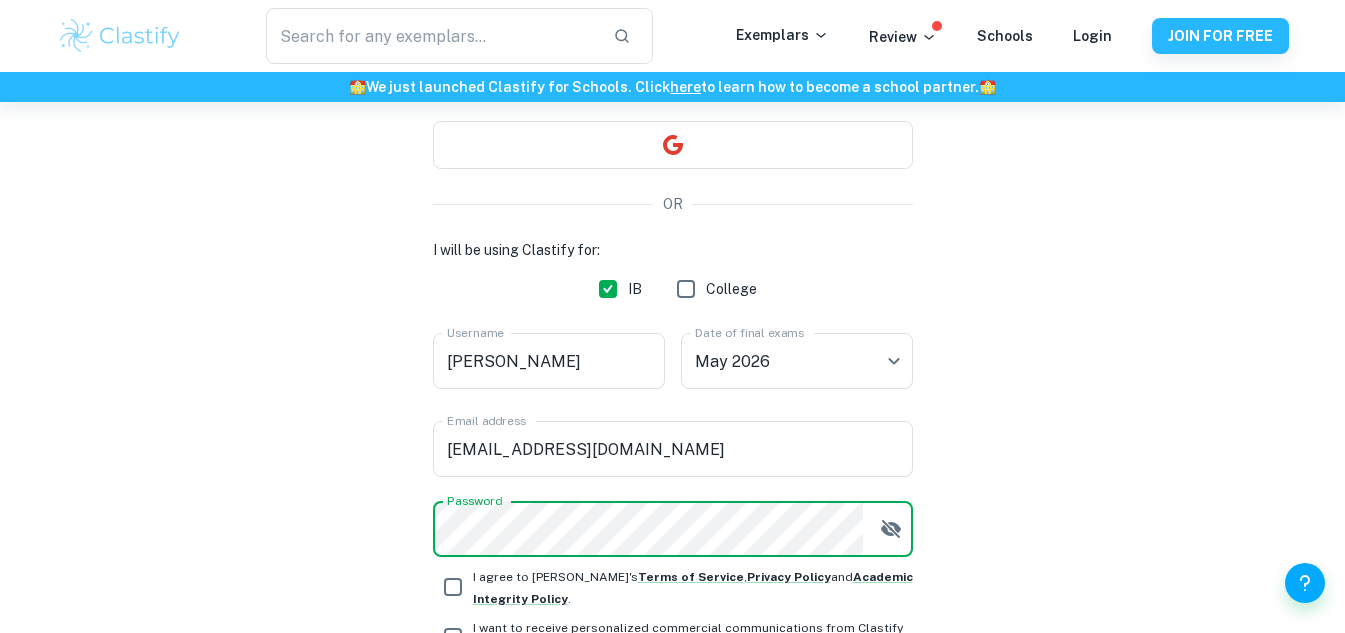 click at bounding box center [891, 529] 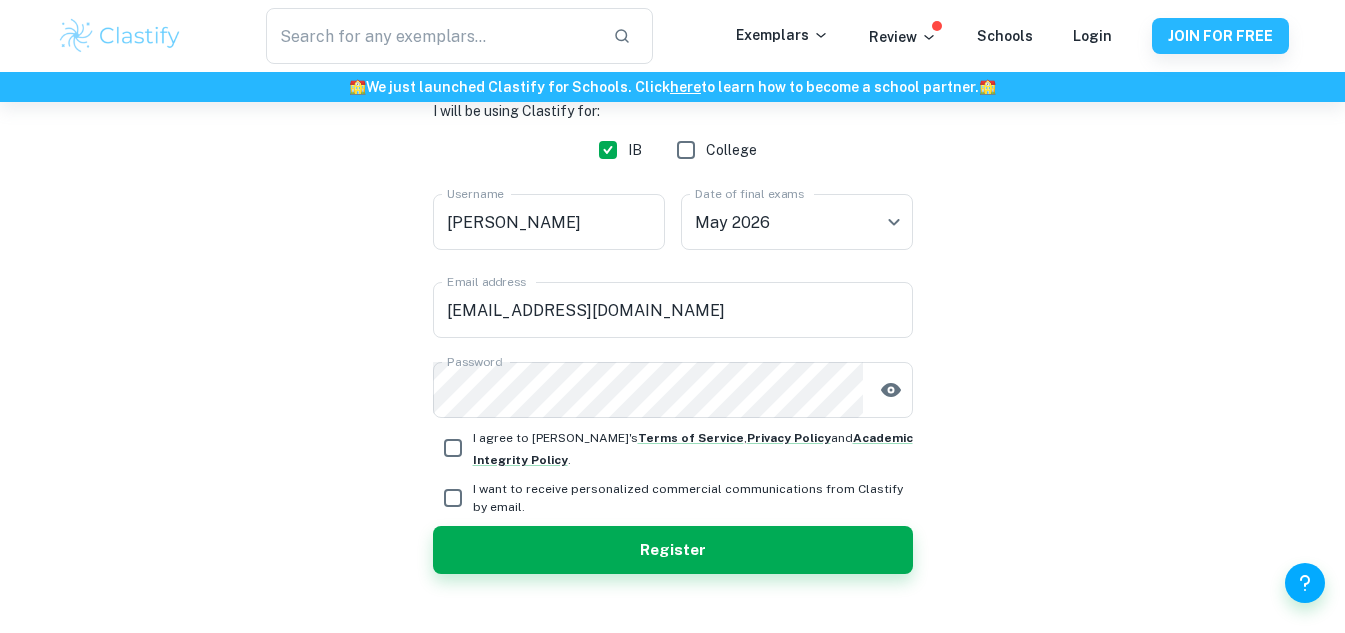 scroll, scrollTop: 325, scrollLeft: 0, axis: vertical 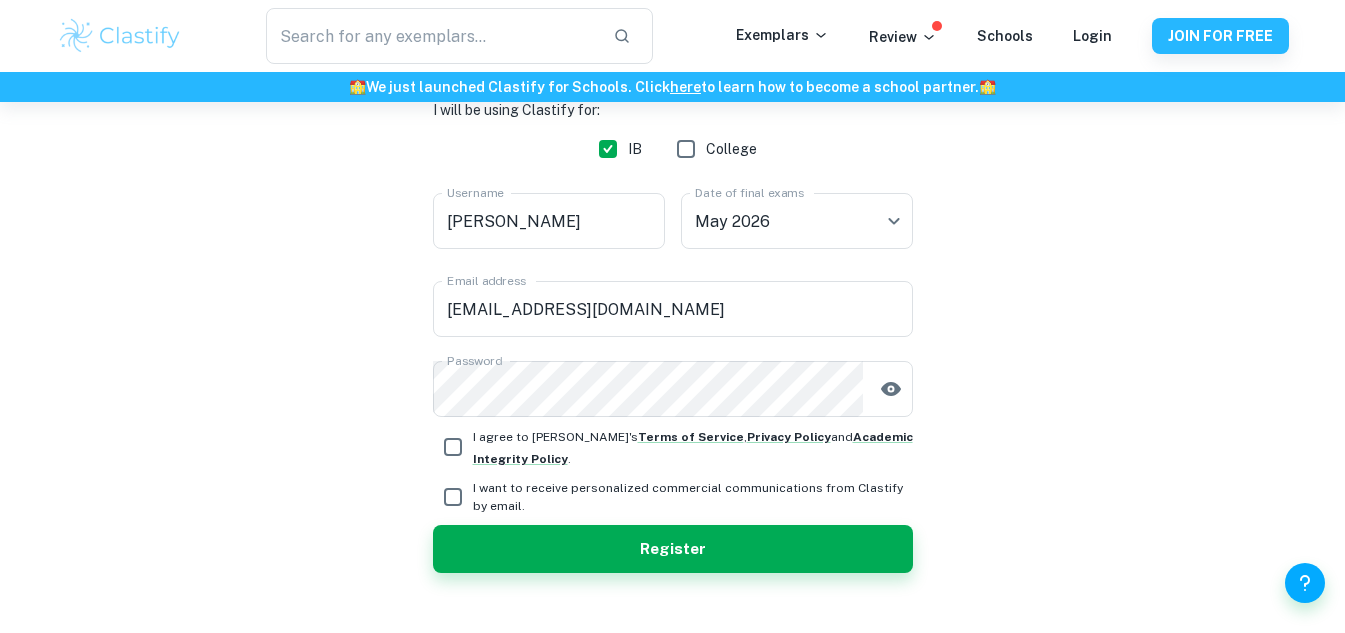 click on "I agree to [PERSON_NAME]'s  Terms of Service ,  Privacy Policy  and  Academic Integrity Policy ." at bounding box center (453, 447) 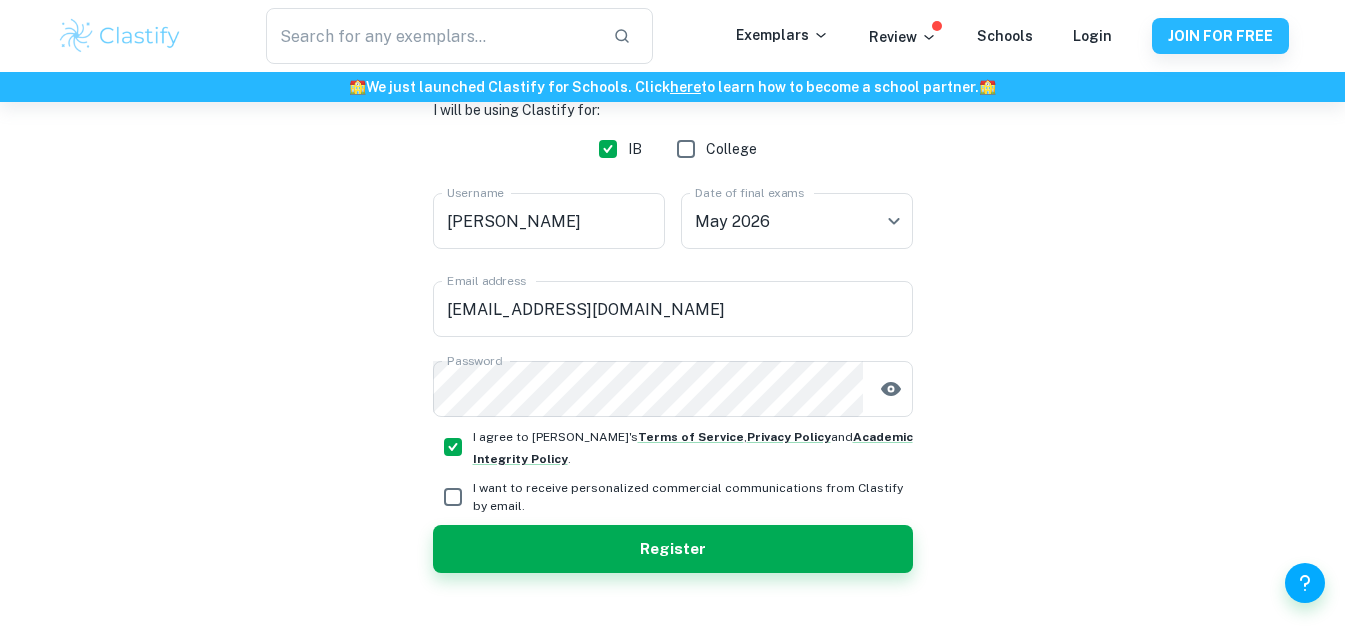 click on "I want to receive personalized commercial communications from Clastify by email." at bounding box center [453, 497] 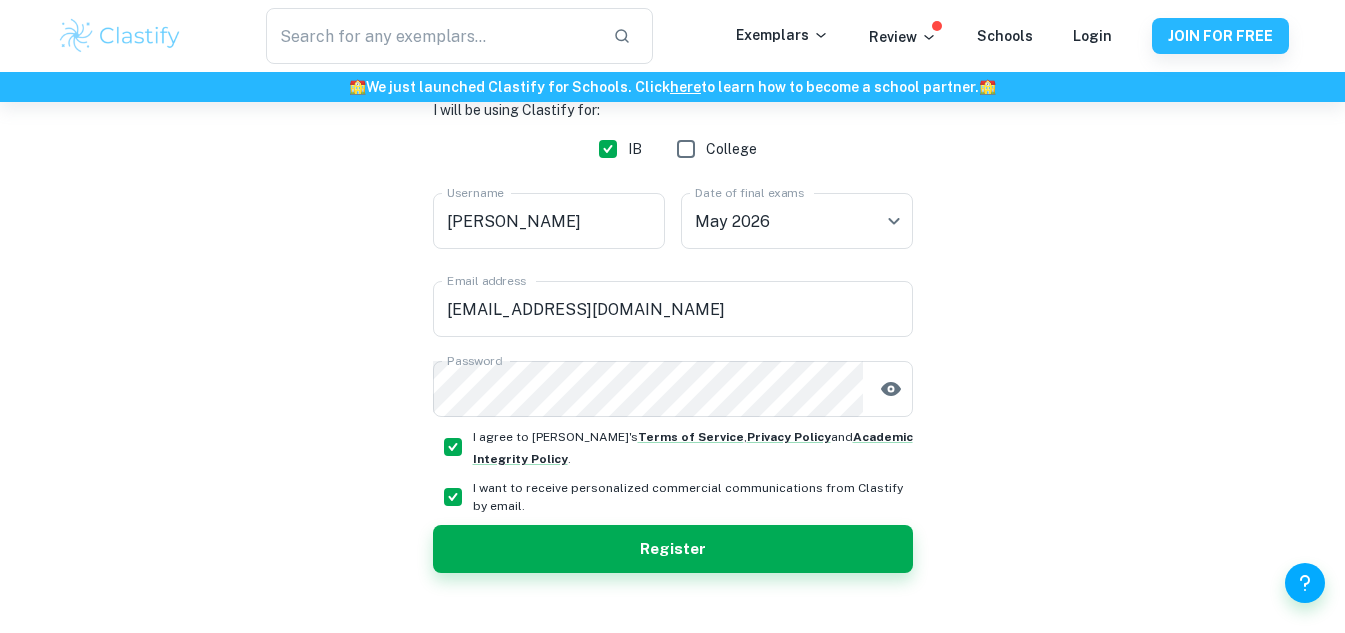 click on "I want to receive personalized commercial communications from Clastify by email." at bounding box center [453, 497] 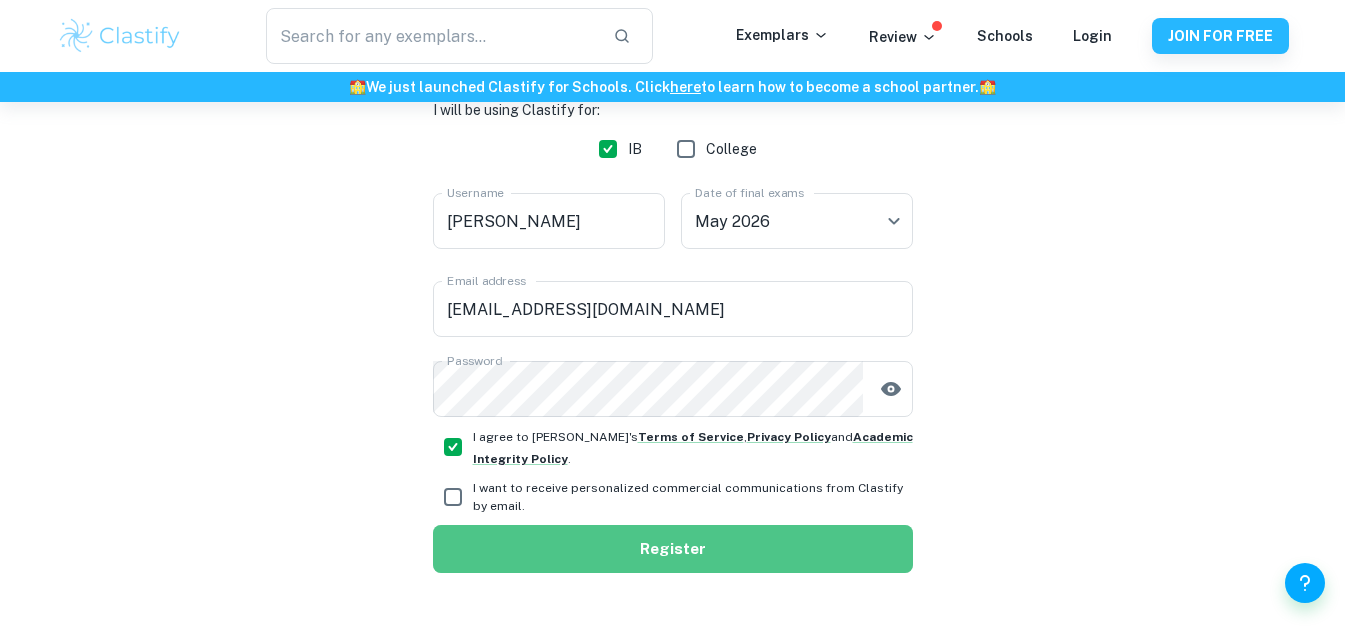 click on "Register" at bounding box center [673, 549] 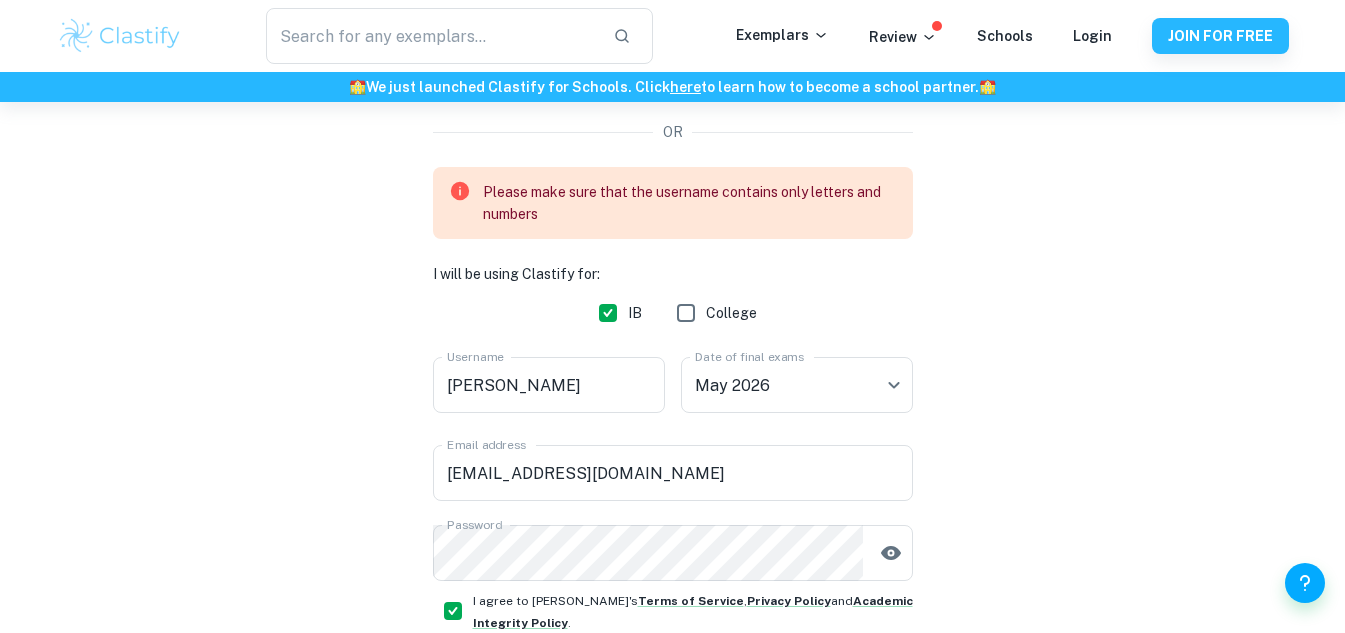 scroll, scrollTop: 256, scrollLeft: 0, axis: vertical 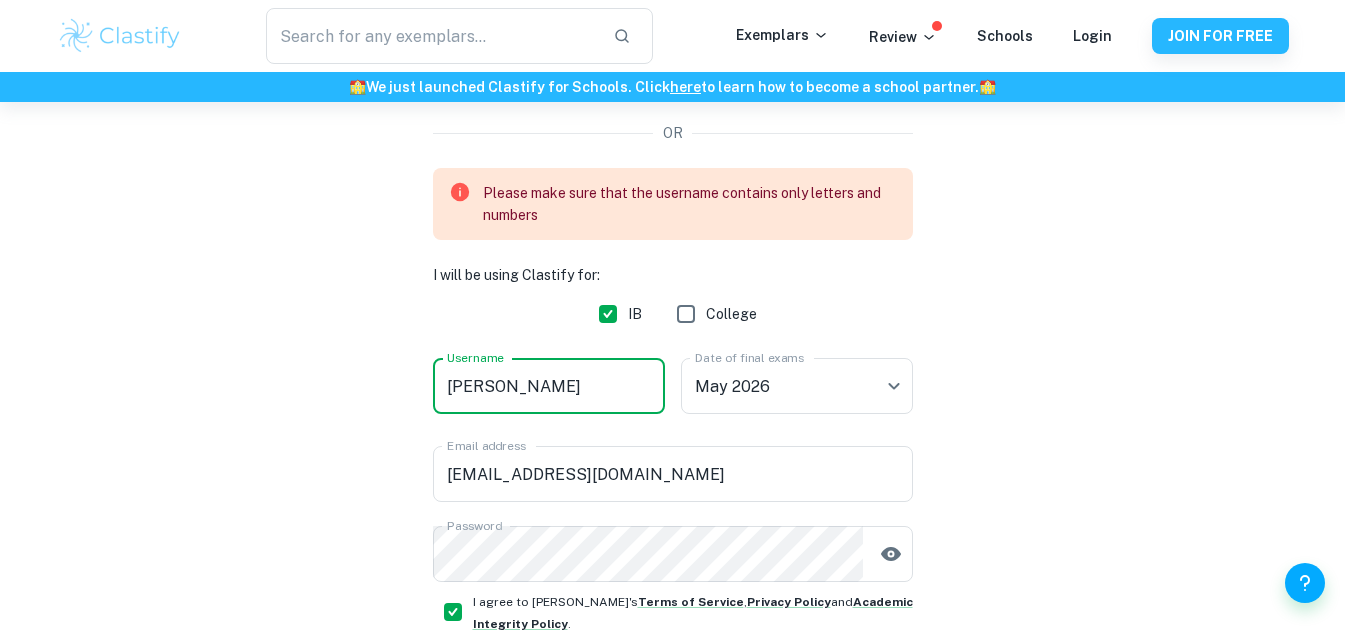 click on "[PERSON_NAME]" at bounding box center (549, 386) 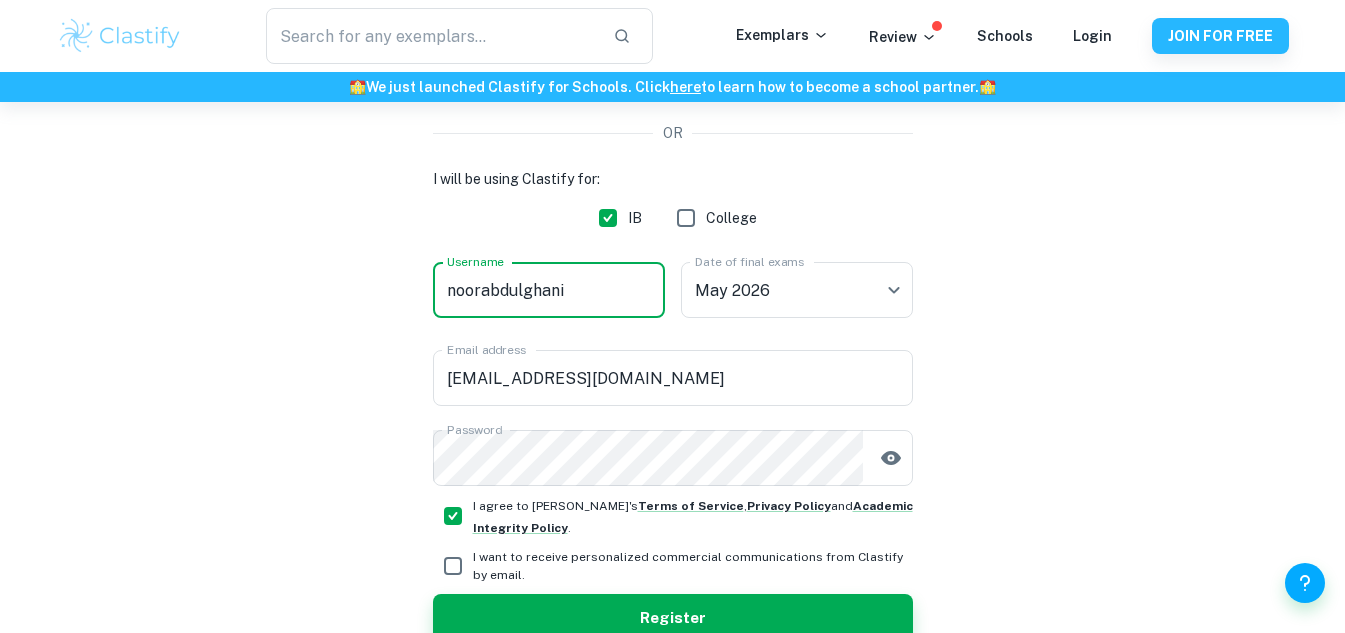 click on "noorabdulghani" at bounding box center [549, 290] 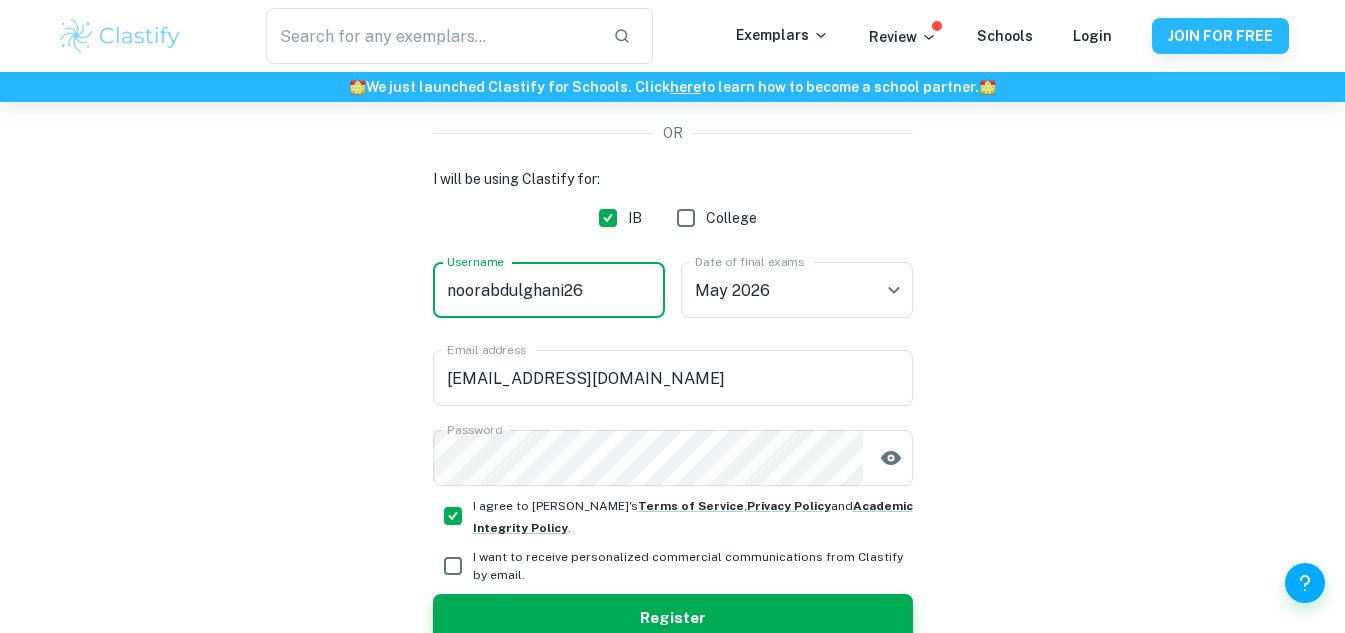type on "noorabdulghani26" 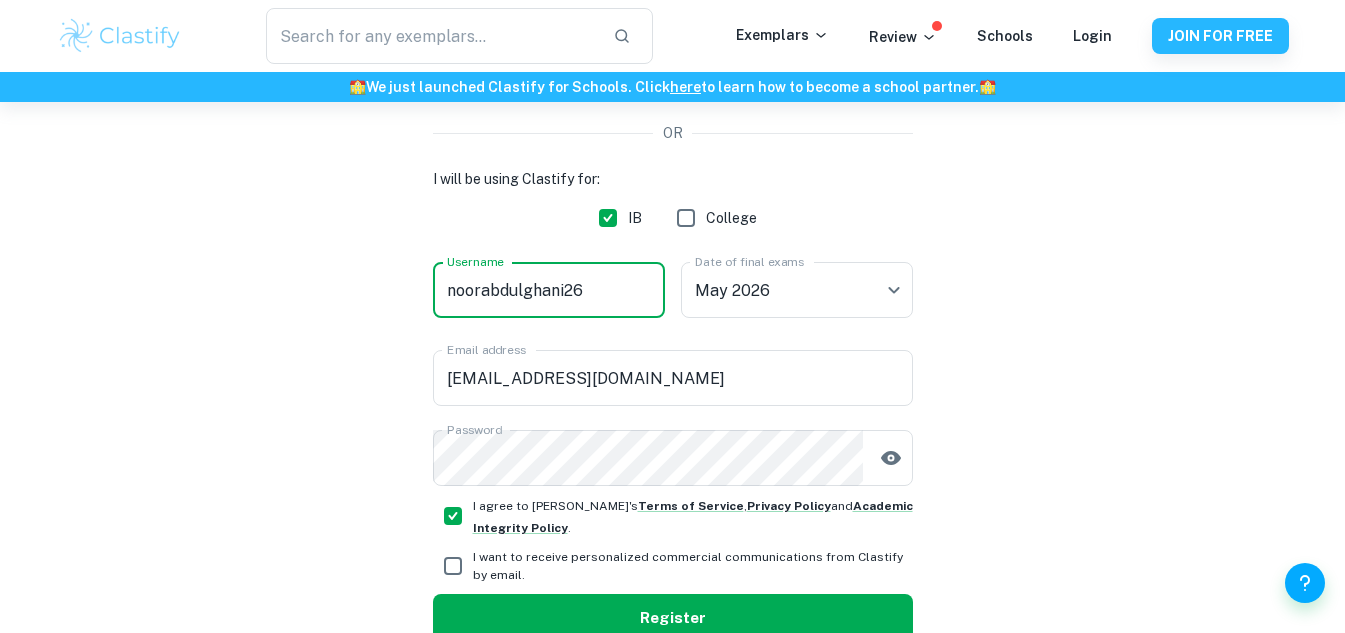 click on "Register" at bounding box center (673, 618) 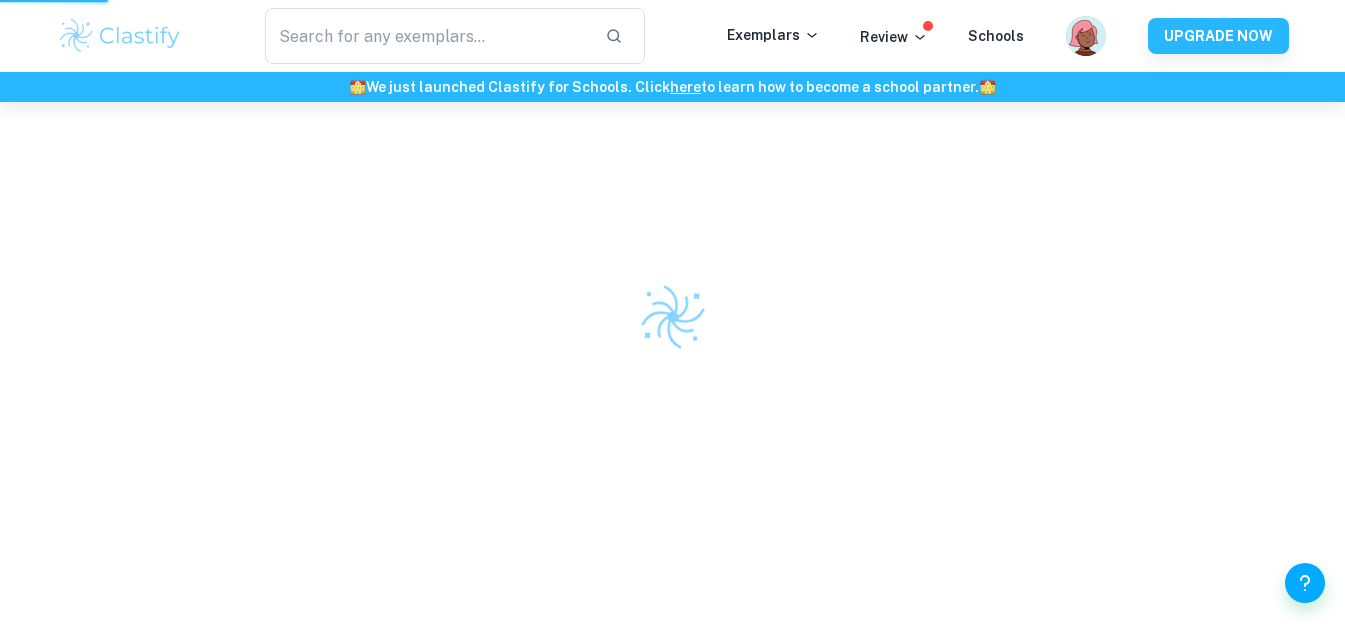 scroll, scrollTop: 102, scrollLeft: 0, axis: vertical 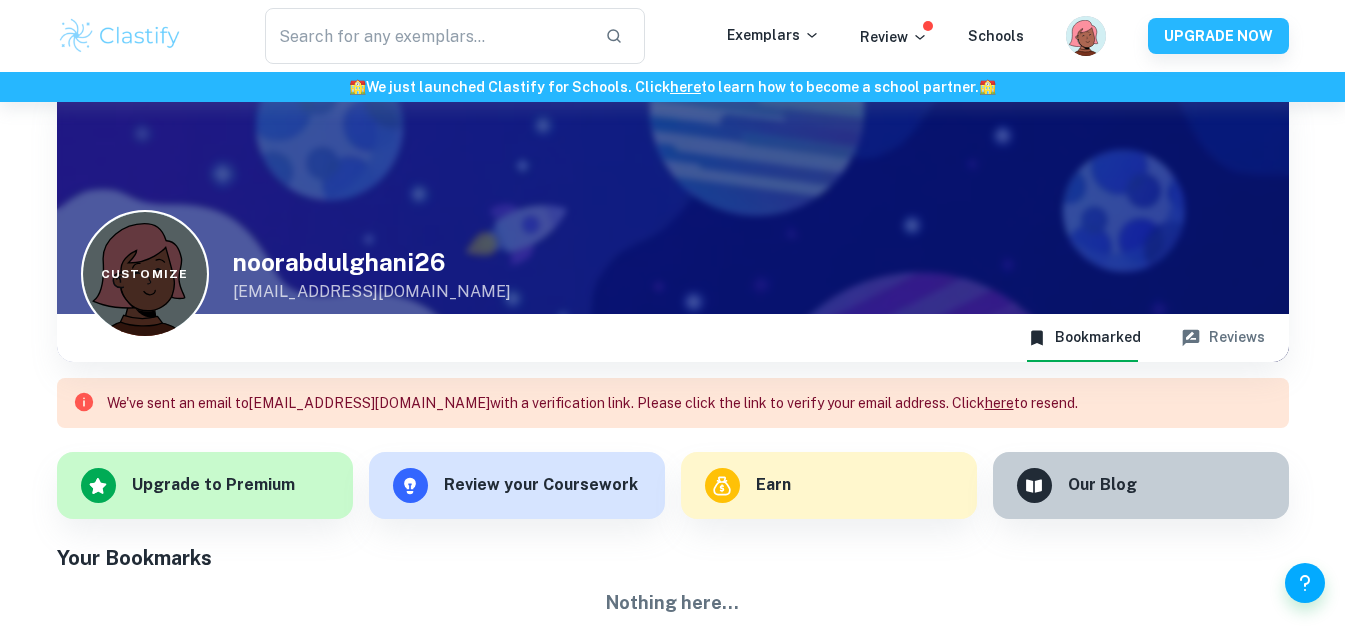 click on "Customize" at bounding box center [145, 274] 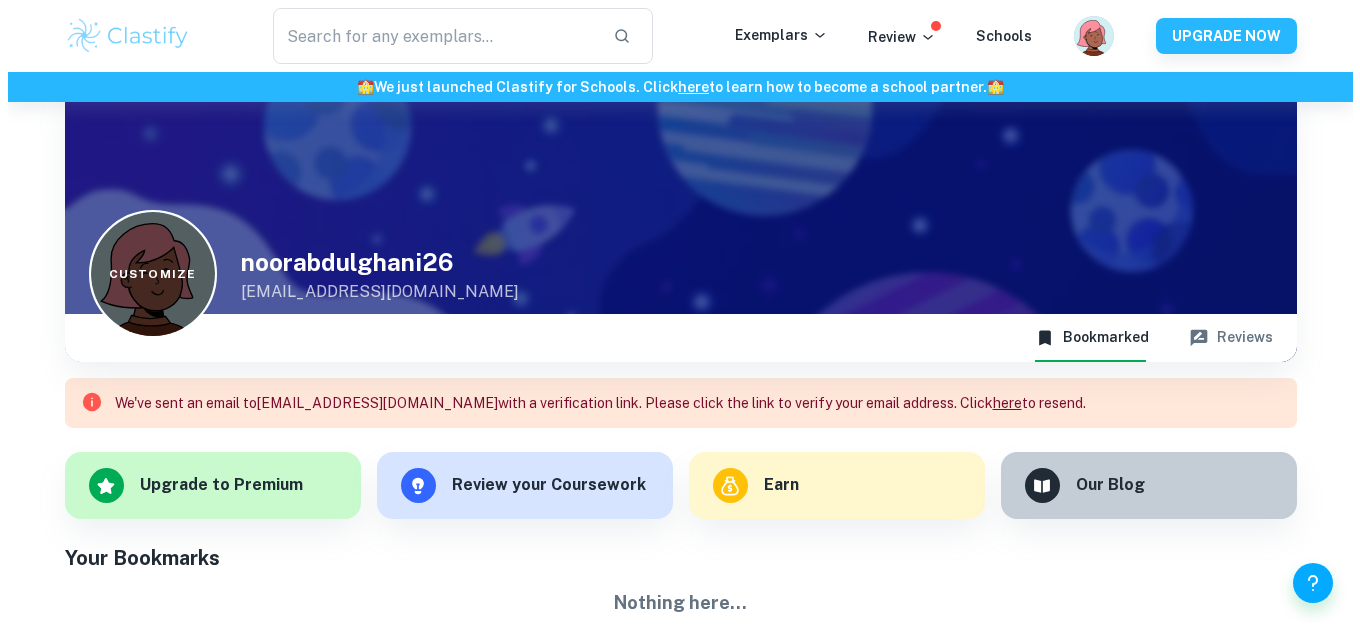 scroll, scrollTop: 0, scrollLeft: 0, axis: both 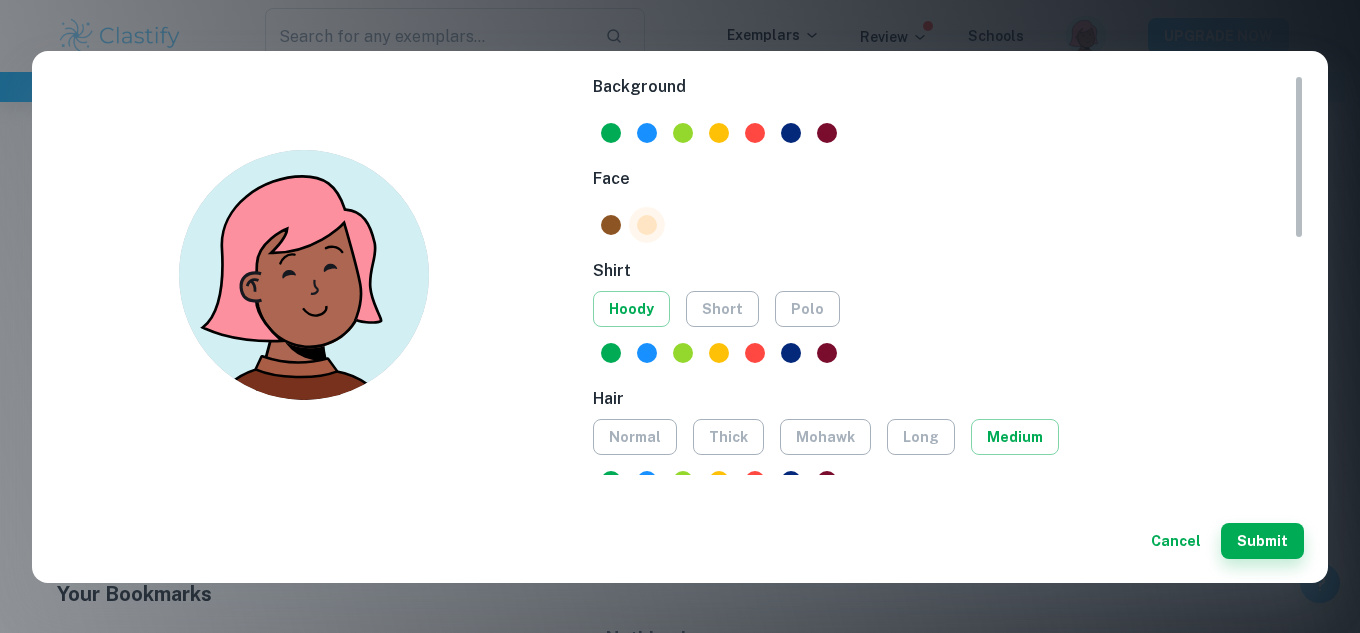 click at bounding box center [647, 225] 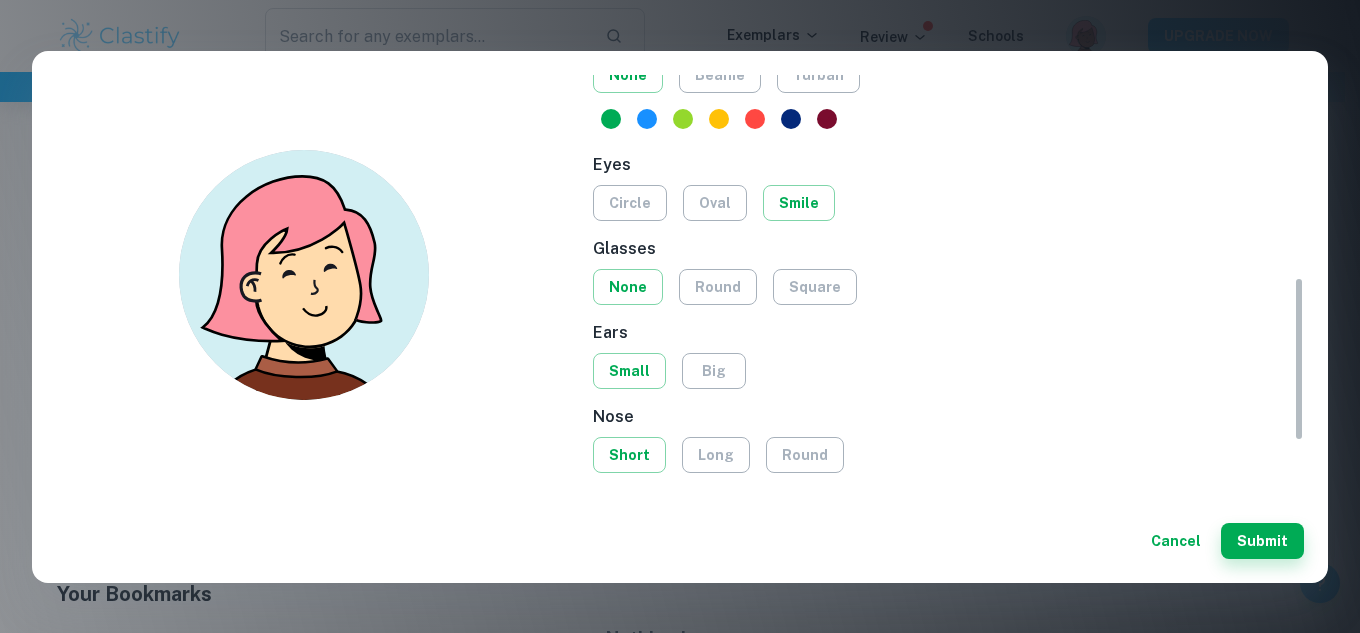 scroll, scrollTop: 491, scrollLeft: 0, axis: vertical 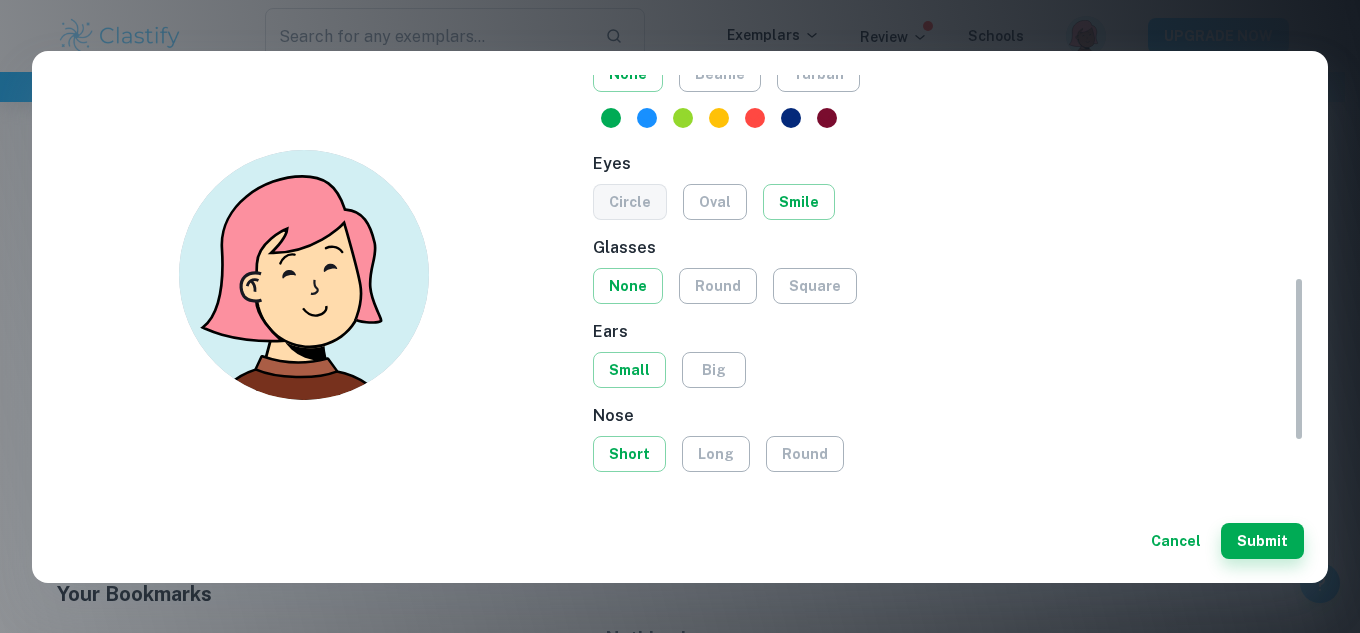 click on "circle" at bounding box center [630, 202] 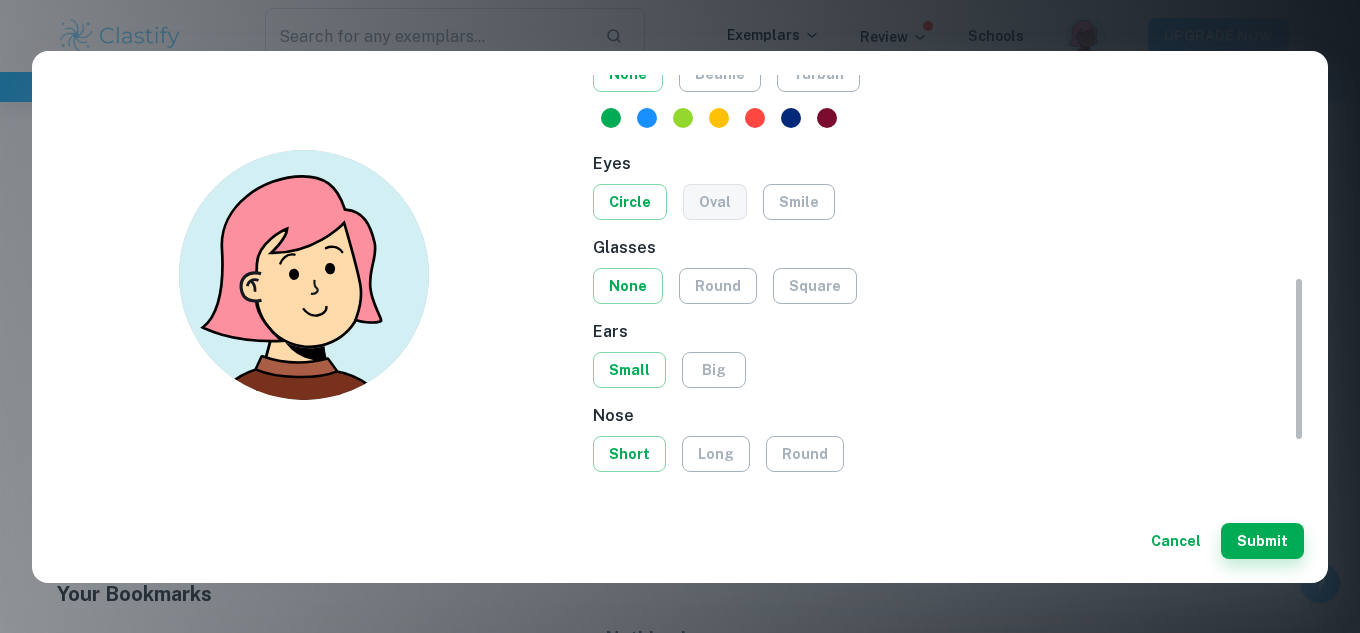 click on "oval" at bounding box center [715, 202] 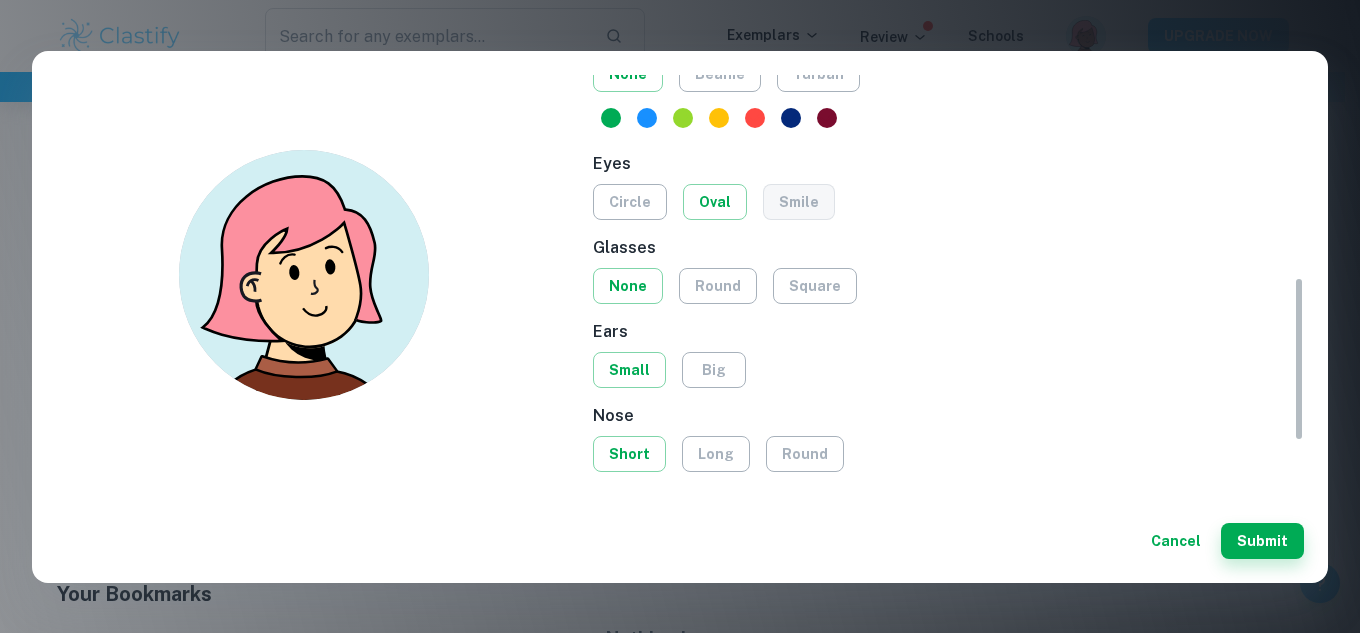 click on "smile" at bounding box center (799, 202) 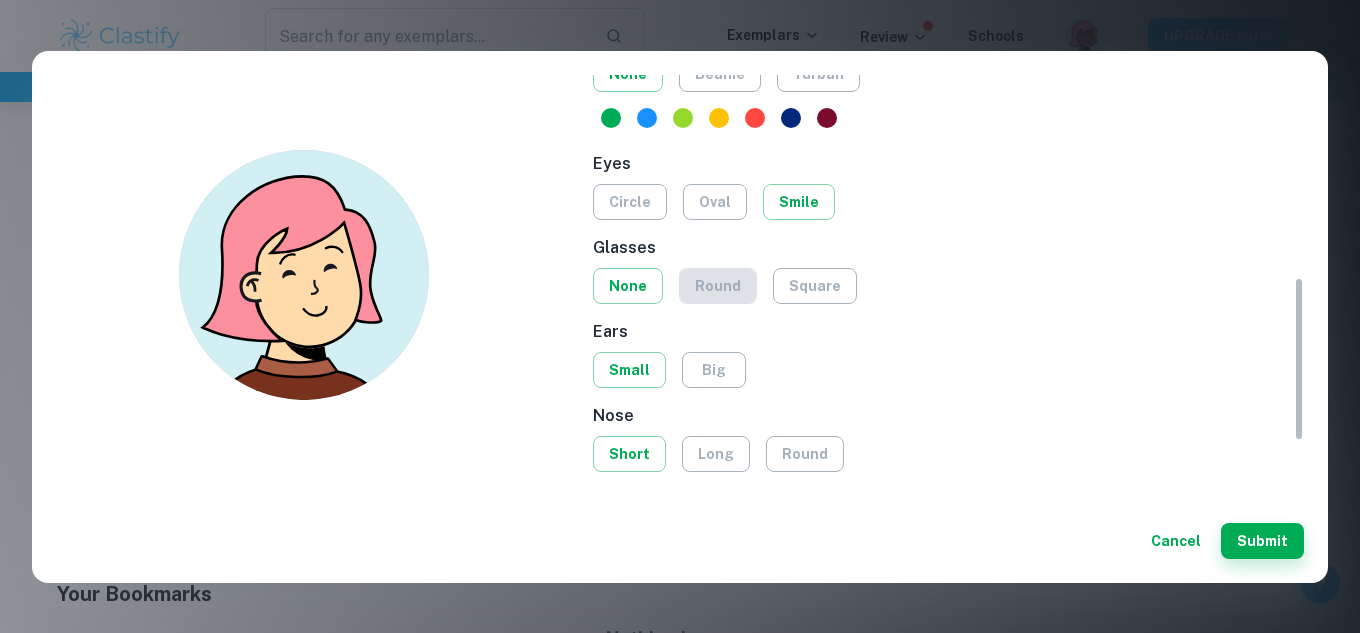 click on "round" at bounding box center (718, 286) 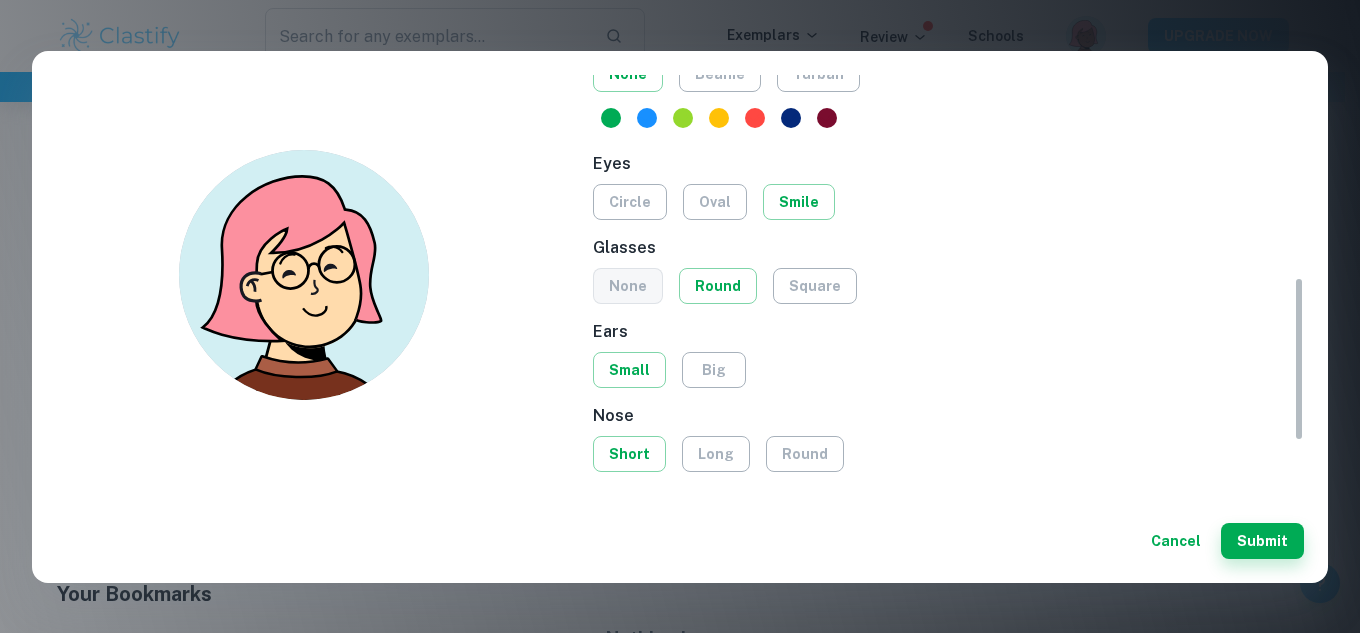 click on "none" at bounding box center (628, 286) 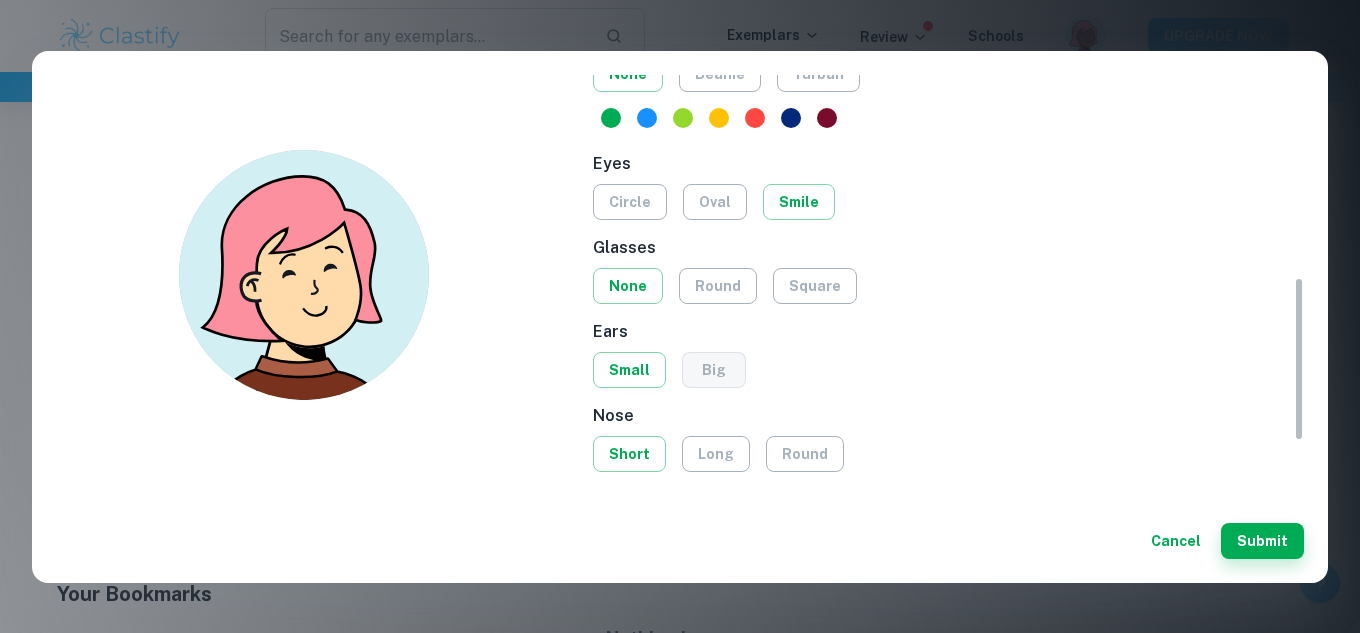 click on "big" at bounding box center (714, 370) 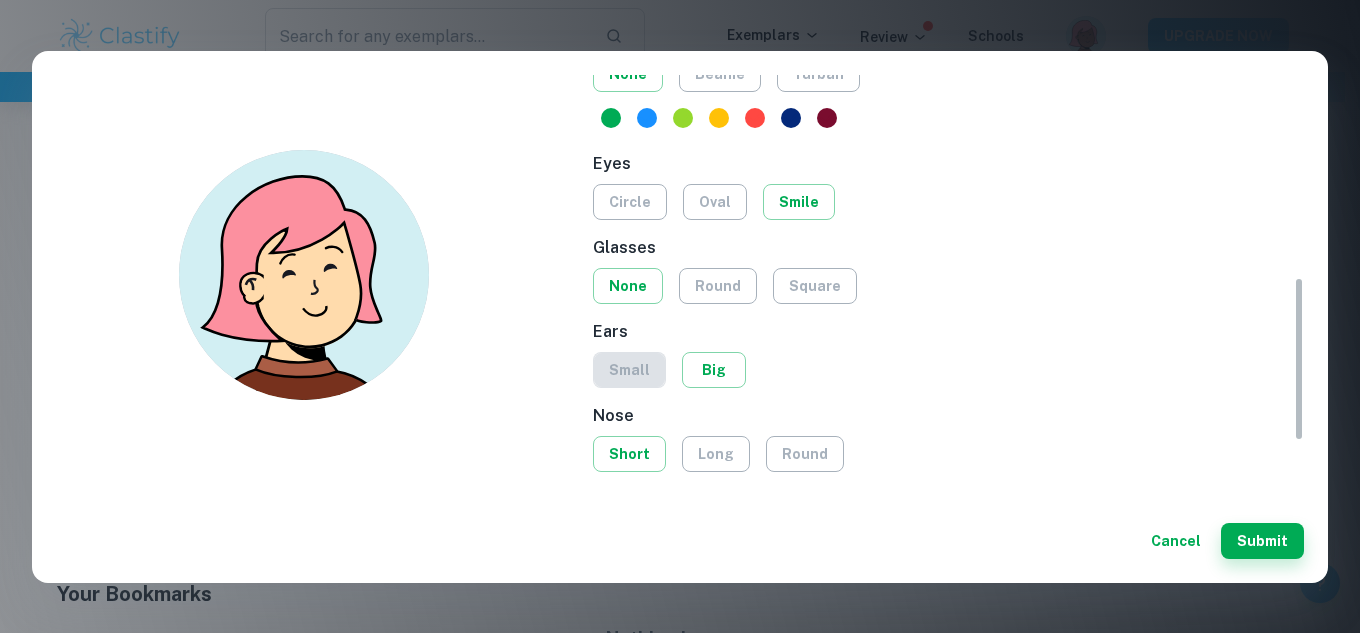 click on "small" at bounding box center (629, 370) 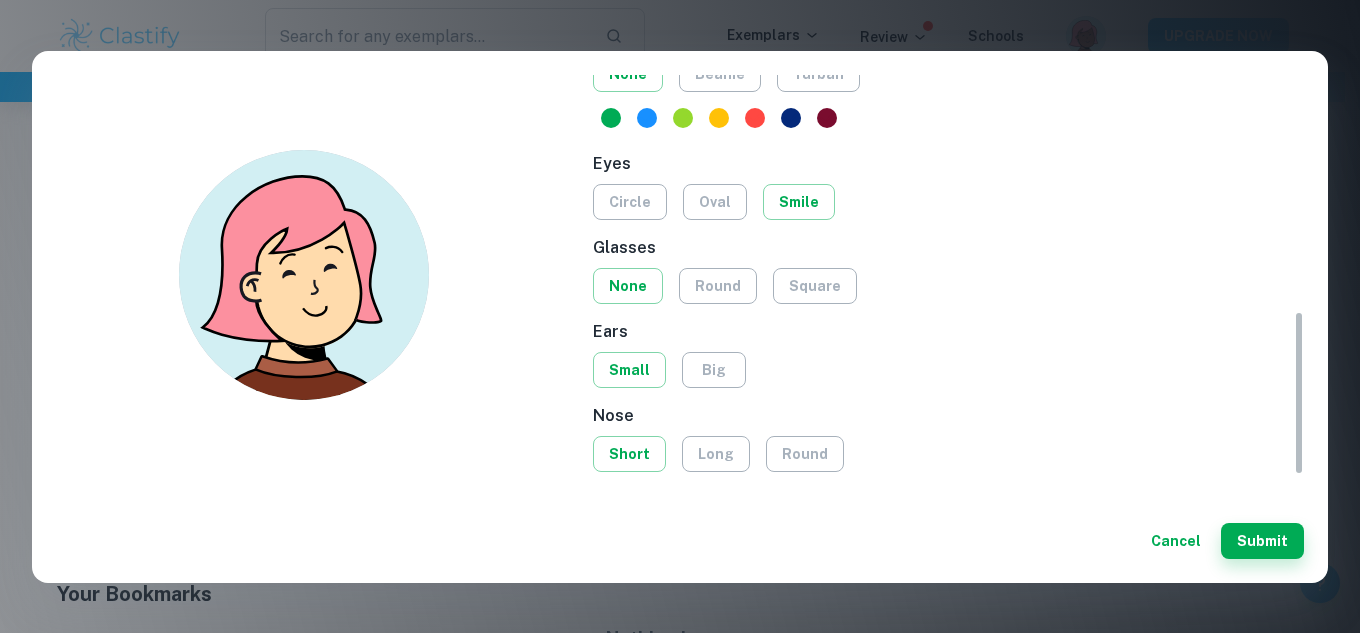 scroll, scrollTop: 572, scrollLeft: 0, axis: vertical 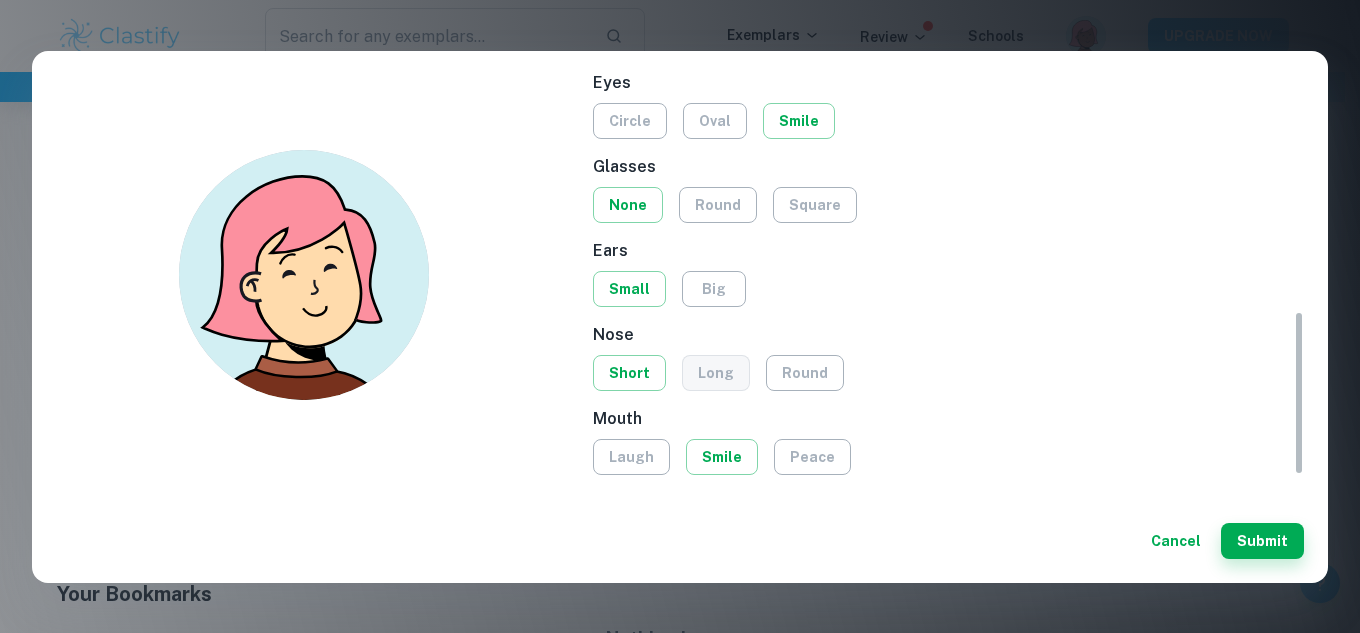 click on "long" at bounding box center [716, 373] 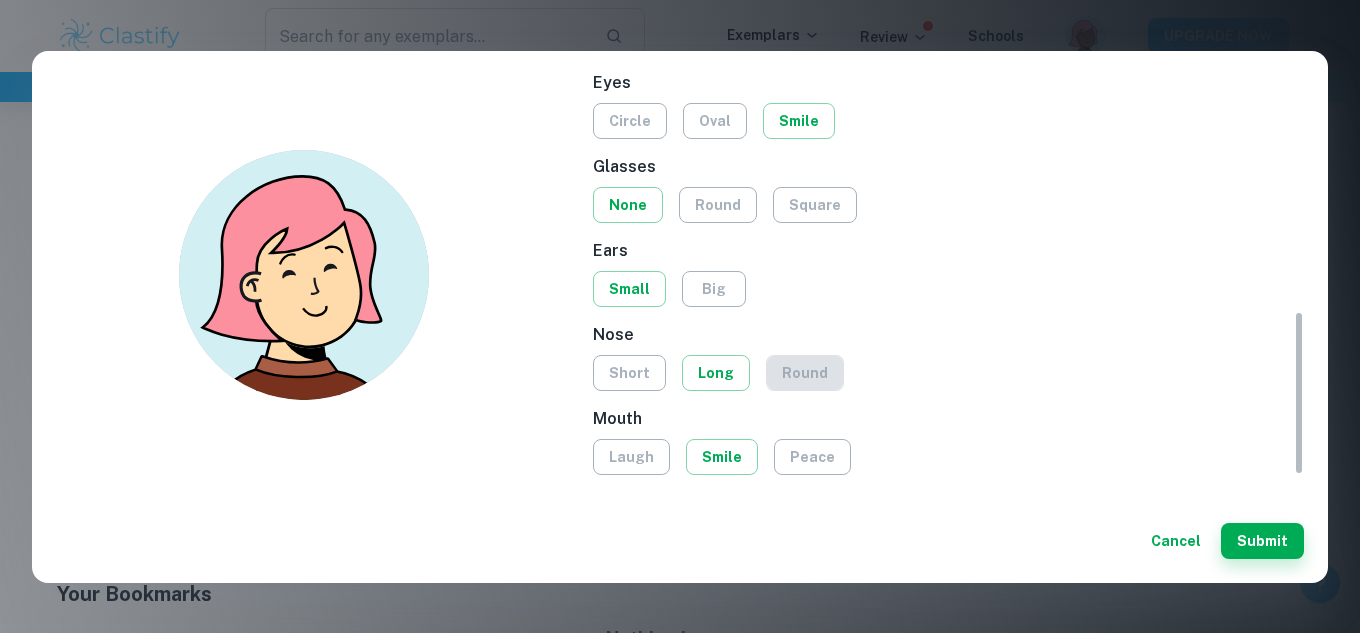 click on "round" at bounding box center (805, 373) 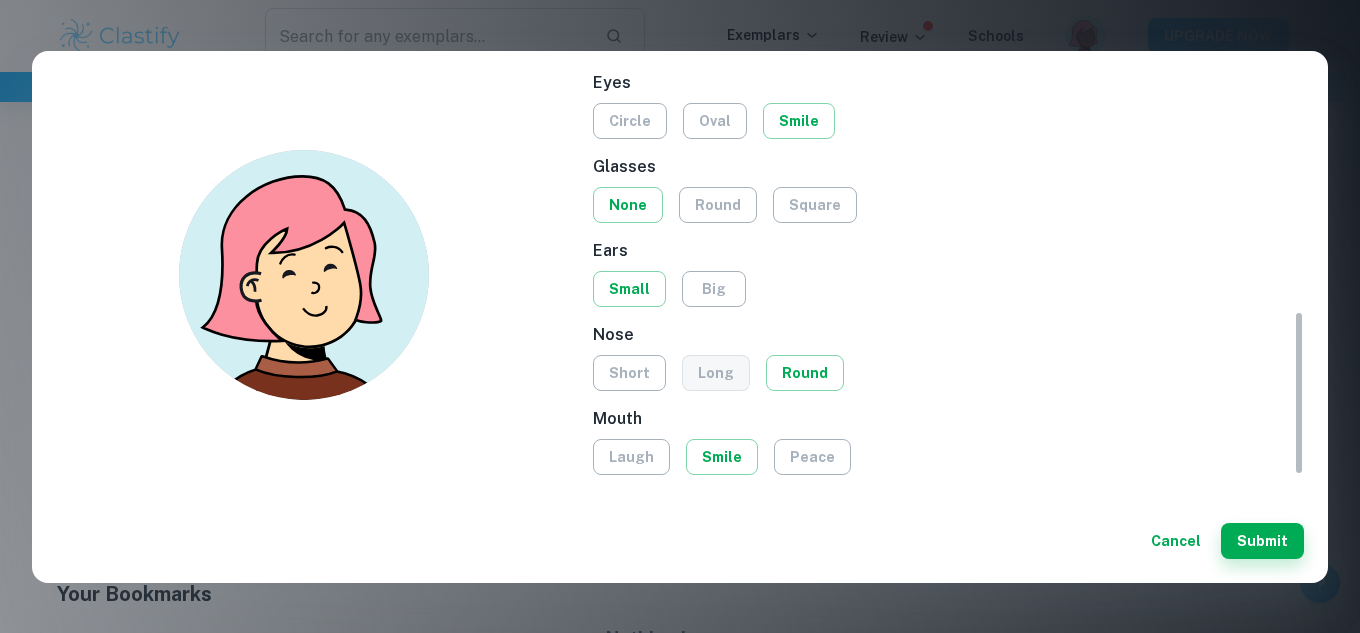 click on "long" at bounding box center [716, 373] 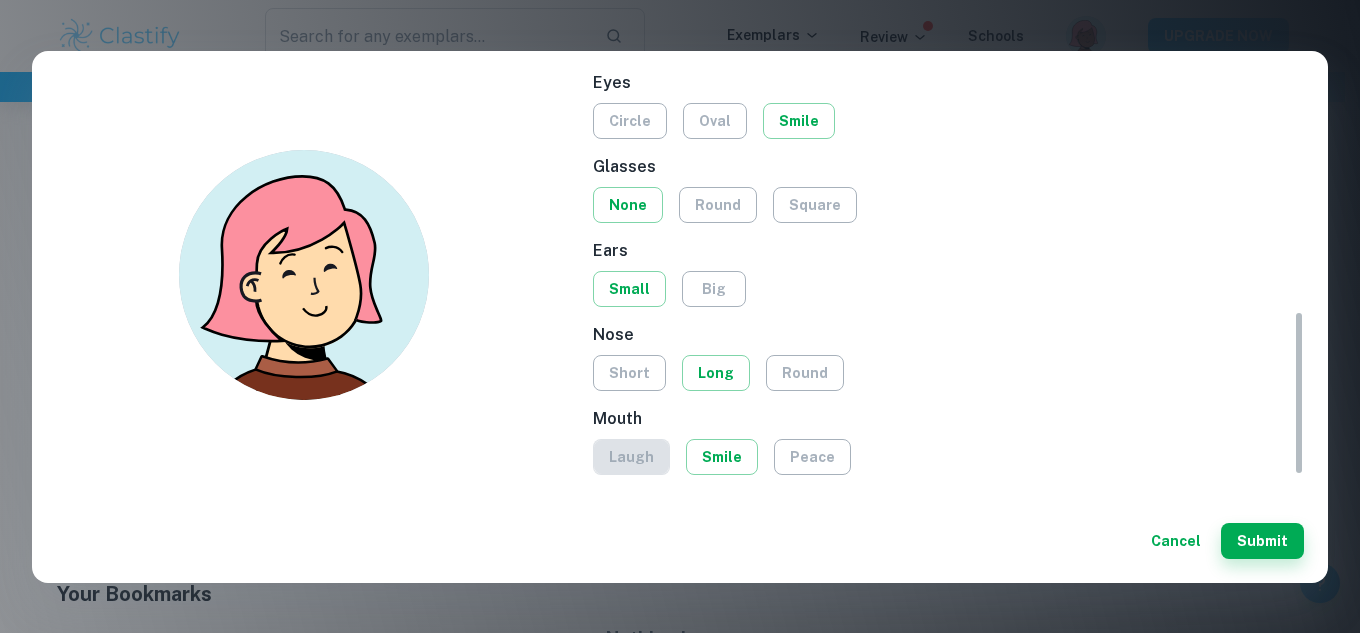 click on "laugh" at bounding box center [631, 457] 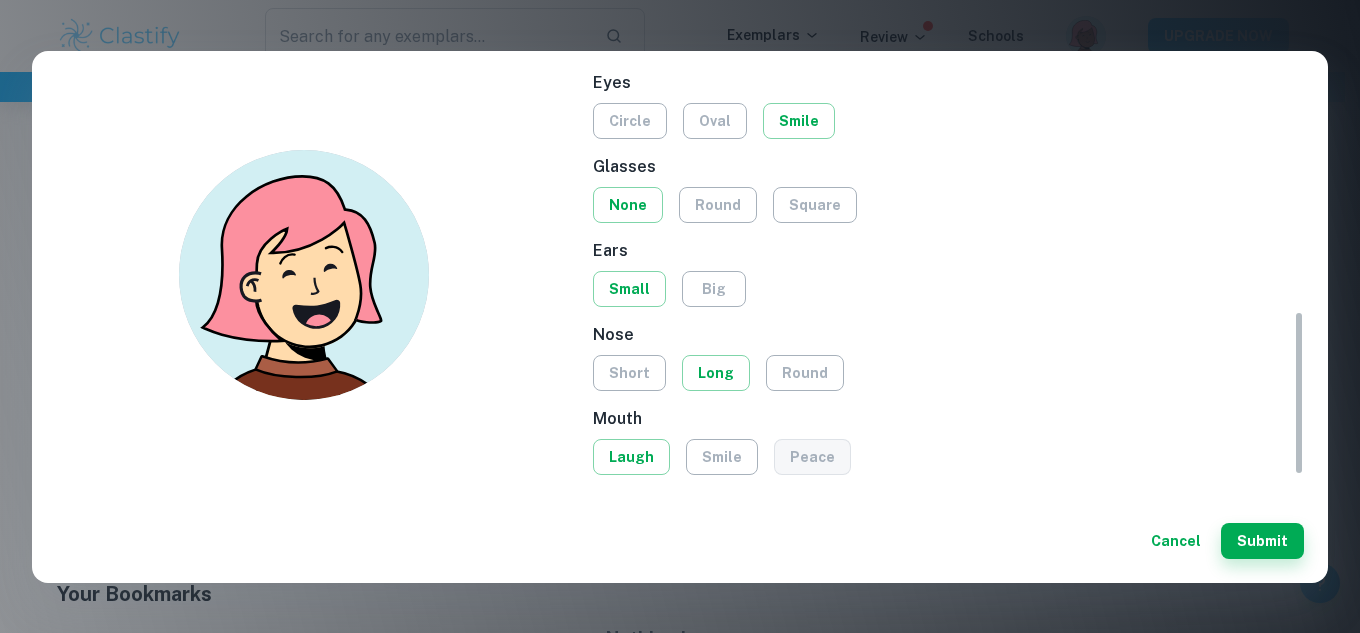 click on "peace" at bounding box center (812, 457) 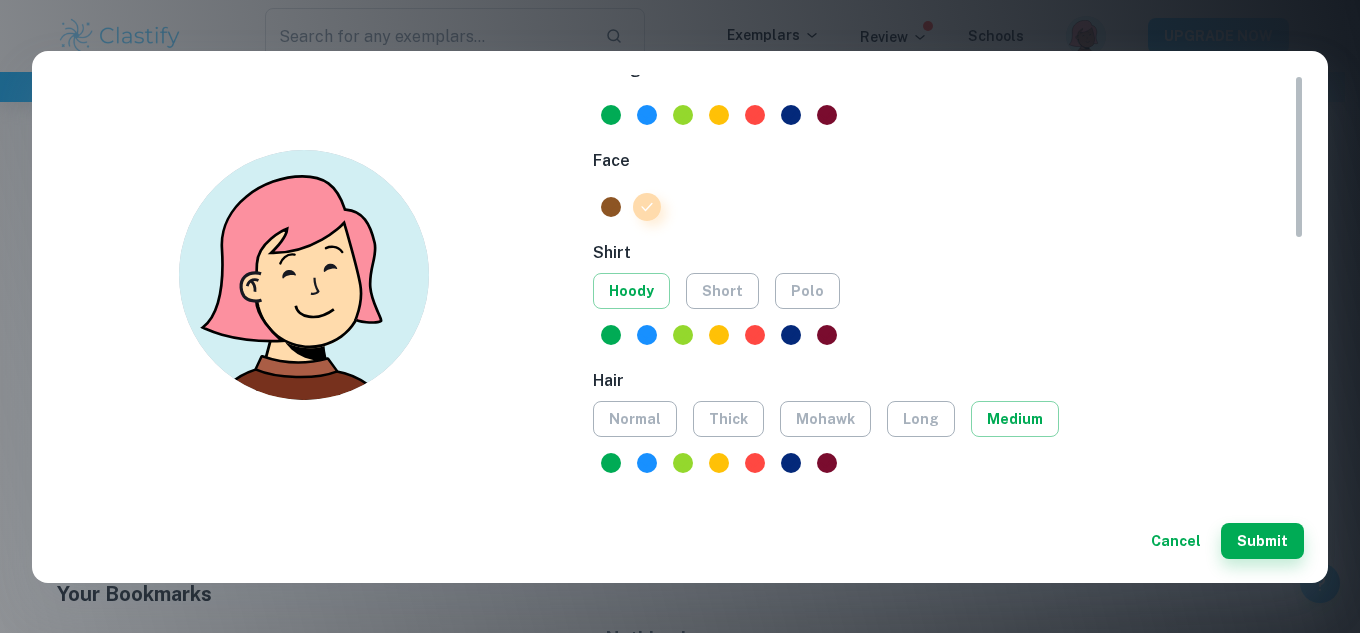 scroll, scrollTop: 0, scrollLeft: 0, axis: both 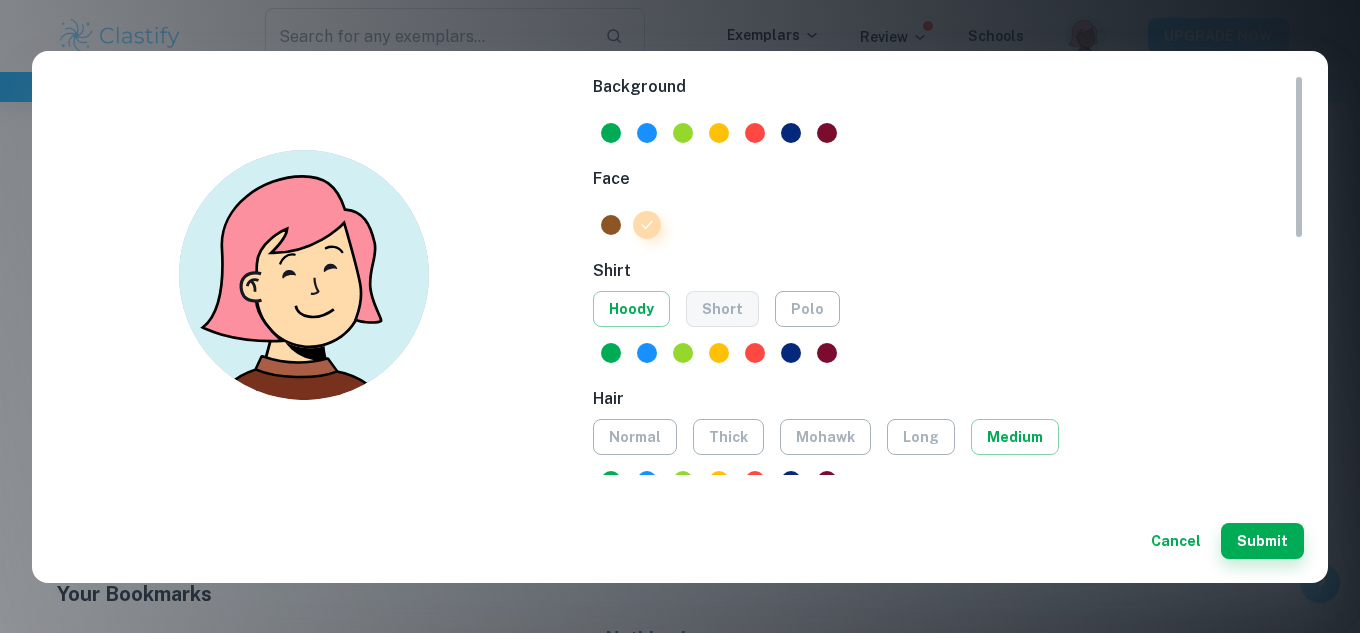 click on "short" at bounding box center [722, 309] 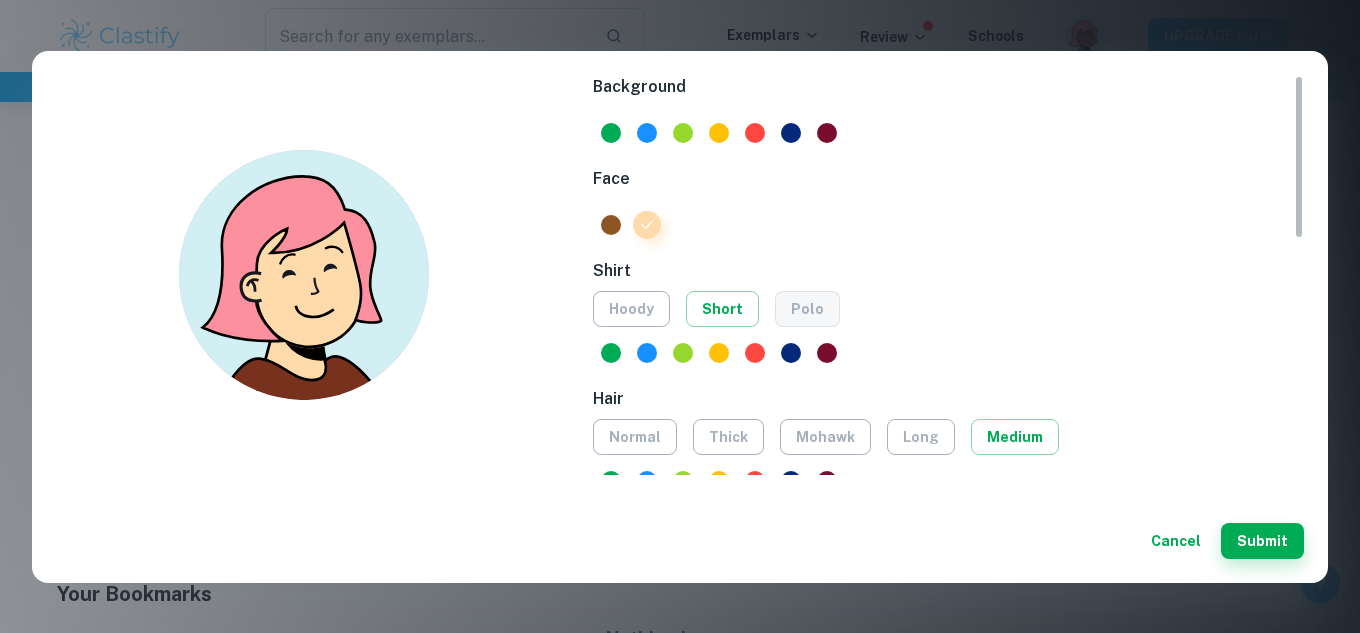 click on "polo" at bounding box center (807, 309) 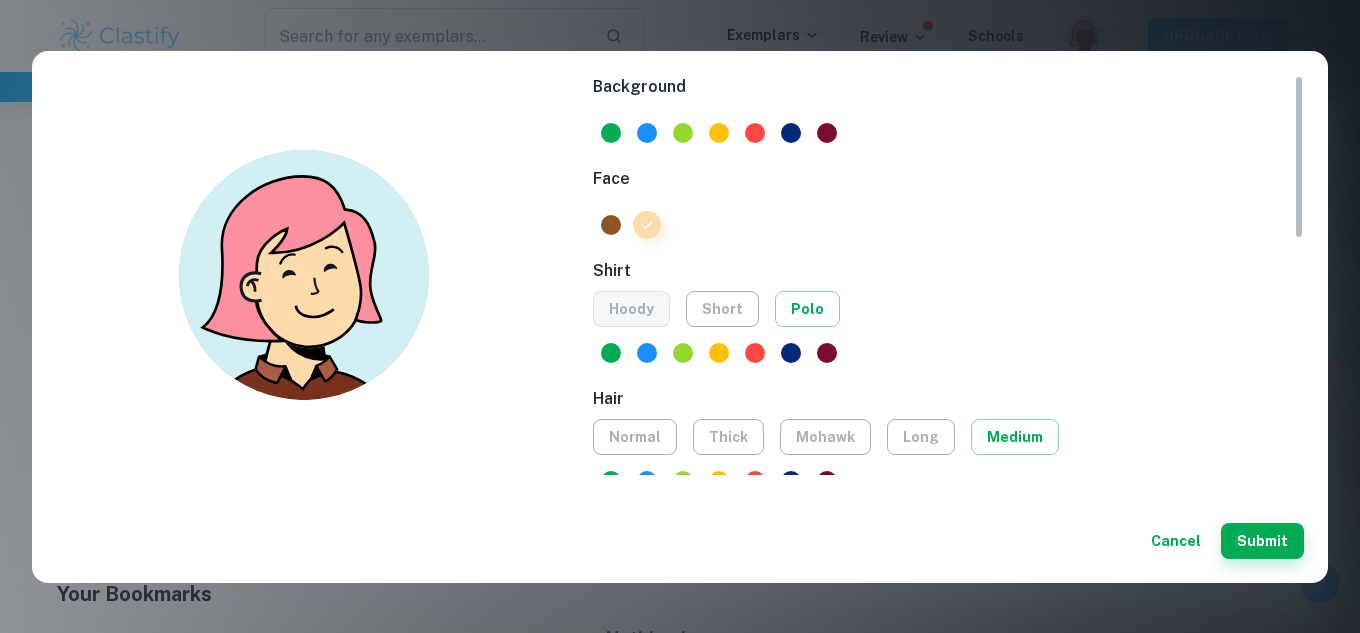 click on "hoody" at bounding box center (631, 309) 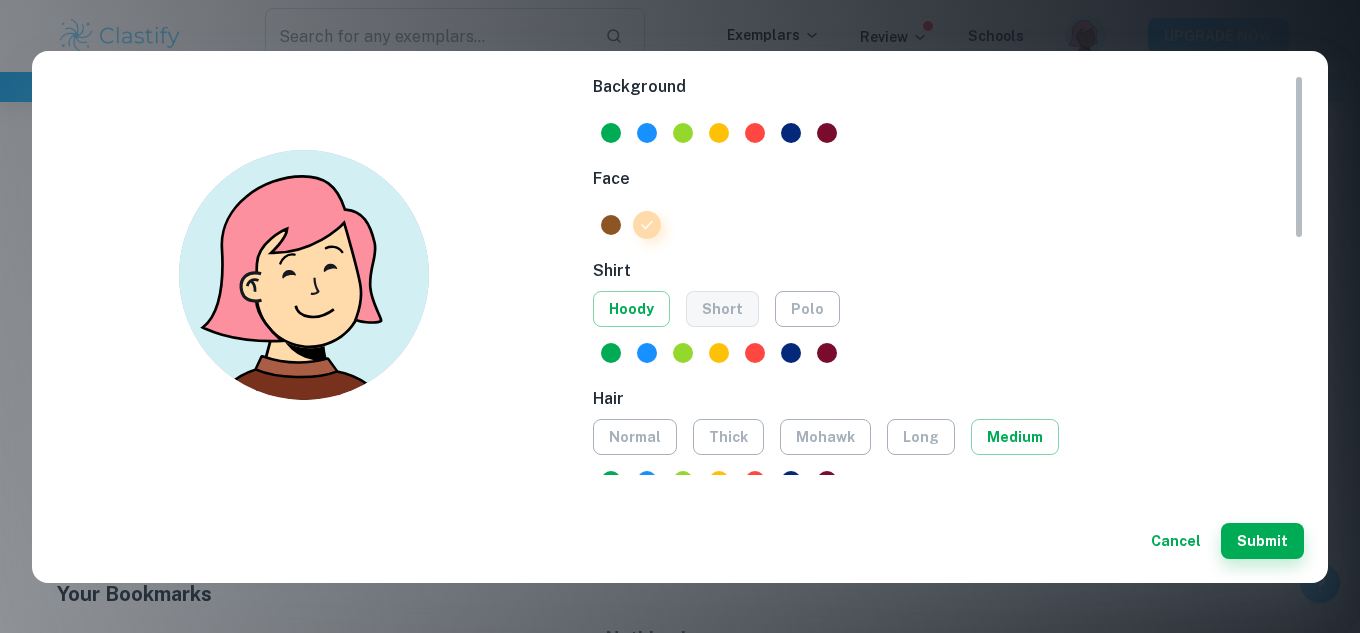 click on "short" at bounding box center [722, 309] 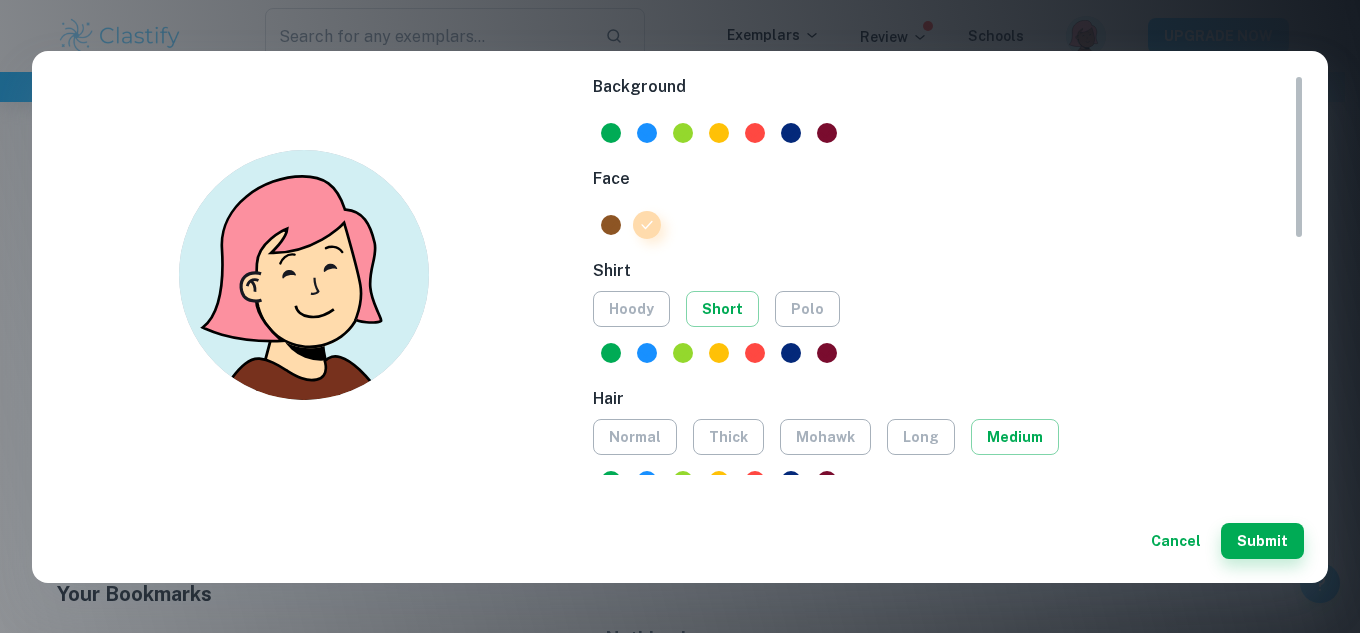 click on "short" at bounding box center (722, 309) 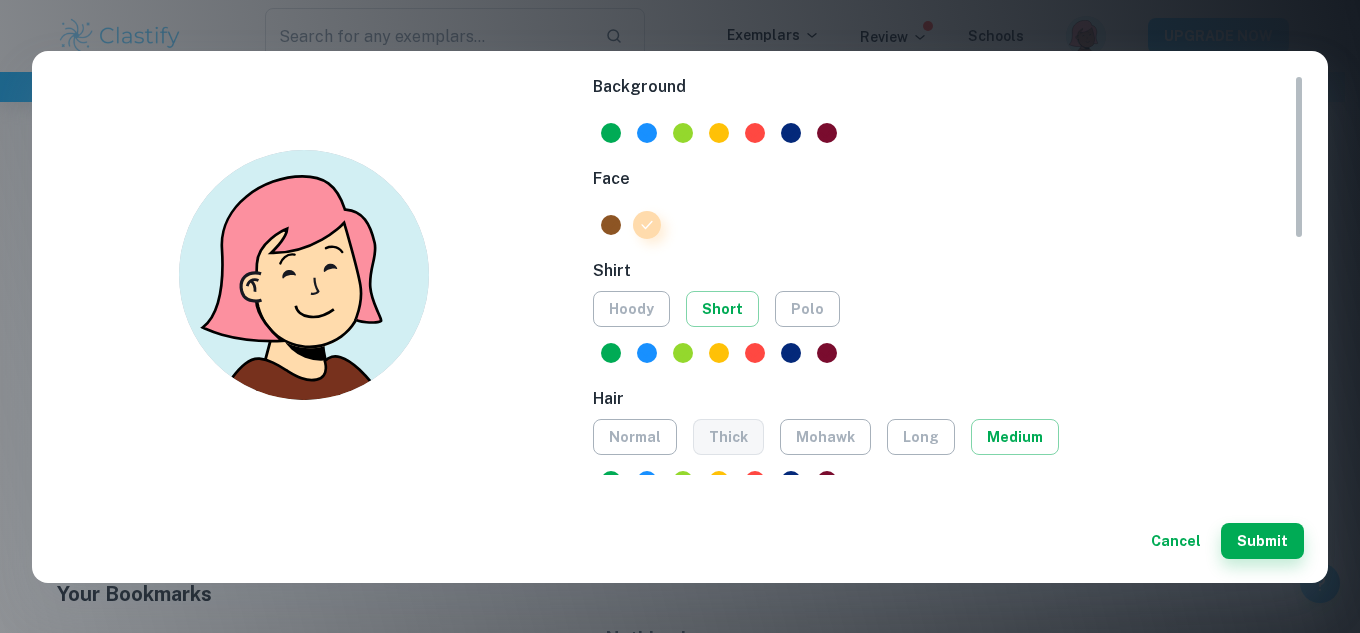 click on "thick" at bounding box center (728, 437) 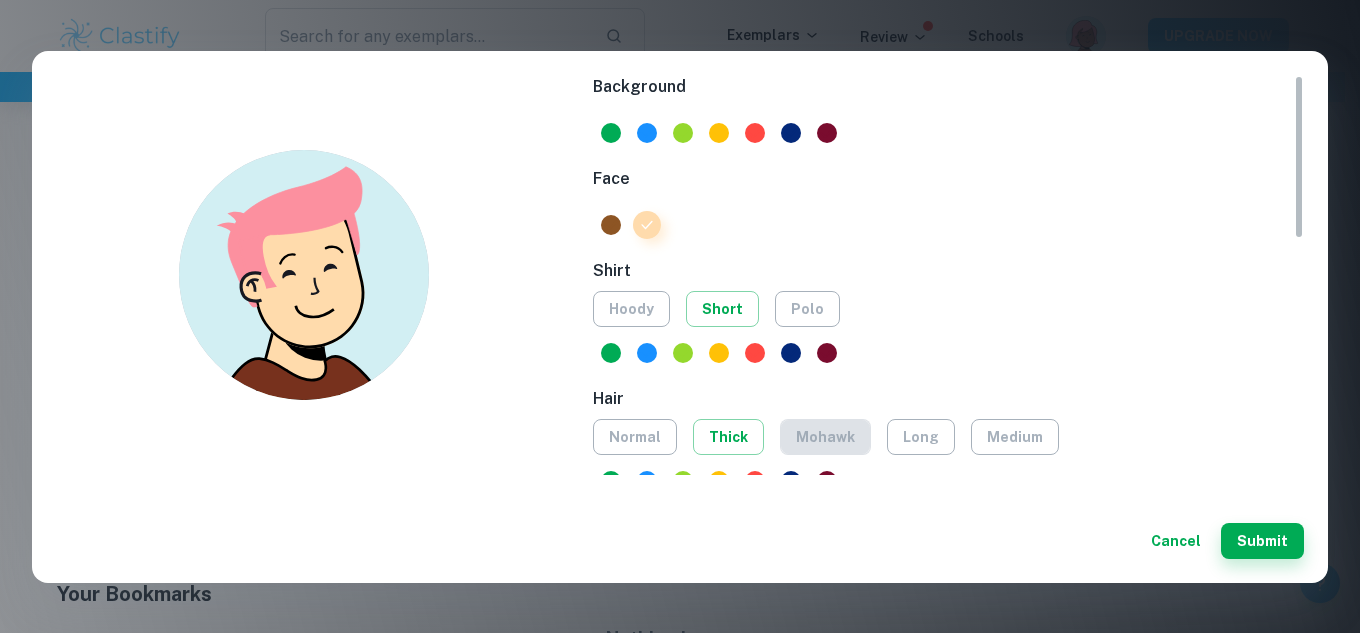 click on "mohawk" at bounding box center [825, 437] 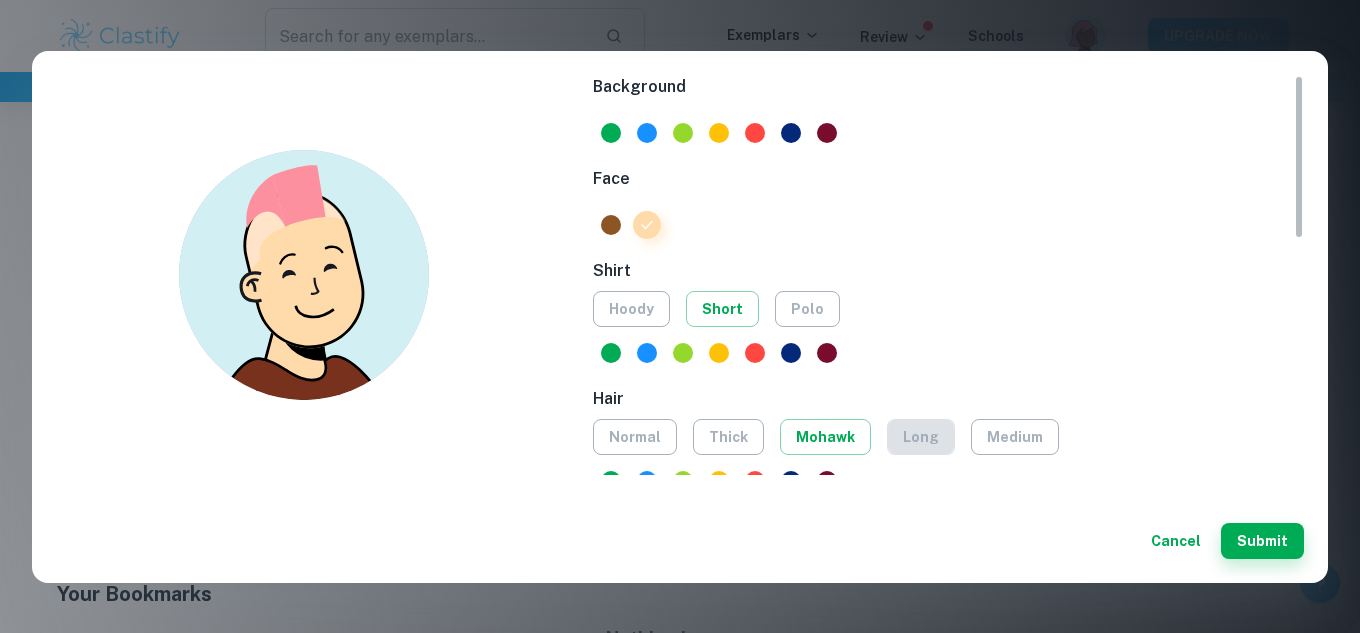click on "long" at bounding box center [921, 437] 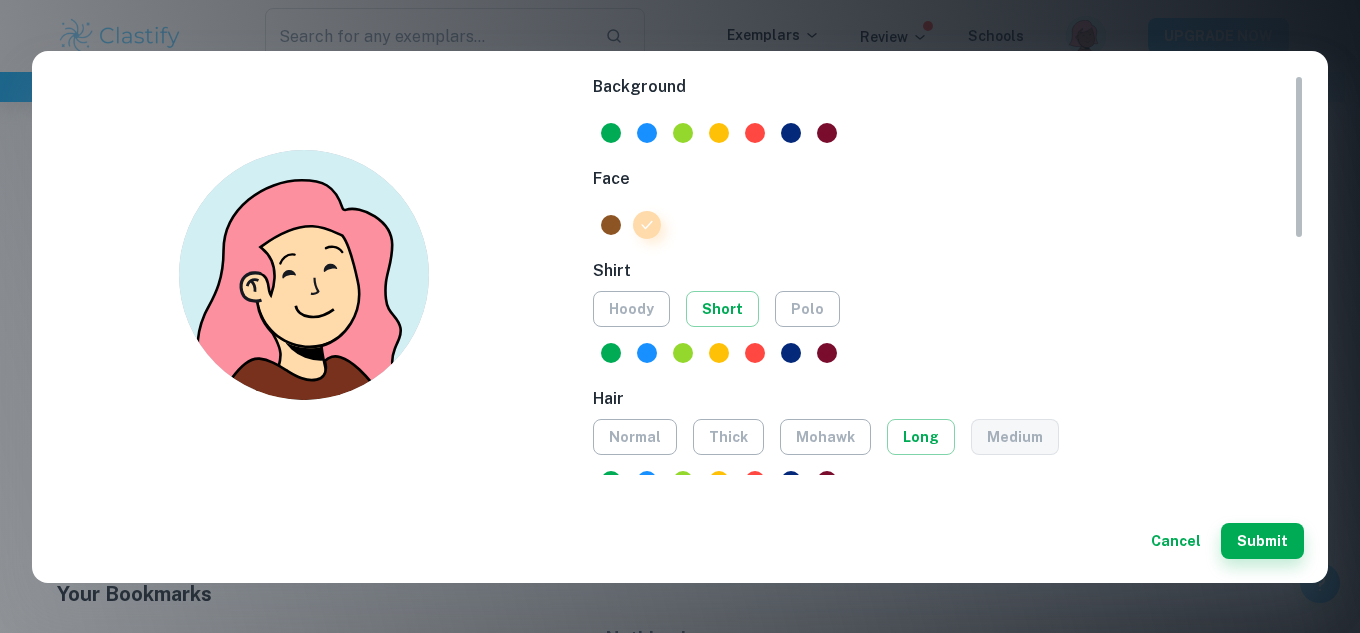 click on "medium" at bounding box center (1015, 437) 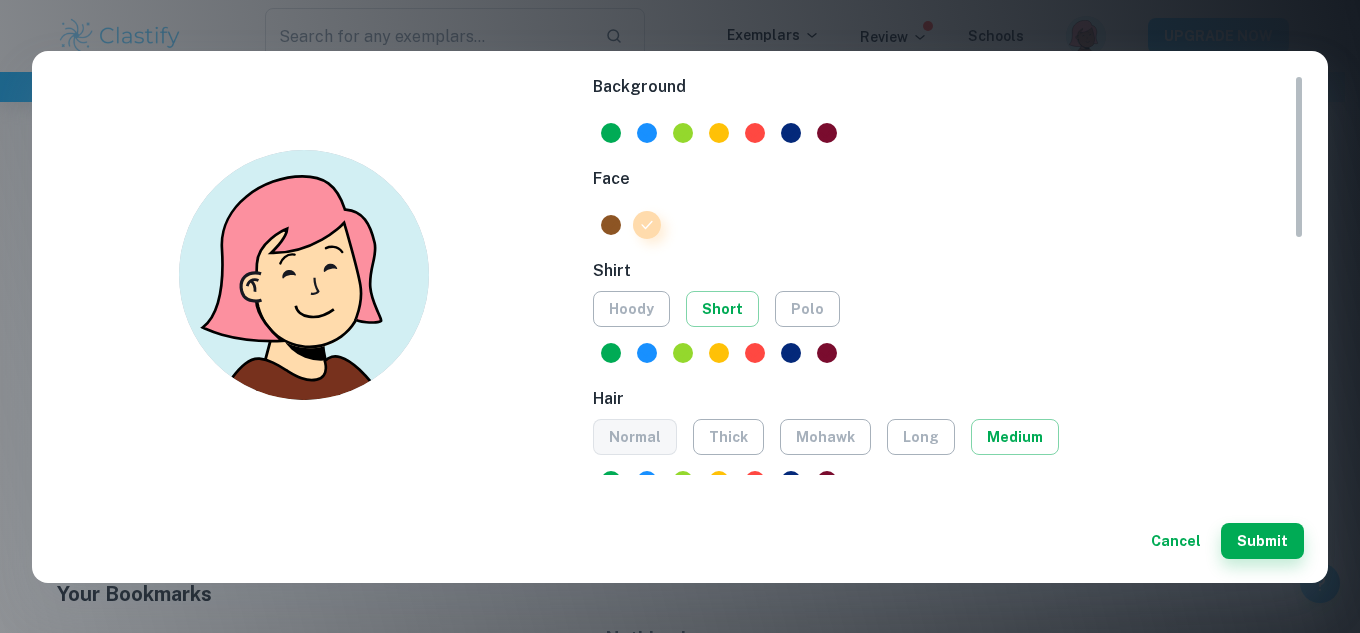 click on "normal" at bounding box center [635, 437] 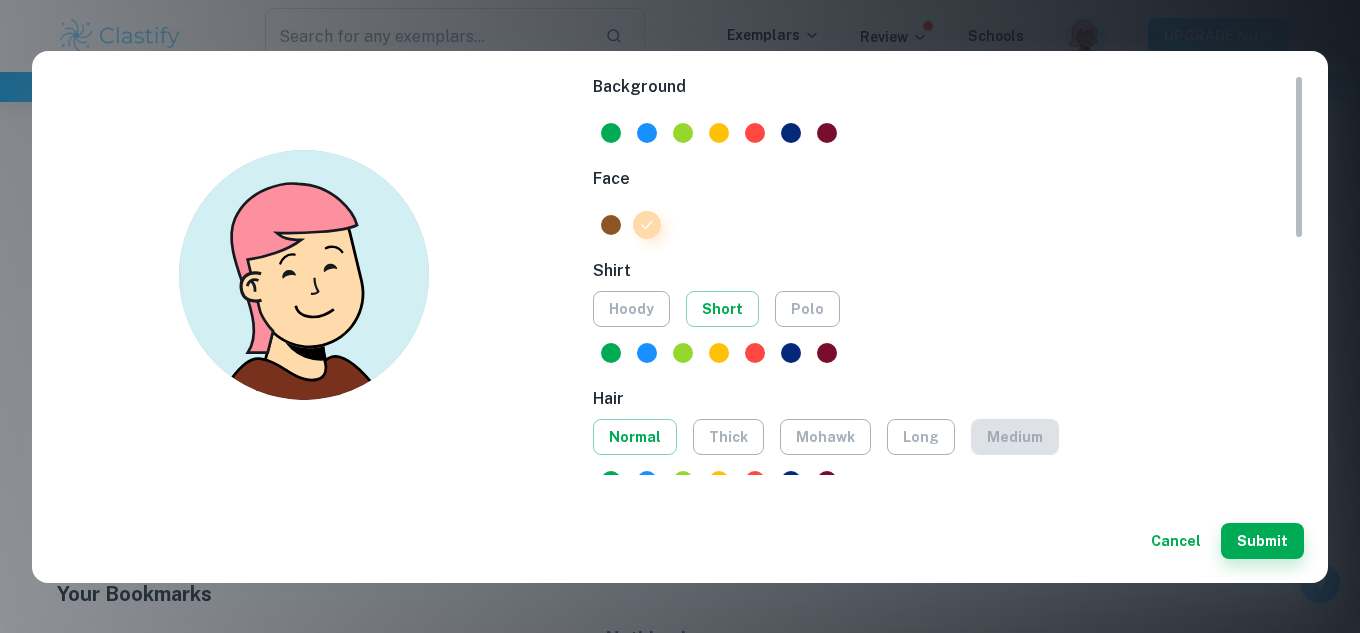 click on "medium" at bounding box center [1015, 437] 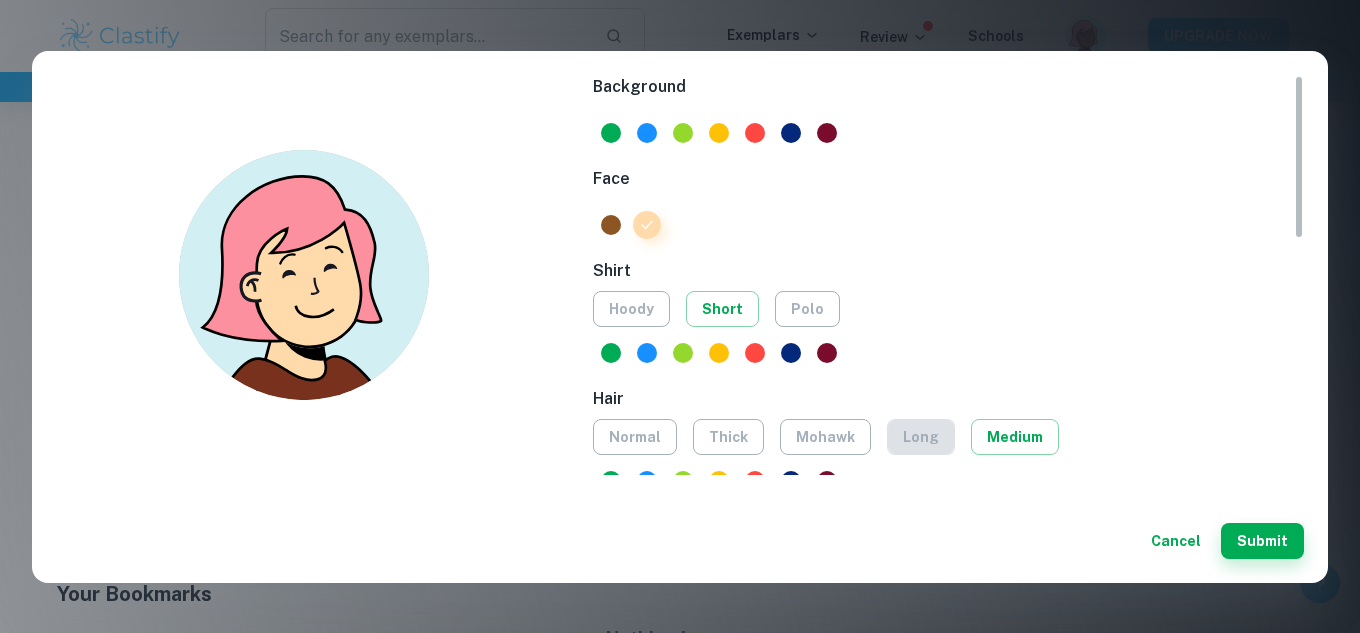click on "long" at bounding box center (921, 437) 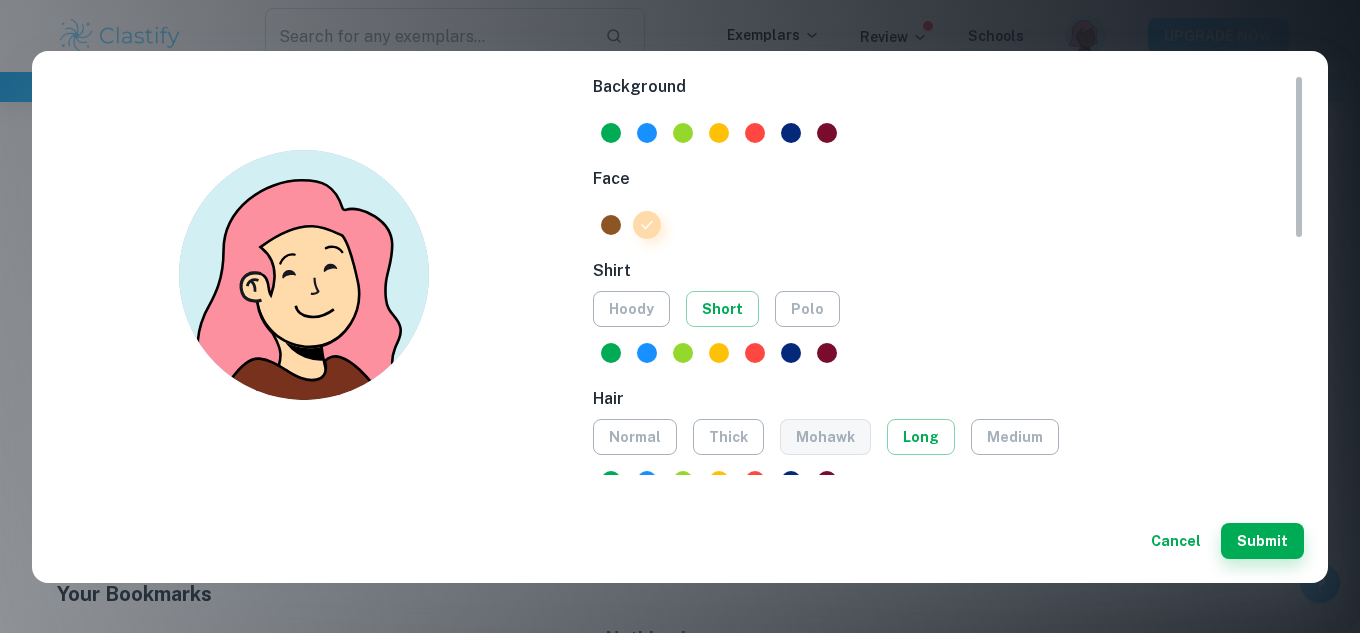click on "mohawk" at bounding box center (825, 437) 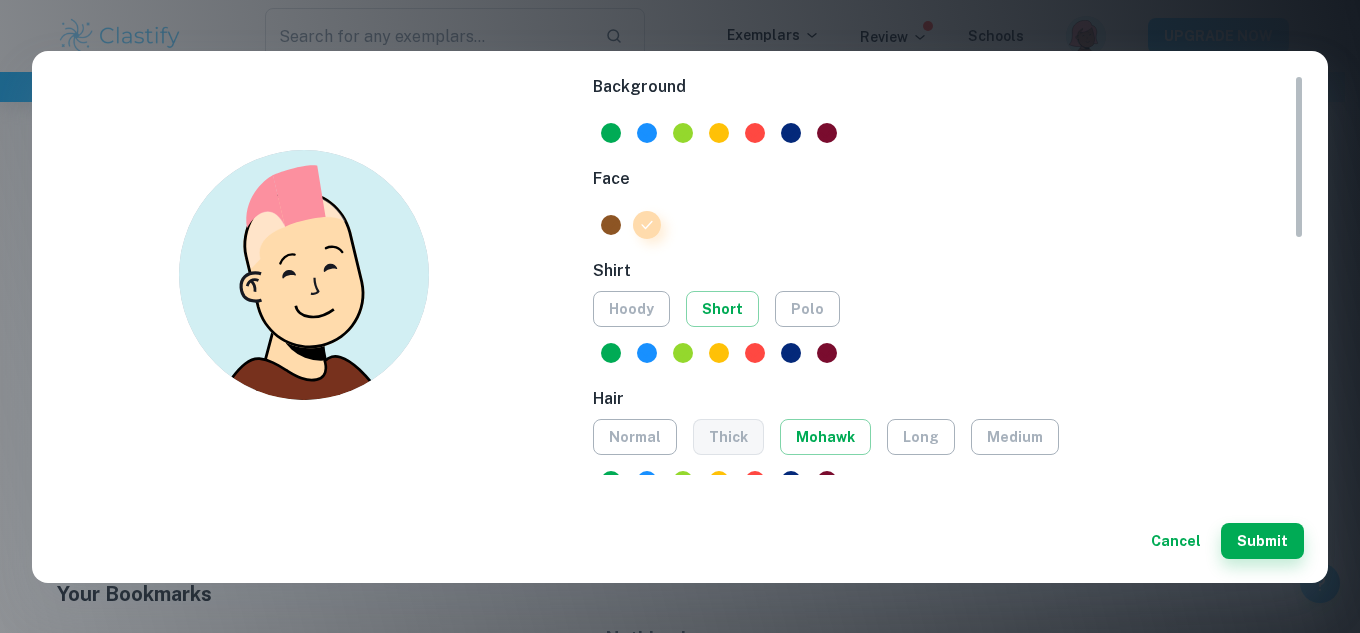 click on "thick" at bounding box center (728, 437) 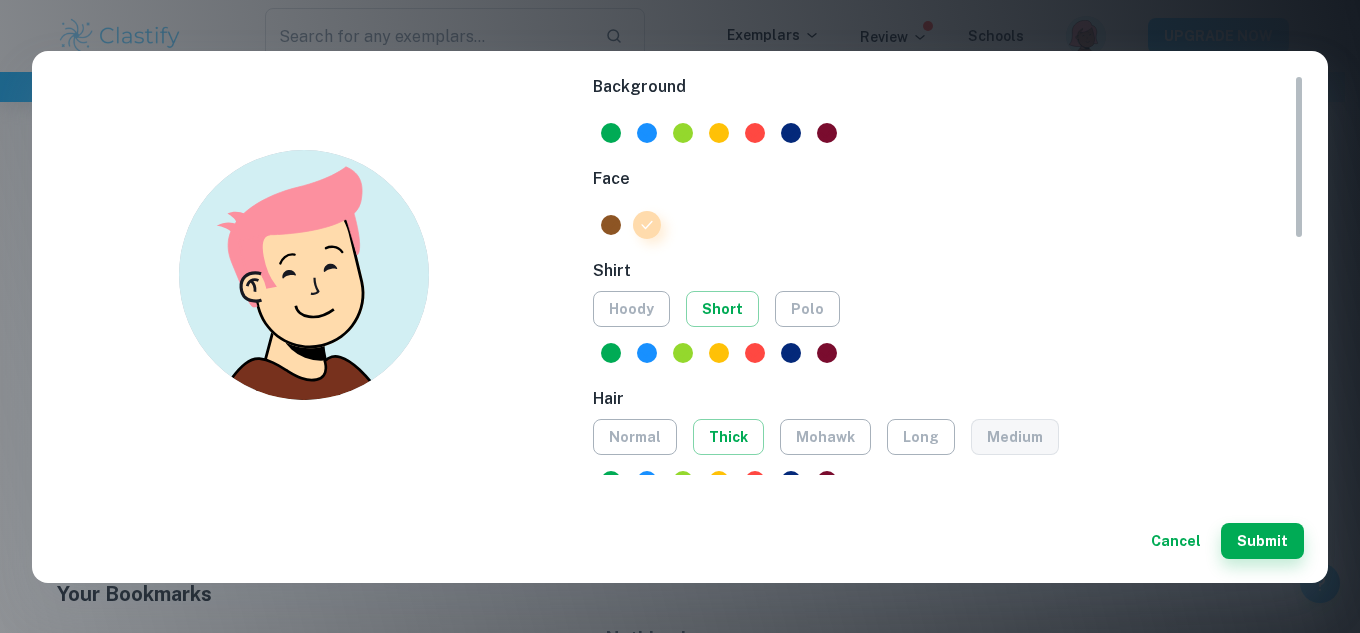 click on "medium" at bounding box center (1015, 437) 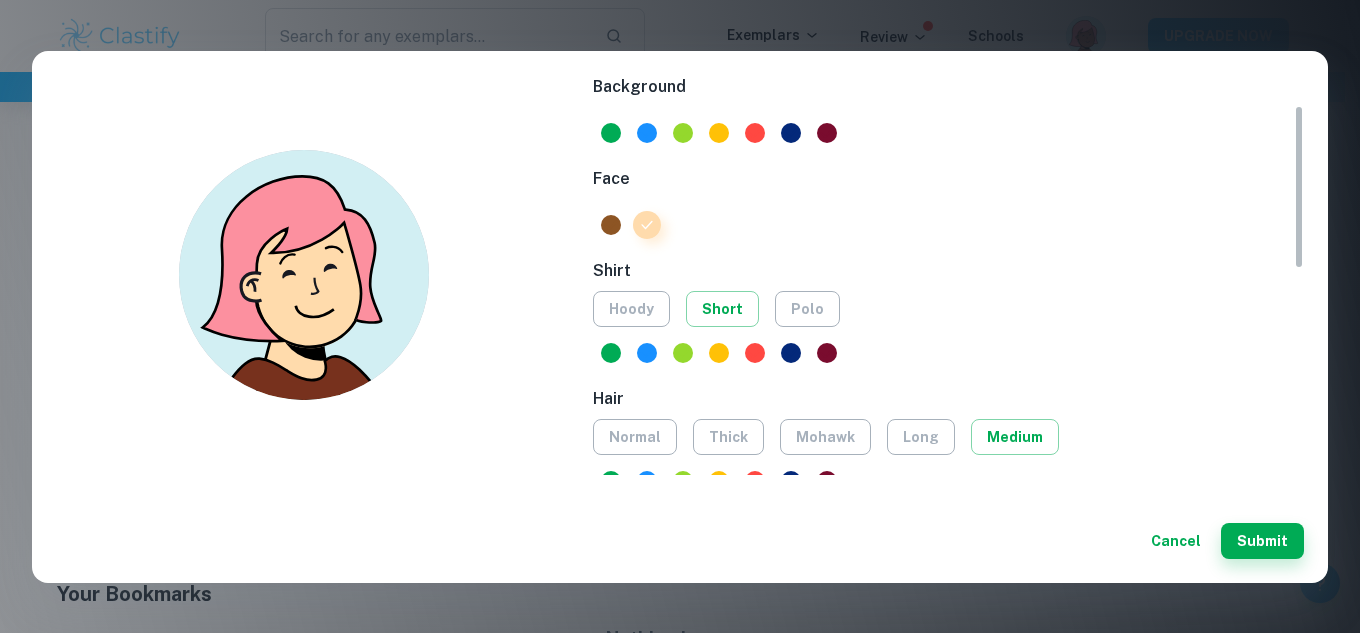 scroll, scrollTop: 74, scrollLeft: 0, axis: vertical 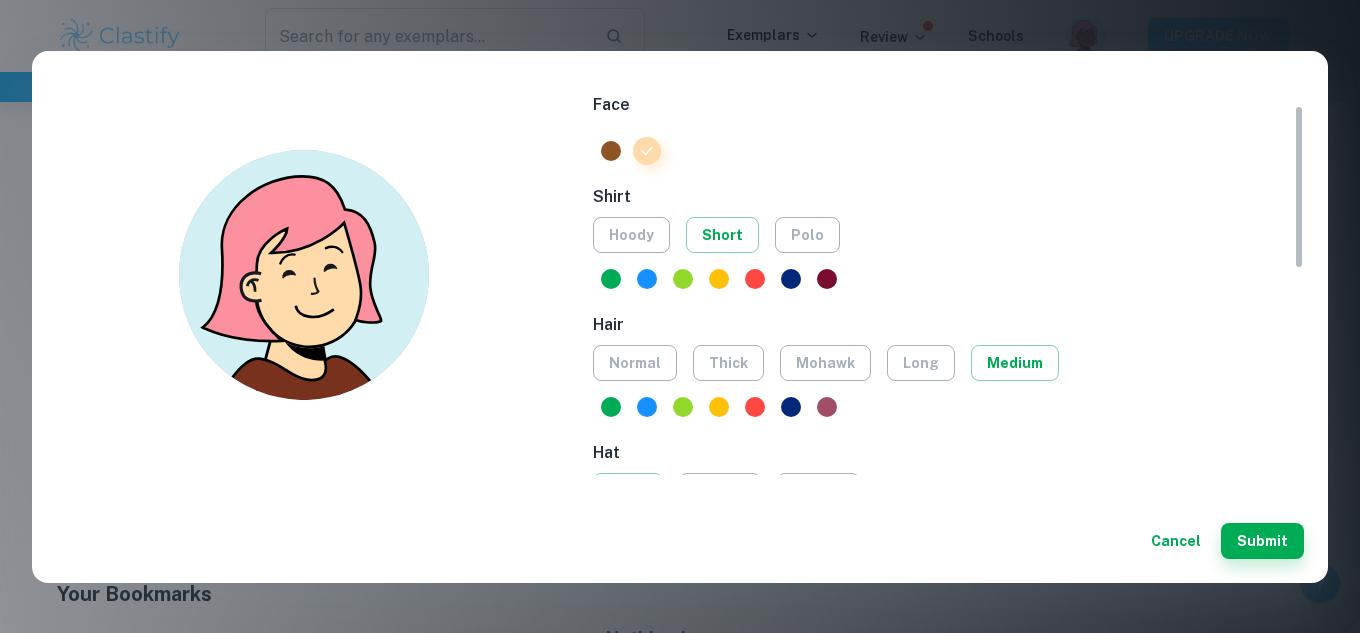 click at bounding box center [827, 407] 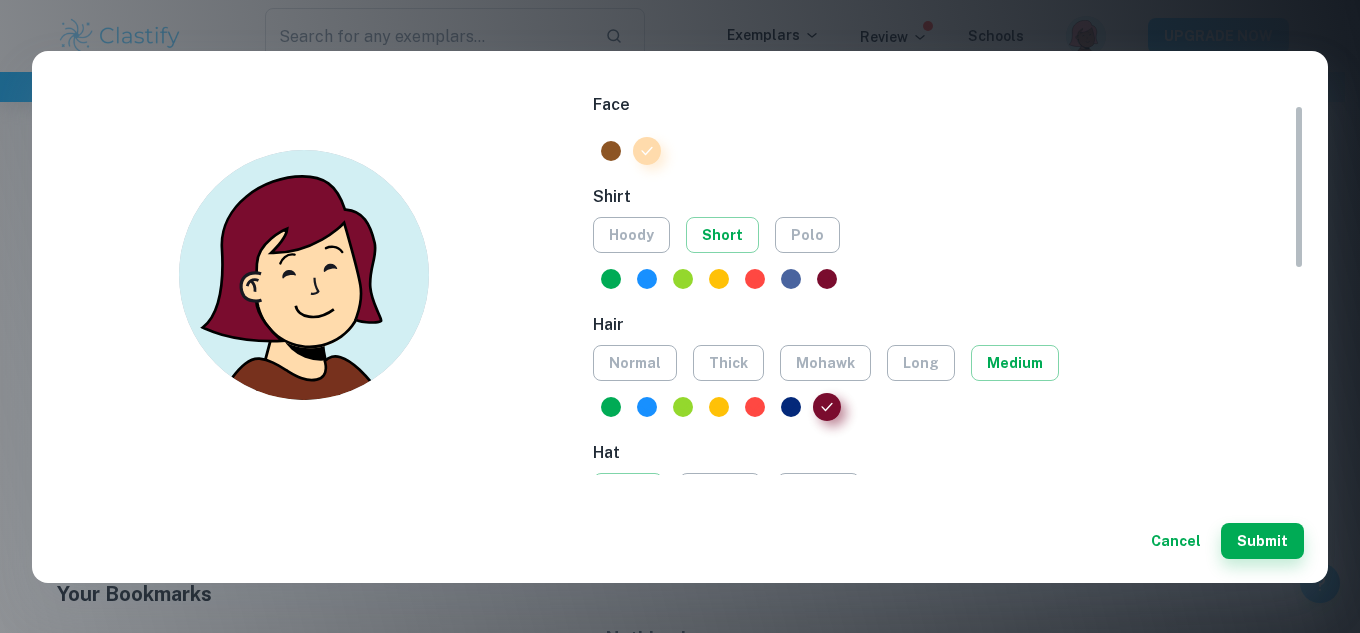 click at bounding box center (791, 279) 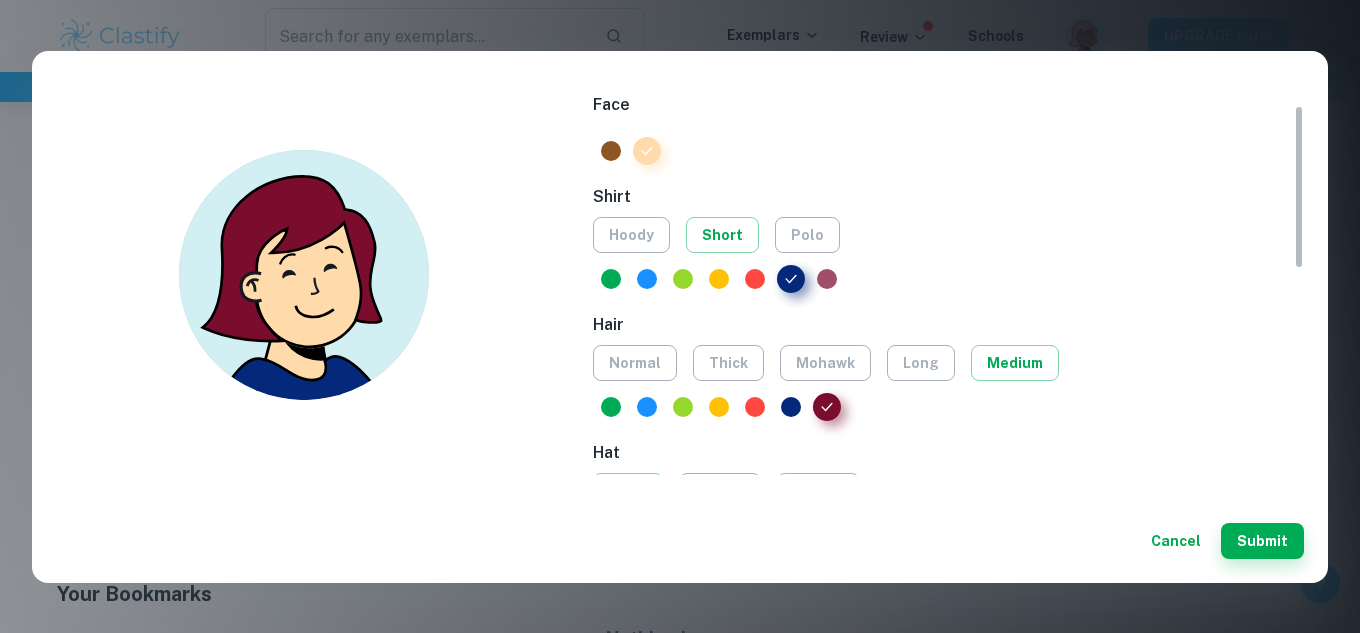 click at bounding box center (827, 279) 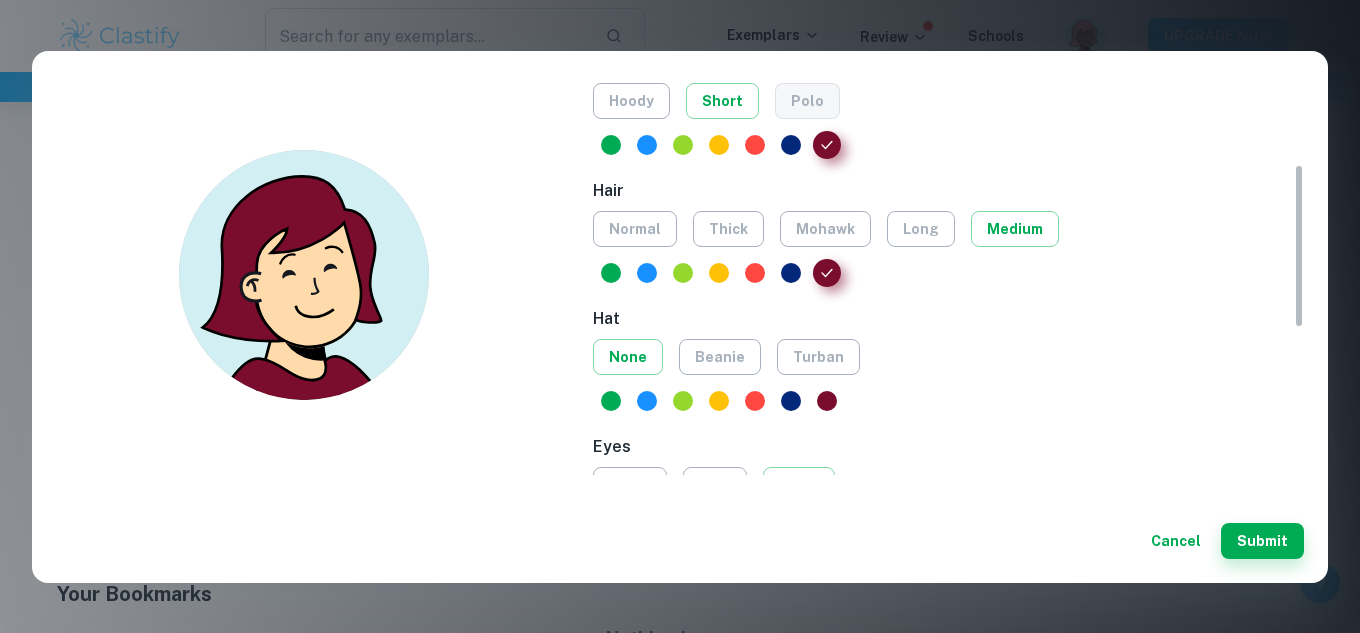 scroll, scrollTop: 219, scrollLeft: 0, axis: vertical 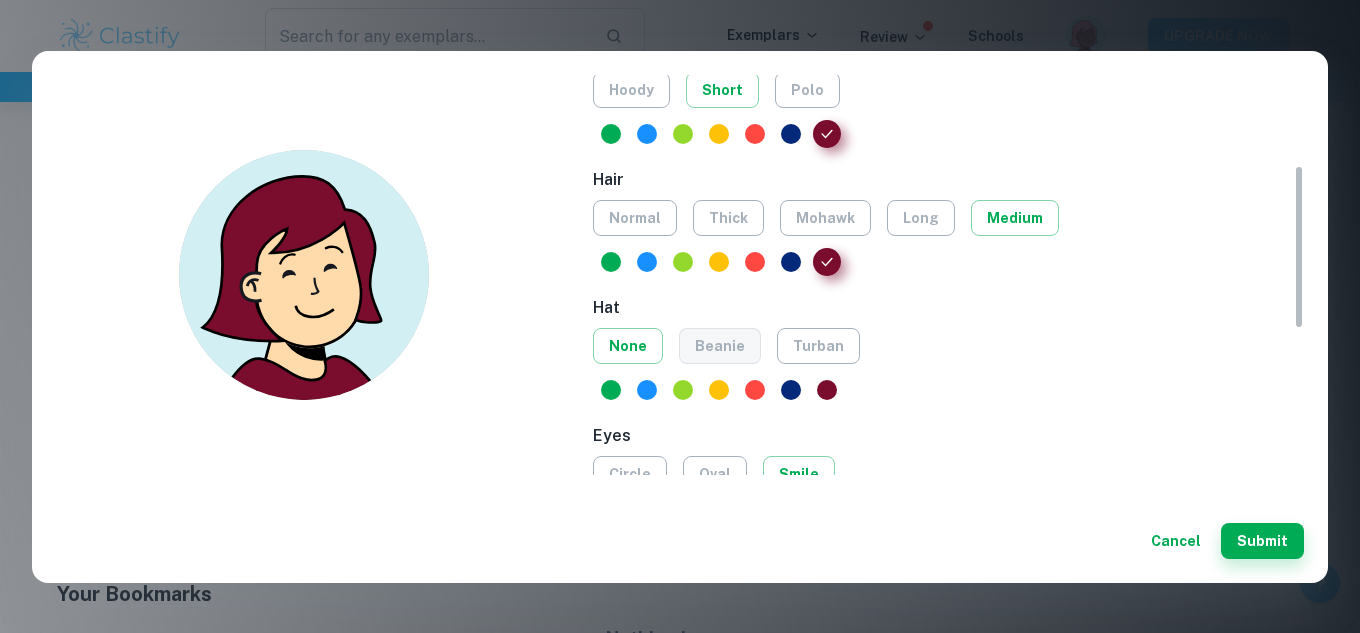 click on "beanie" at bounding box center (720, 346) 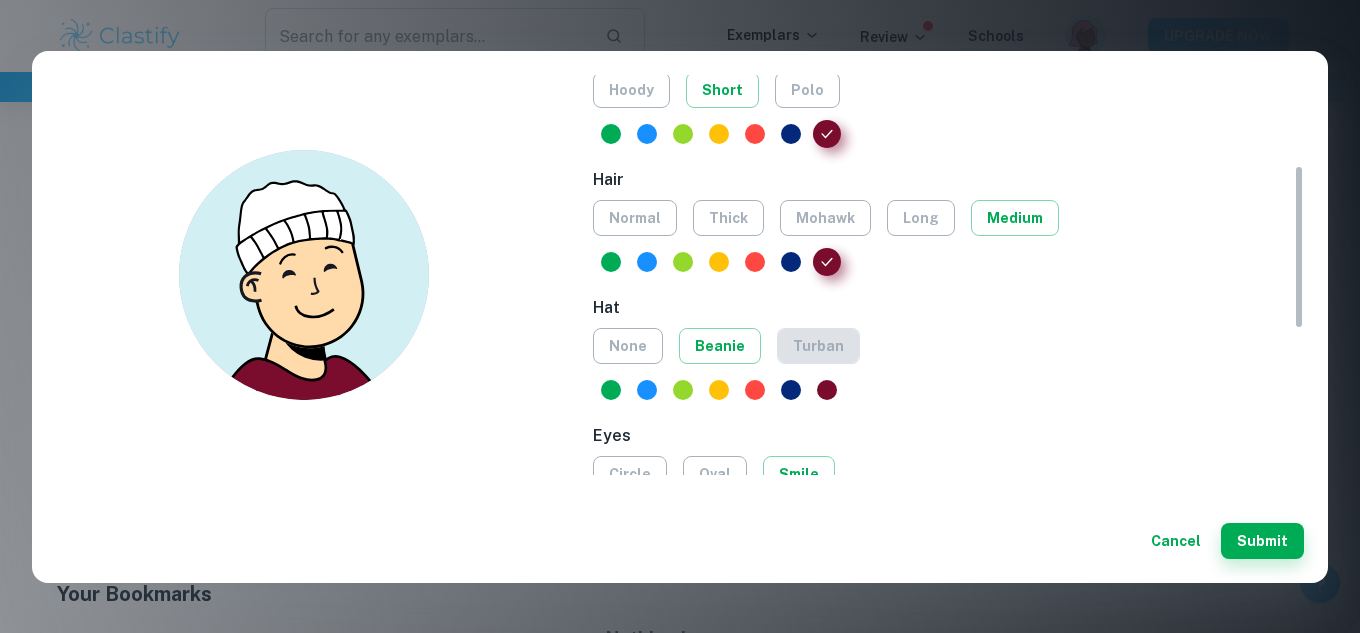 click on "turban" at bounding box center [818, 346] 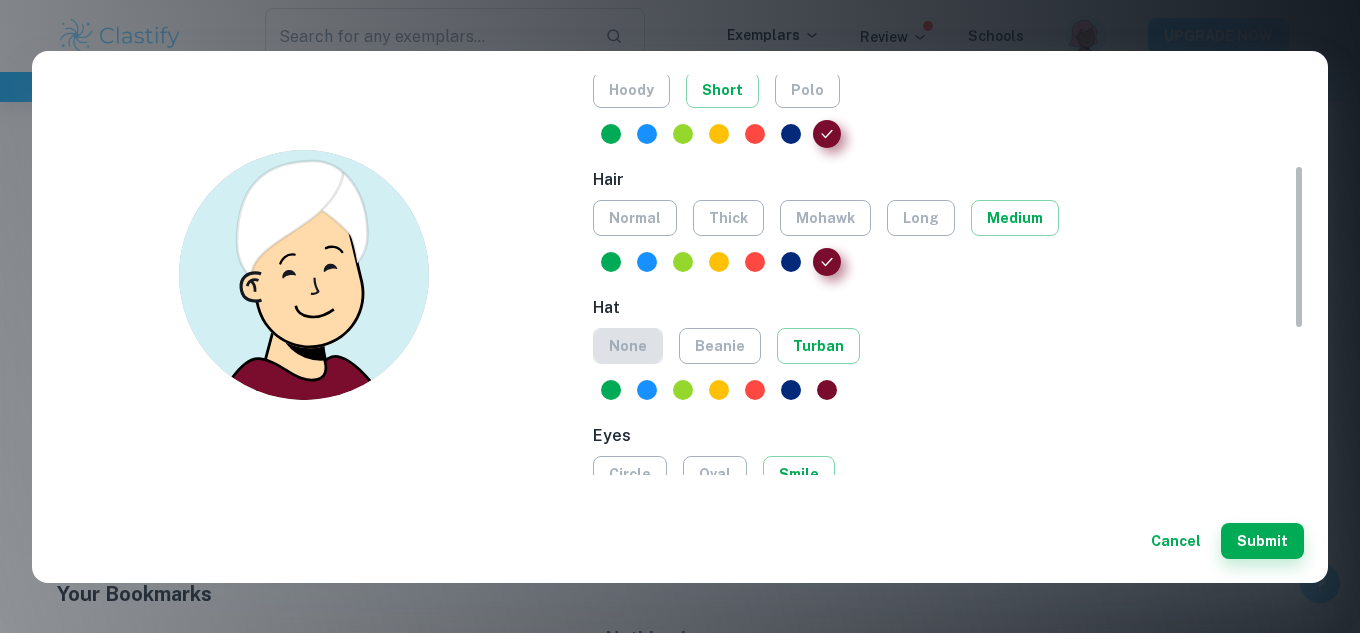click on "none" at bounding box center (628, 346) 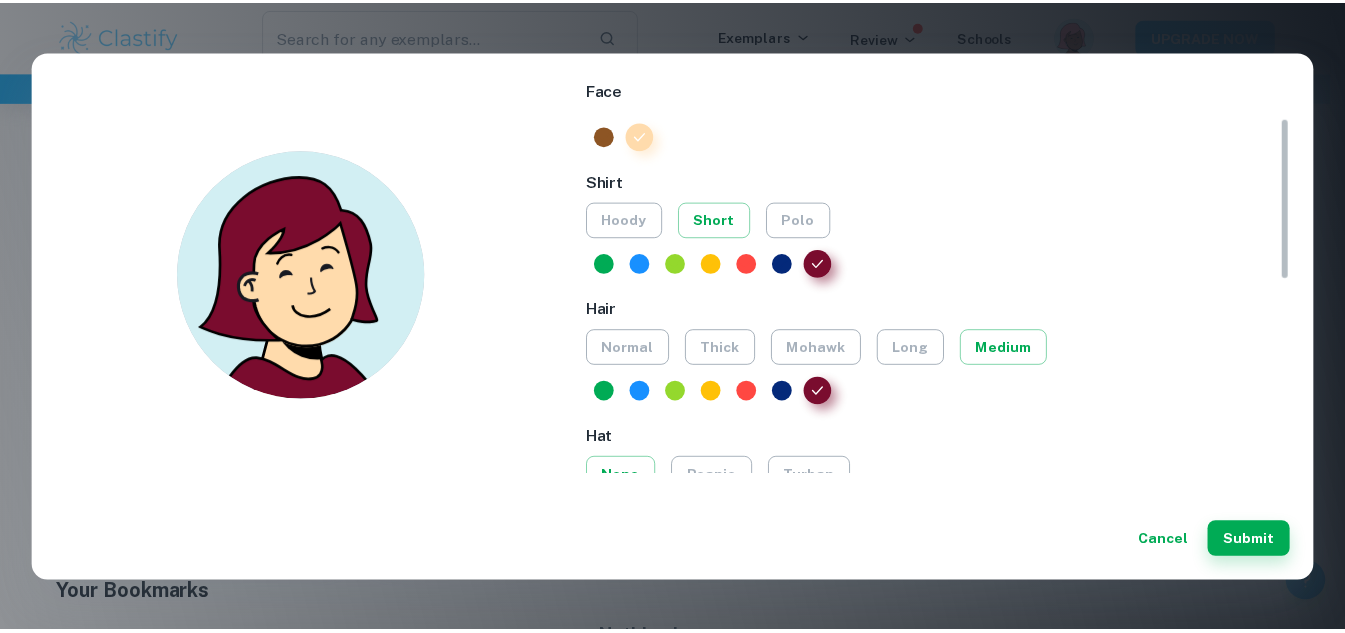 scroll, scrollTop: 103, scrollLeft: 0, axis: vertical 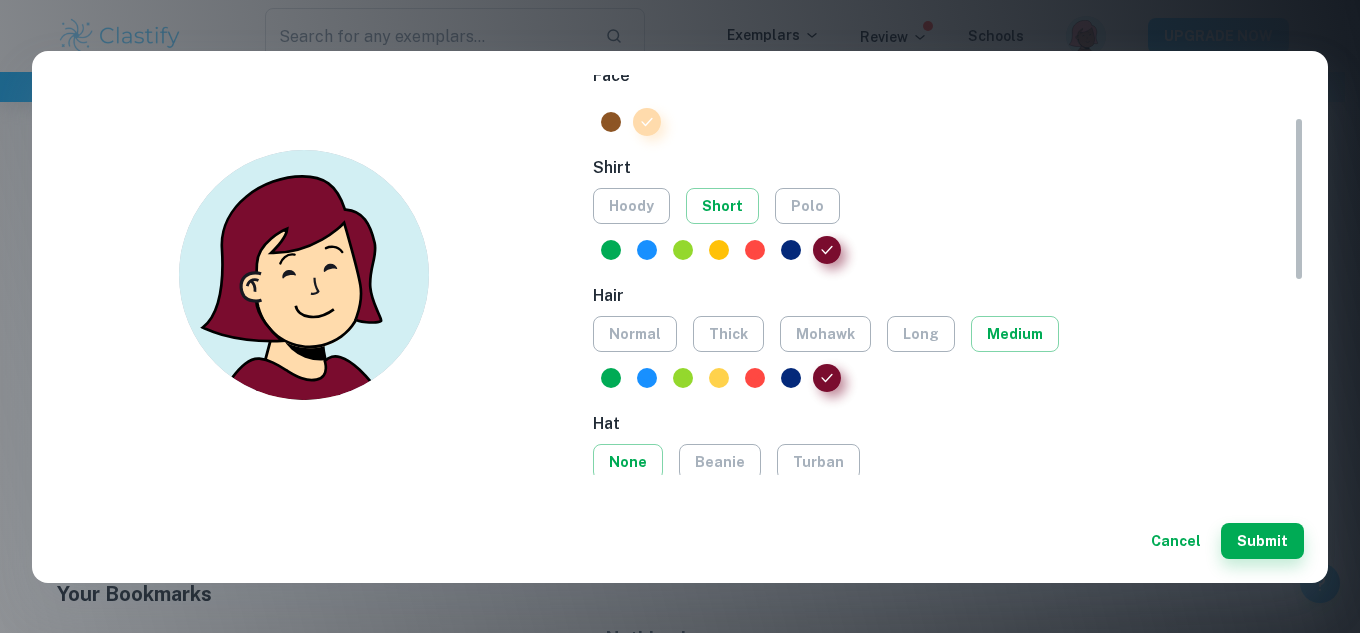 click at bounding box center [719, 378] 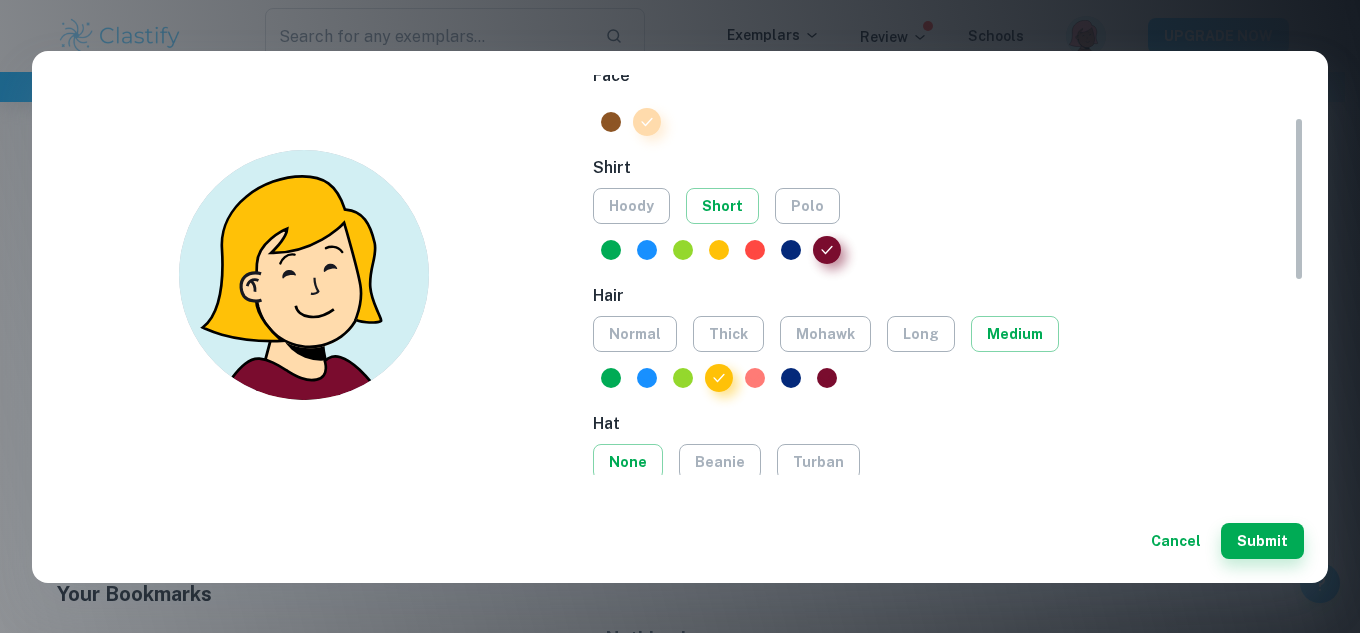 click at bounding box center (755, 378) 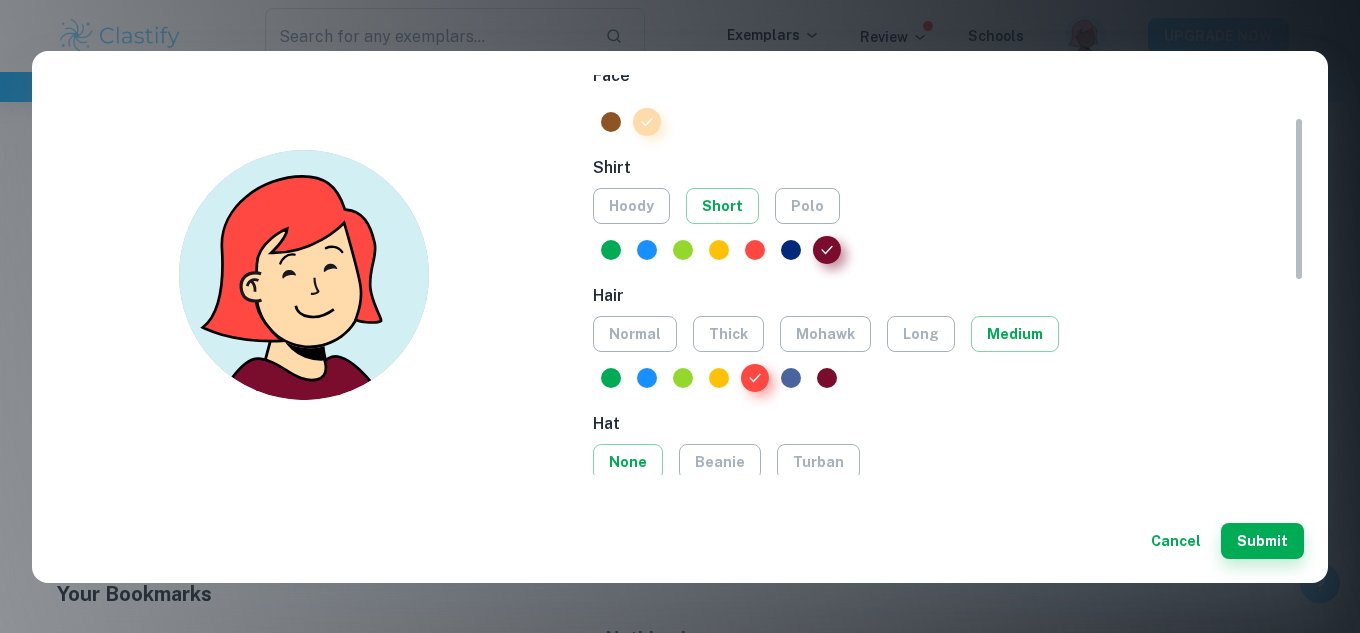 click at bounding box center (791, 378) 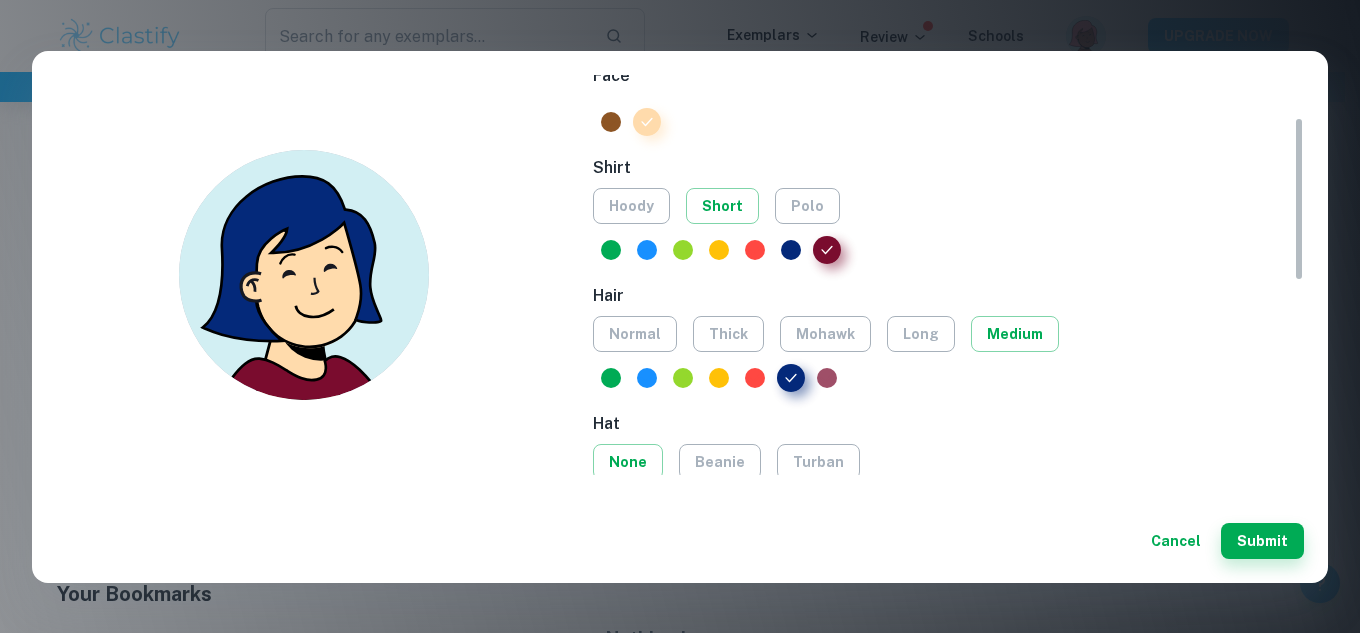 click at bounding box center [827, 378] 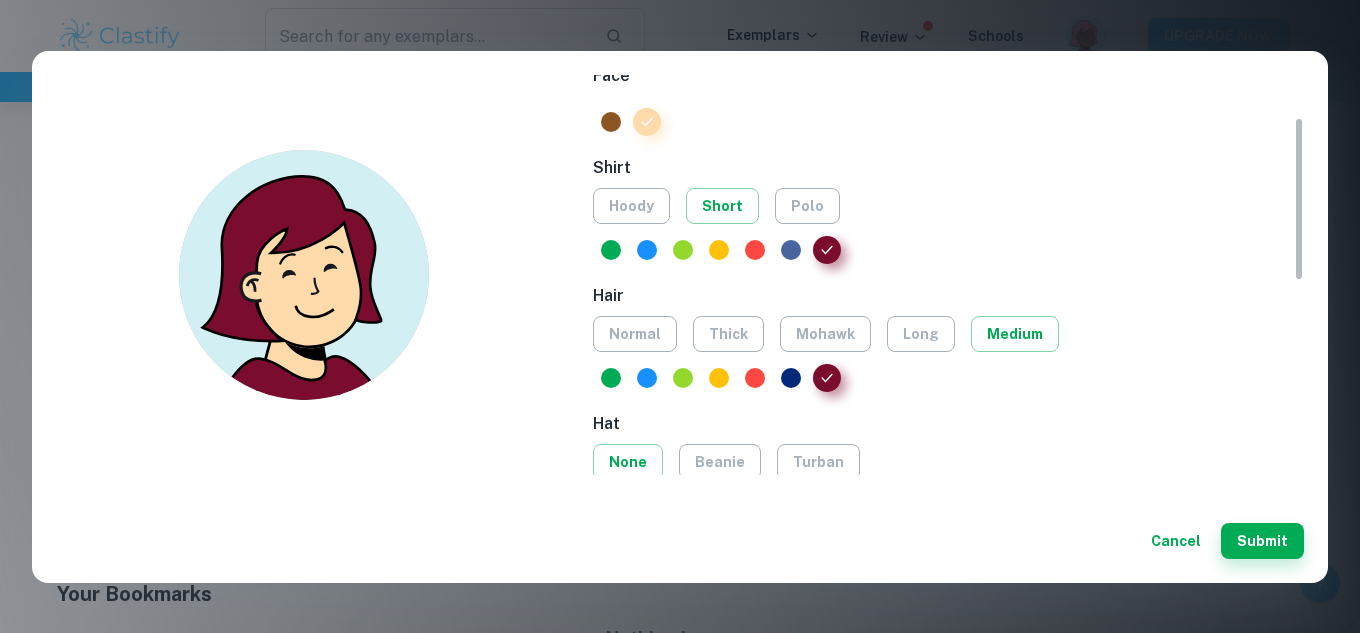 click at bounding box center [791, 250] 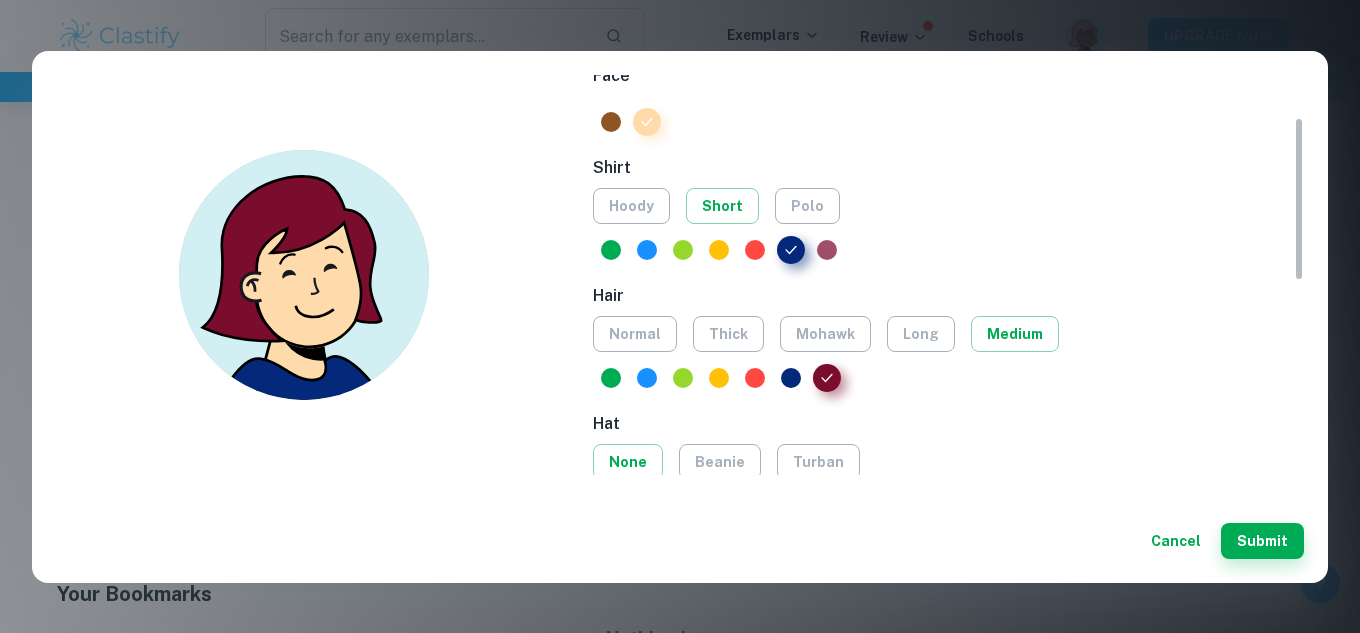 click at bounding box center (827, 250) 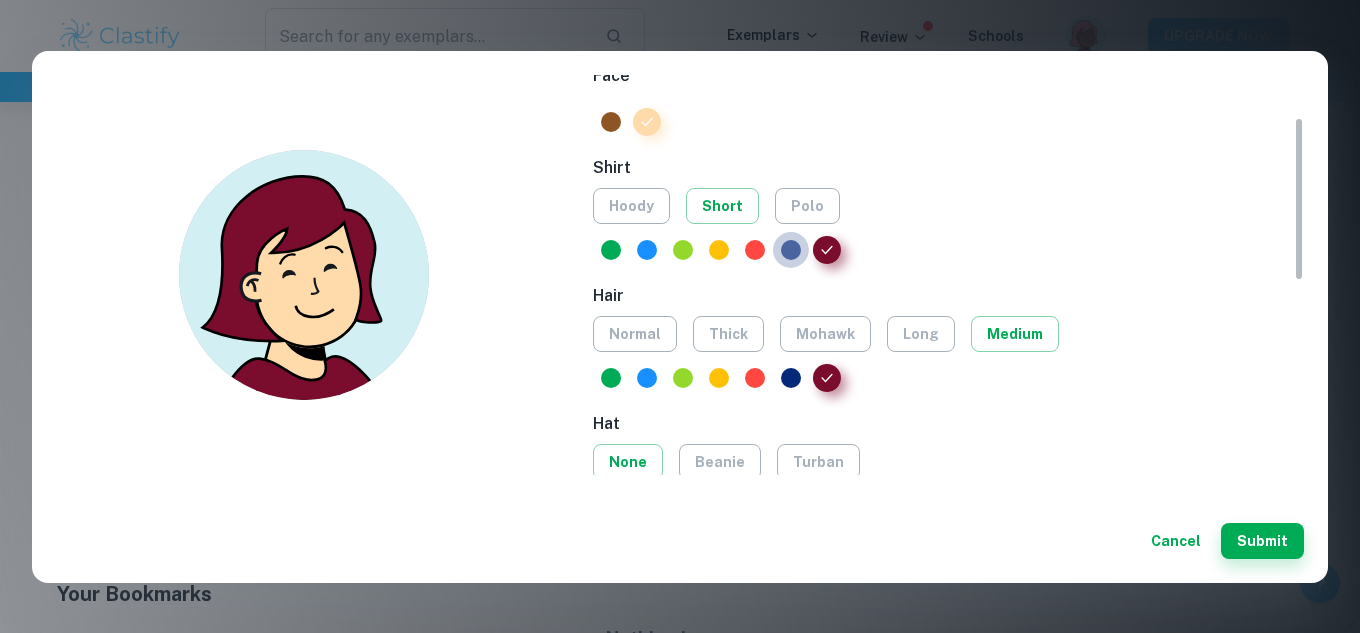 click at bounding box center [791, 250] 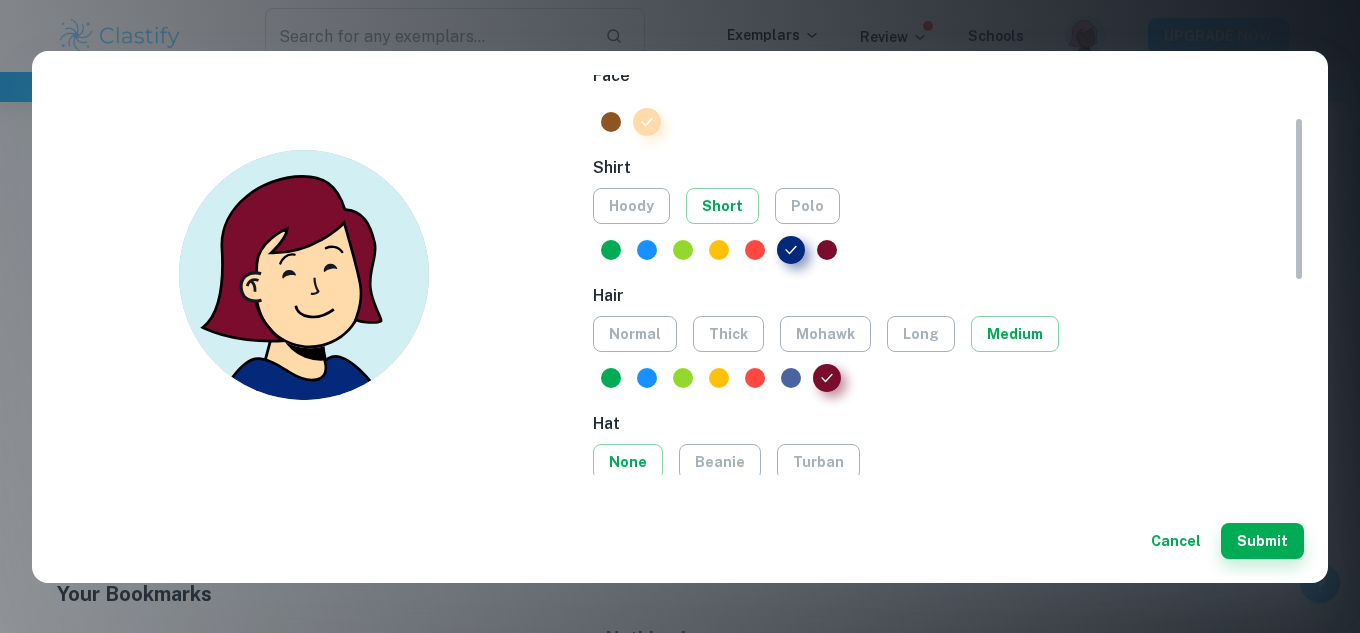 click at bounding box center [791, 378] 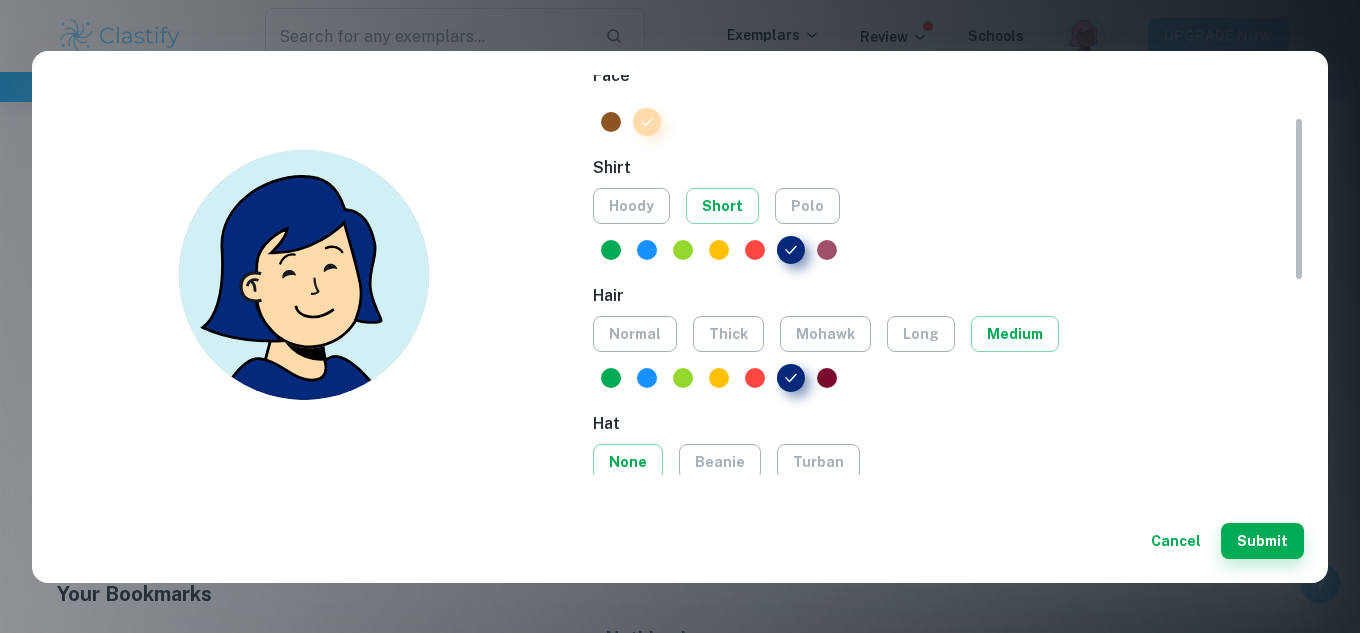 click at bounding box center (827, 250) 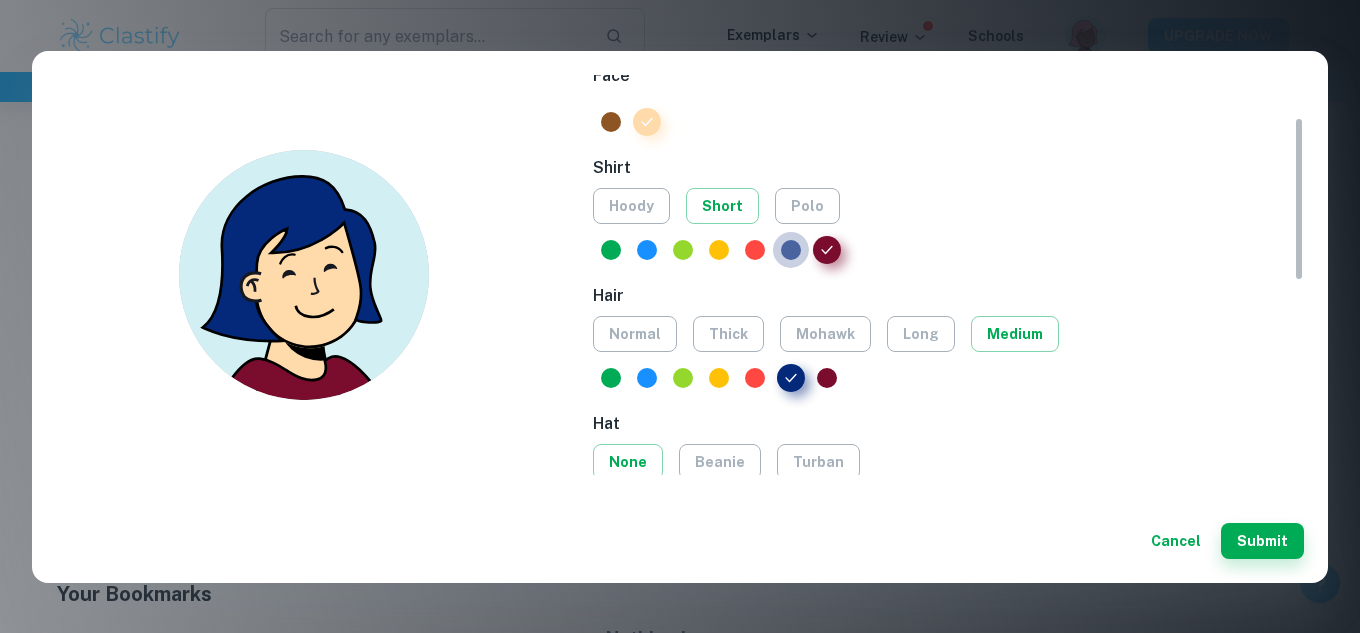 click at bounding box center [791, 250] 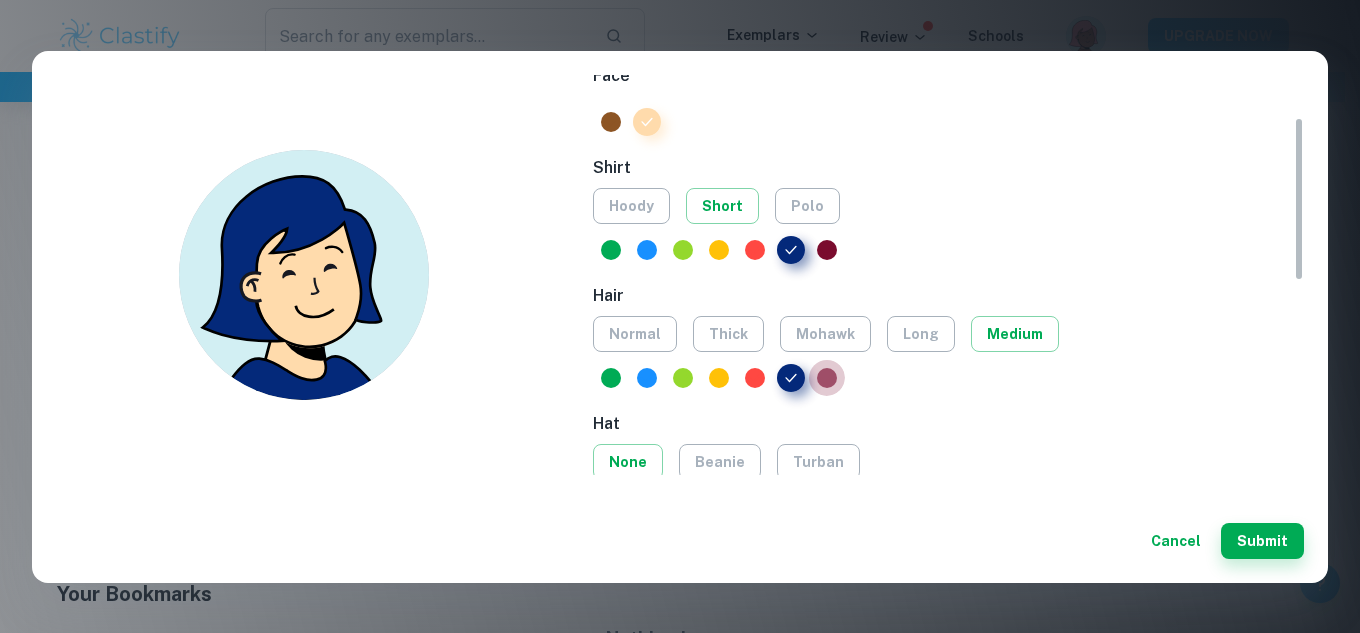 click at bounding box center (827, 378) 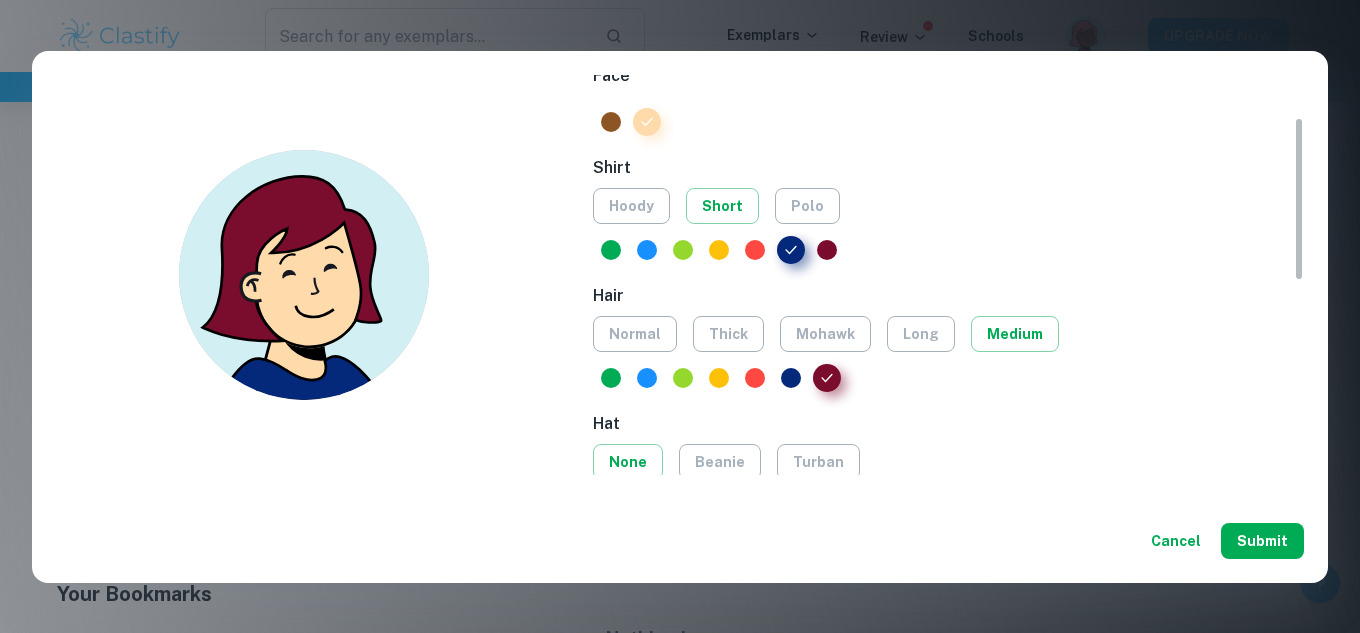 click on "Submit" at bounding box center (1262, 541) 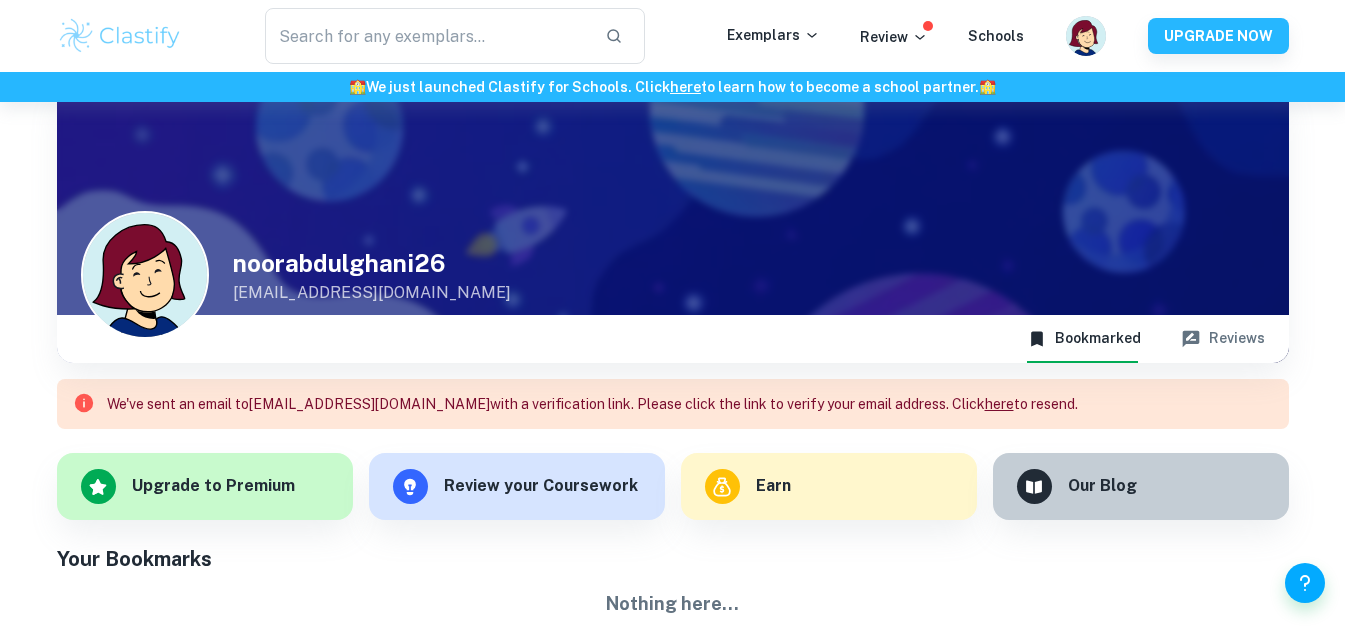 scroll, scrollTop: 102, scrollLeft: 0, axis: vertical 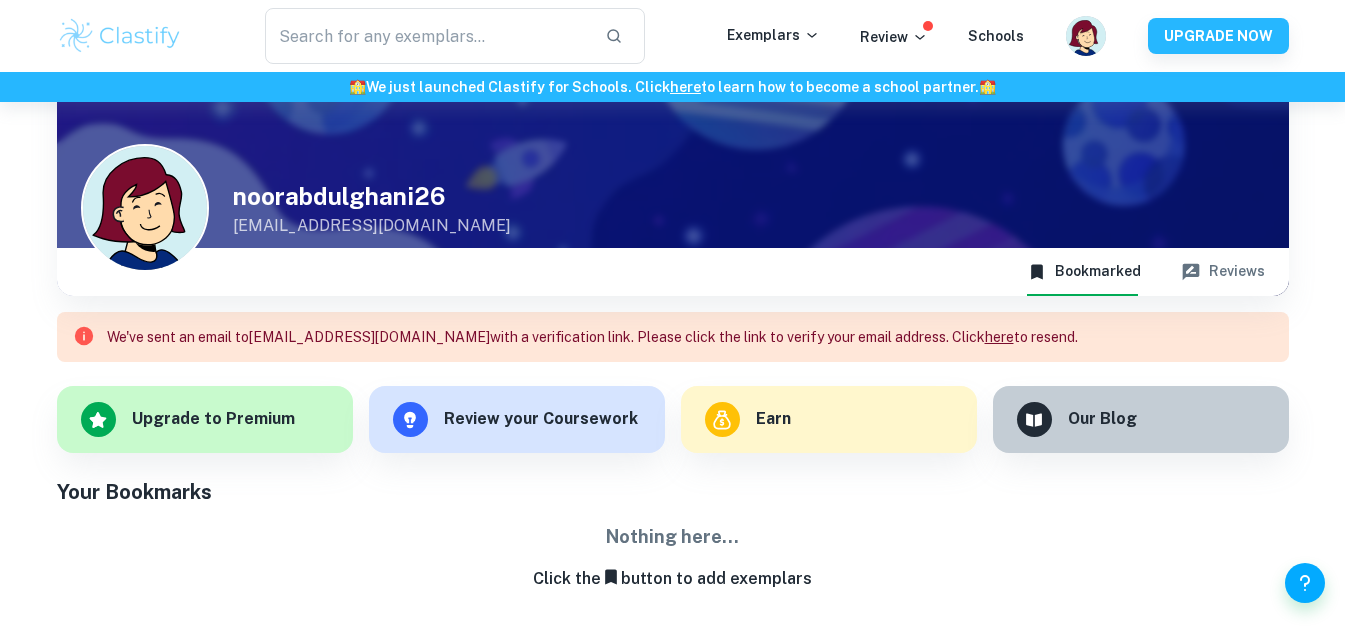 click on "Click the   button to add exemplars" at bounding box center (673, 579) 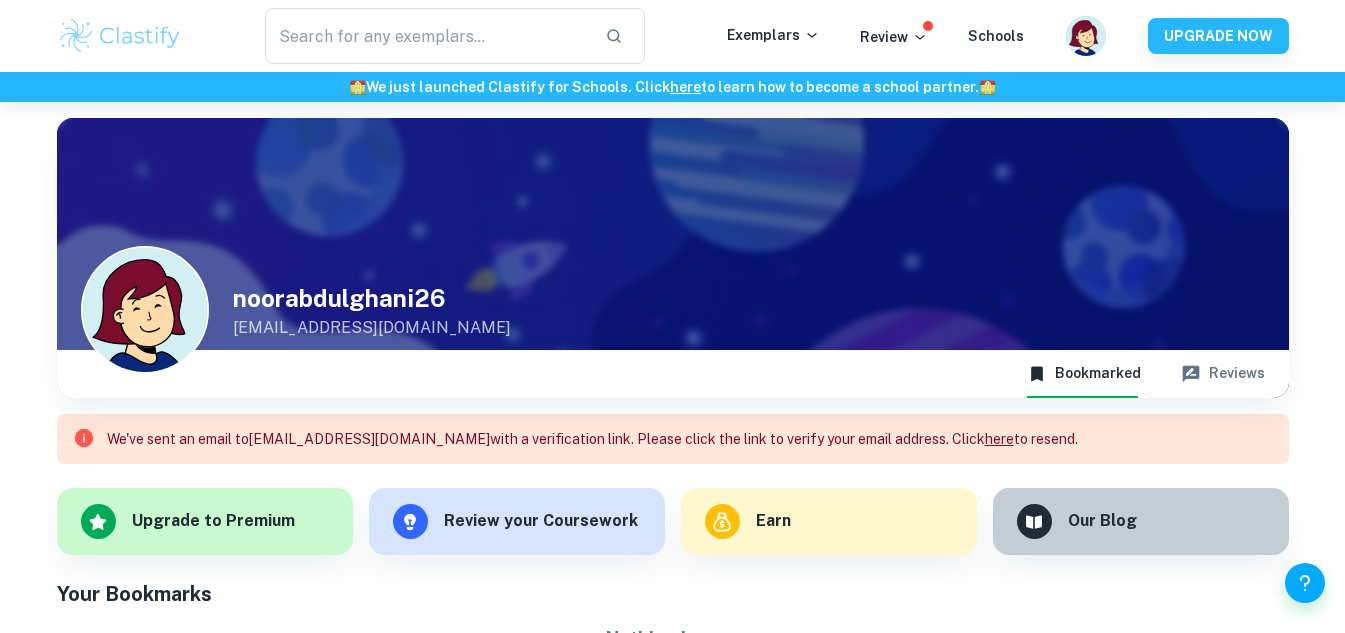 click on "Reviews" at bounding box center [1223, 374] 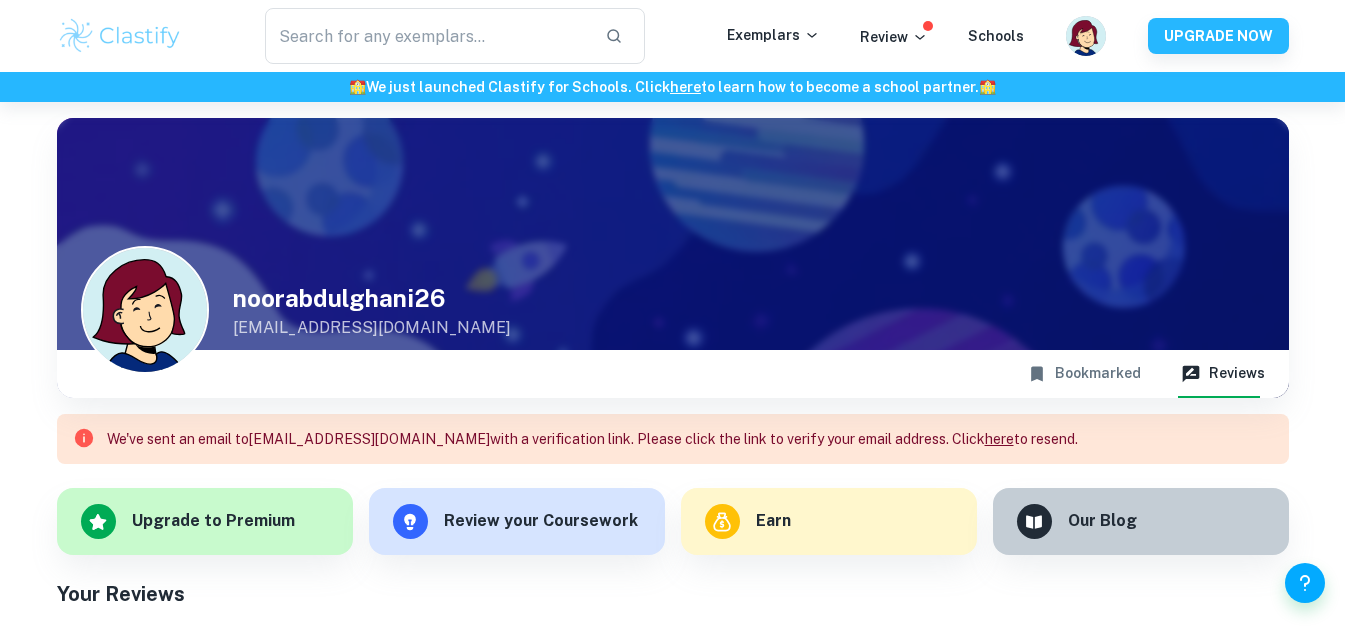 click on "Bookmarked" at bounding box center [1084, 374] 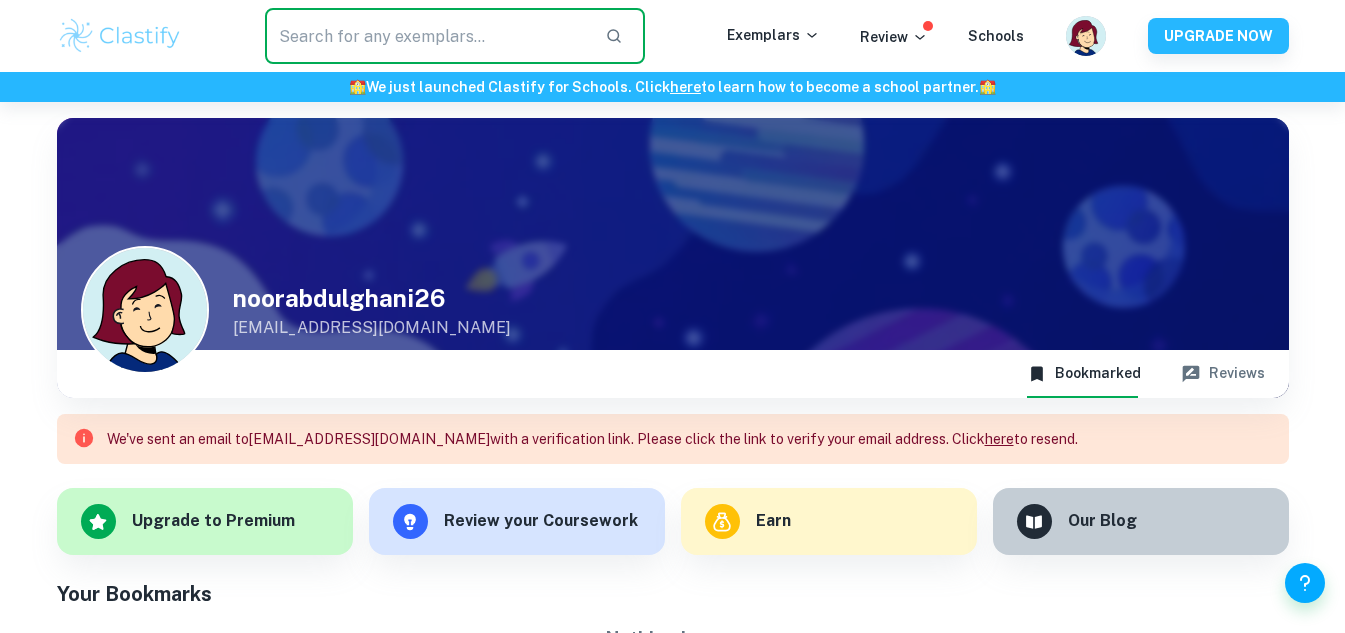 click at bounding box center [427, 36] 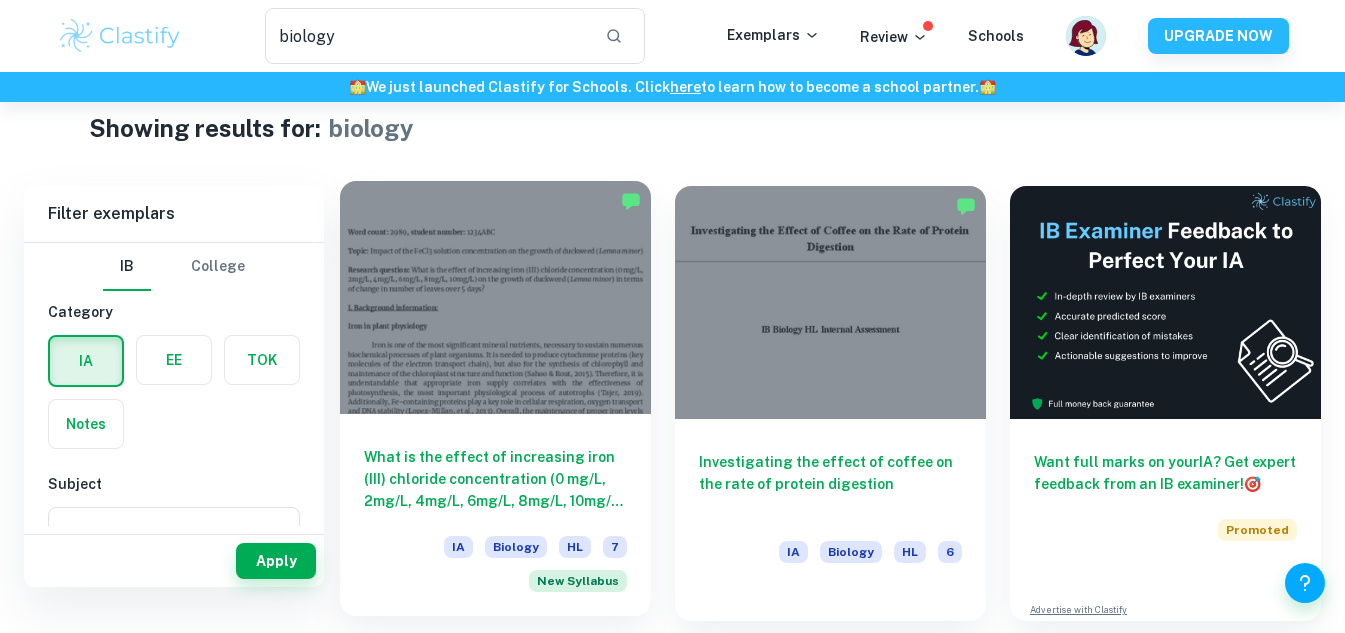 scroll, scrollTop: 0, scrollLeft: 0, axis: both 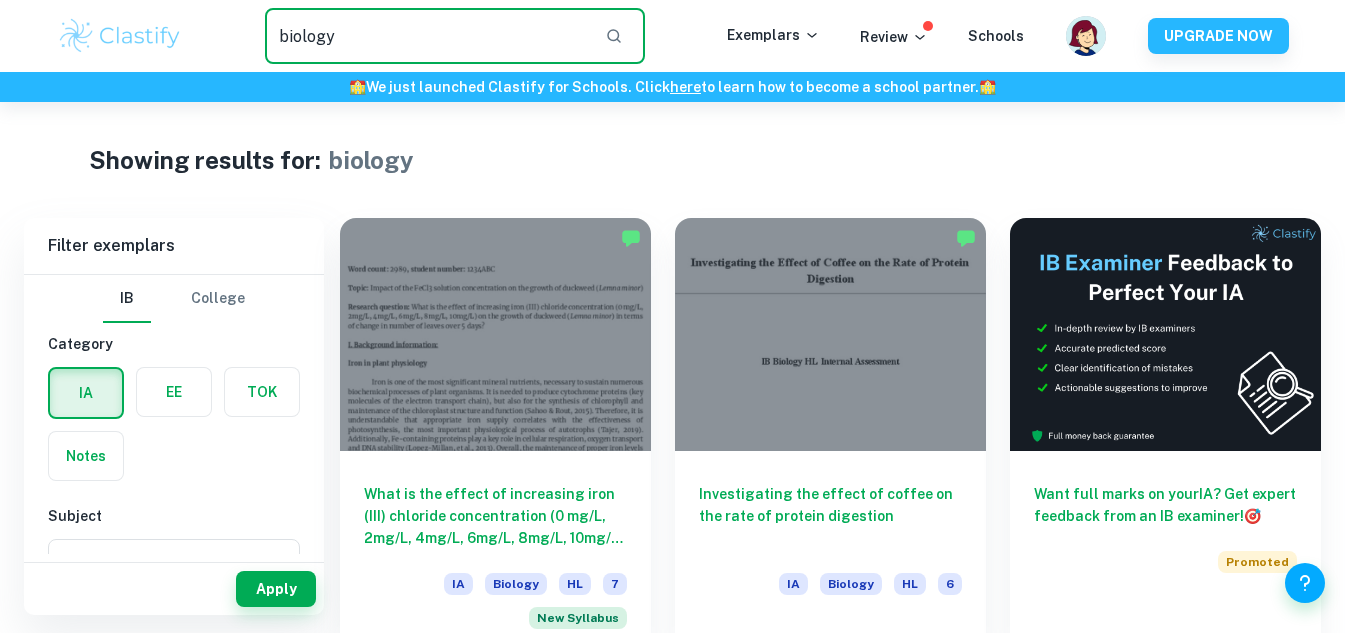 click on "biology" at bounding box center [427, 36] 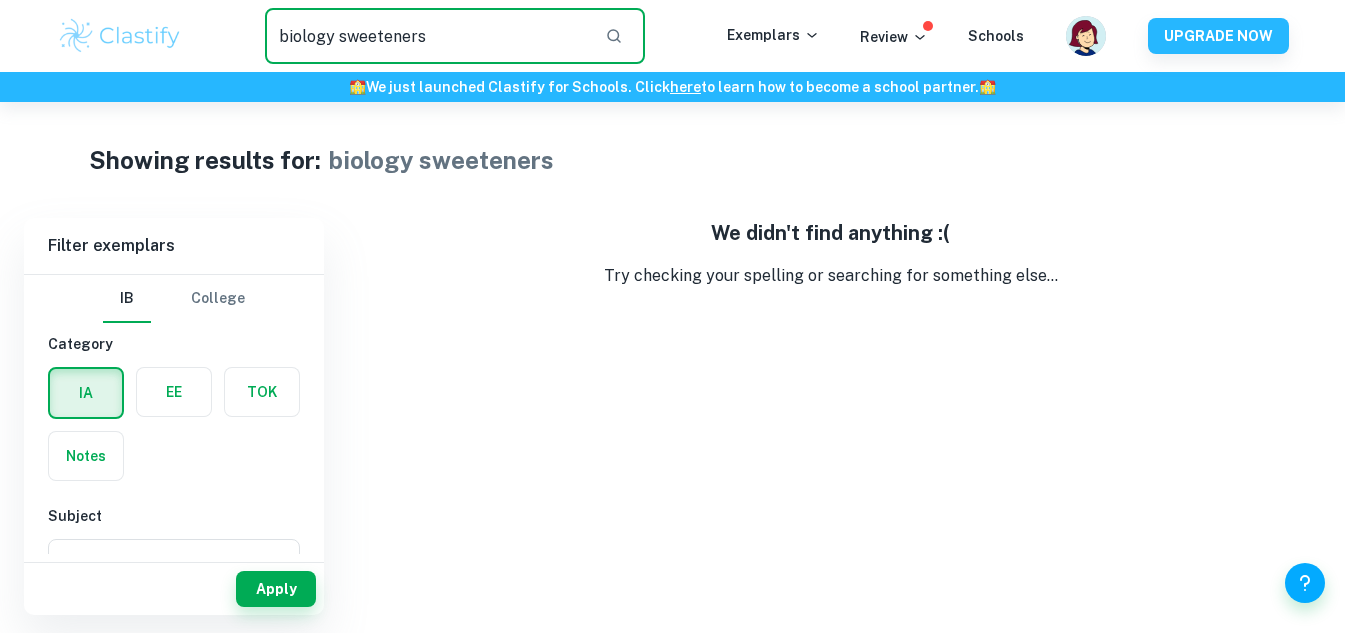 drag, startPoint x: 342, startPoint y: 36, endPoint x: 262, endPoint y: 36, distance: 80 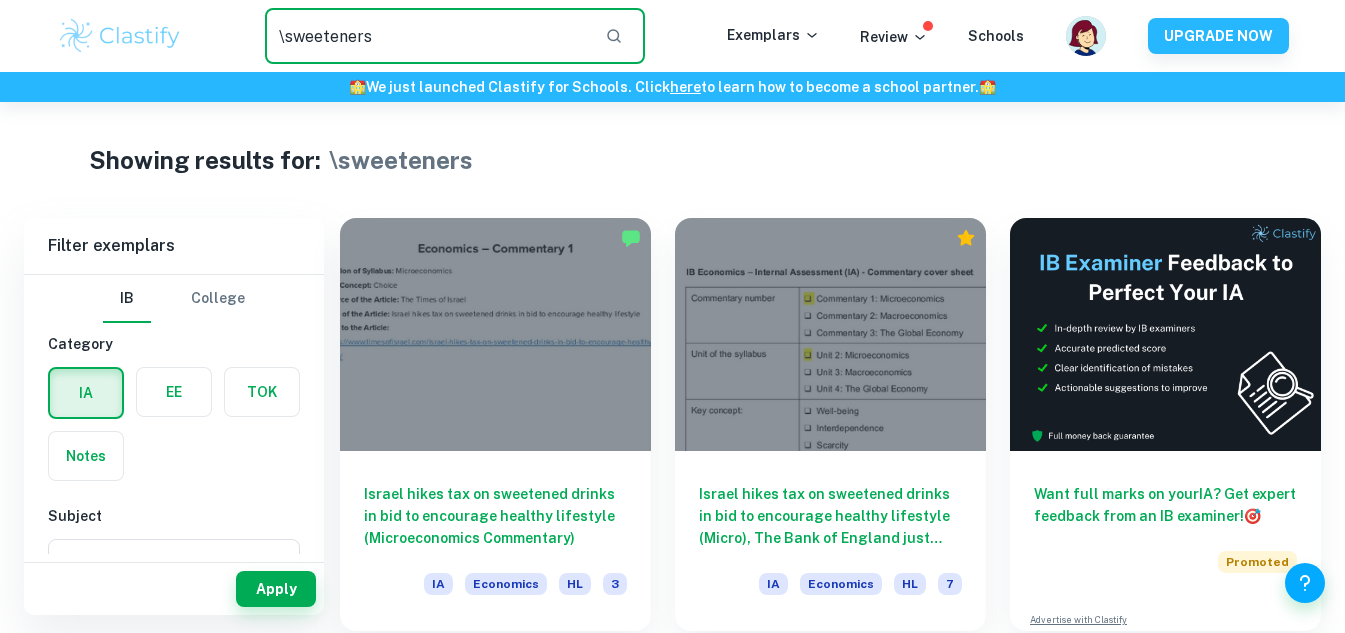 click on "\sweeteners" at bounding box center (427, 36) 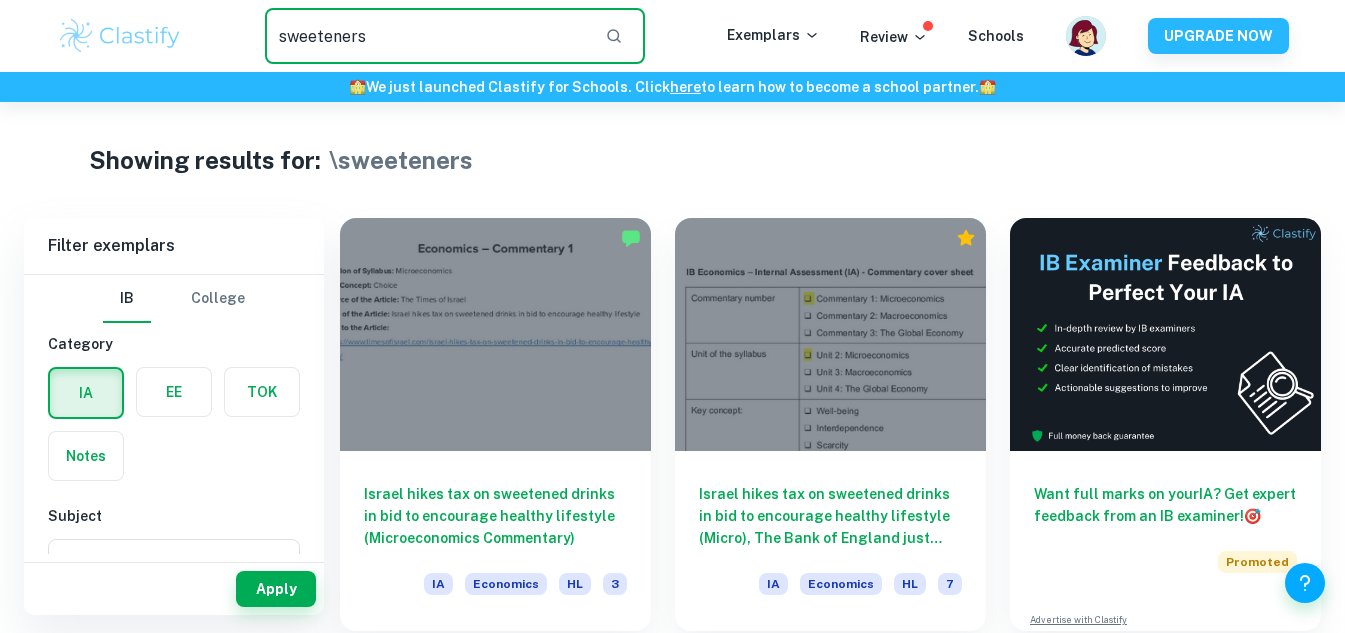 type on "sweeteners" 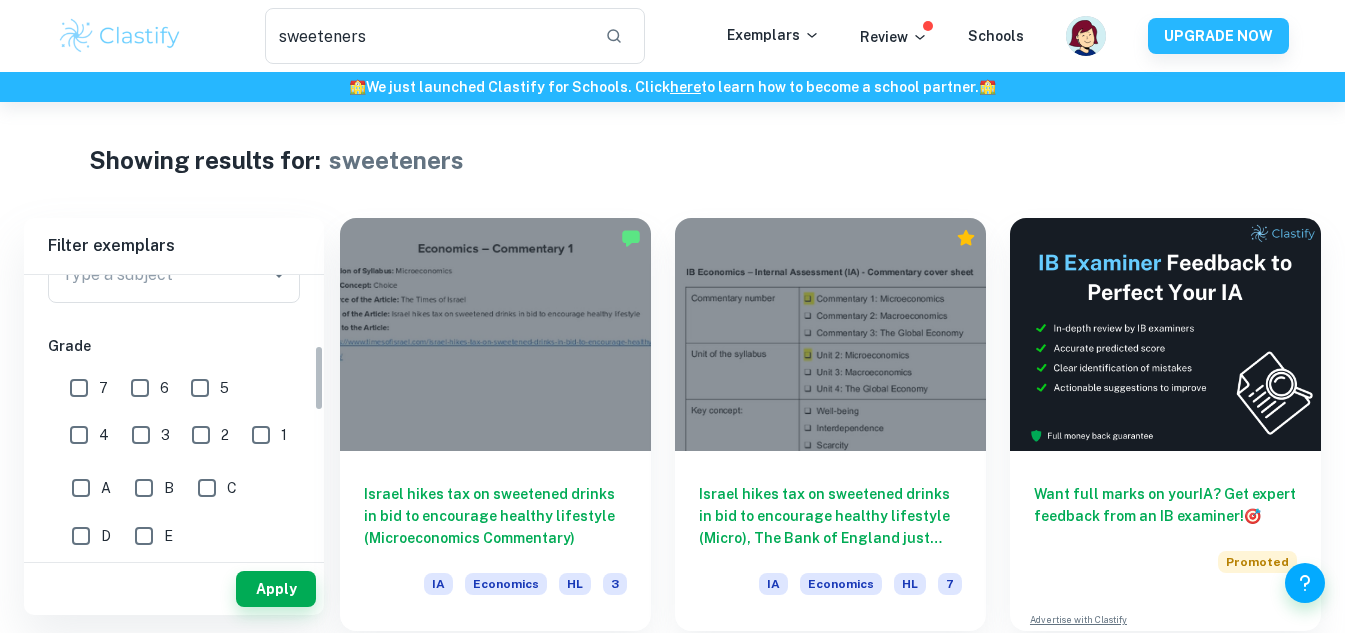 scroll, scrollTop: 293, scrollLeft: 0, axis: vertical 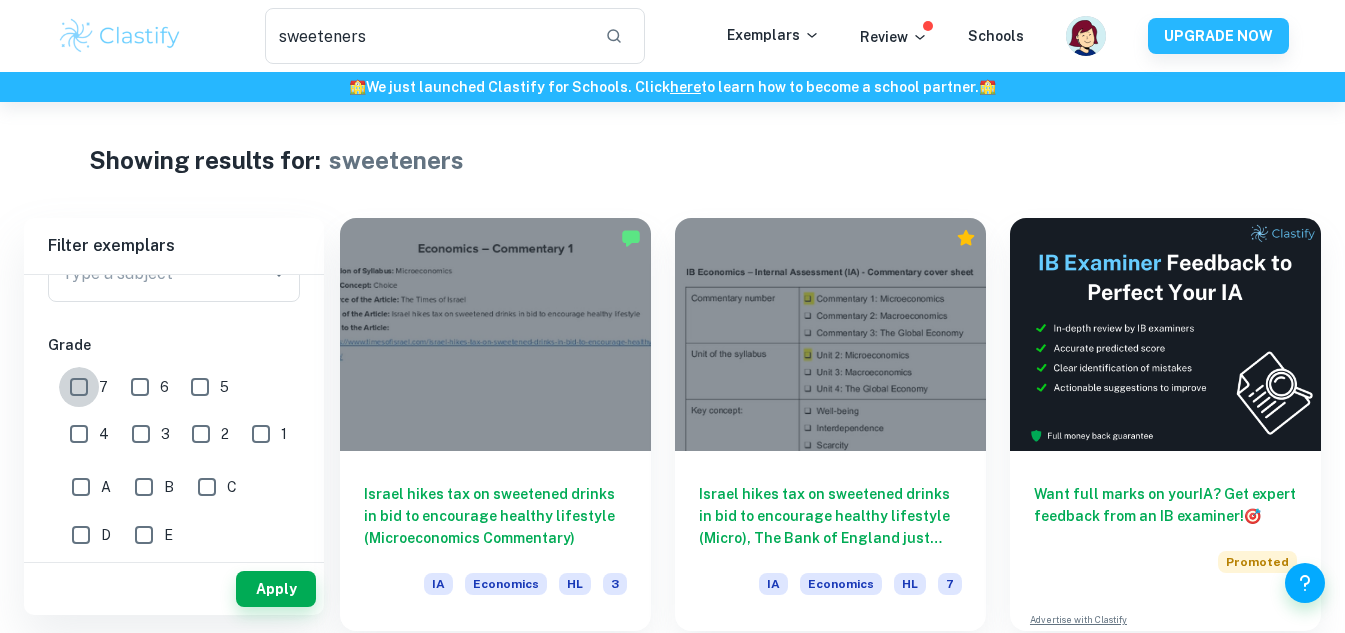 click on "7" at bounding box center (79, 387) 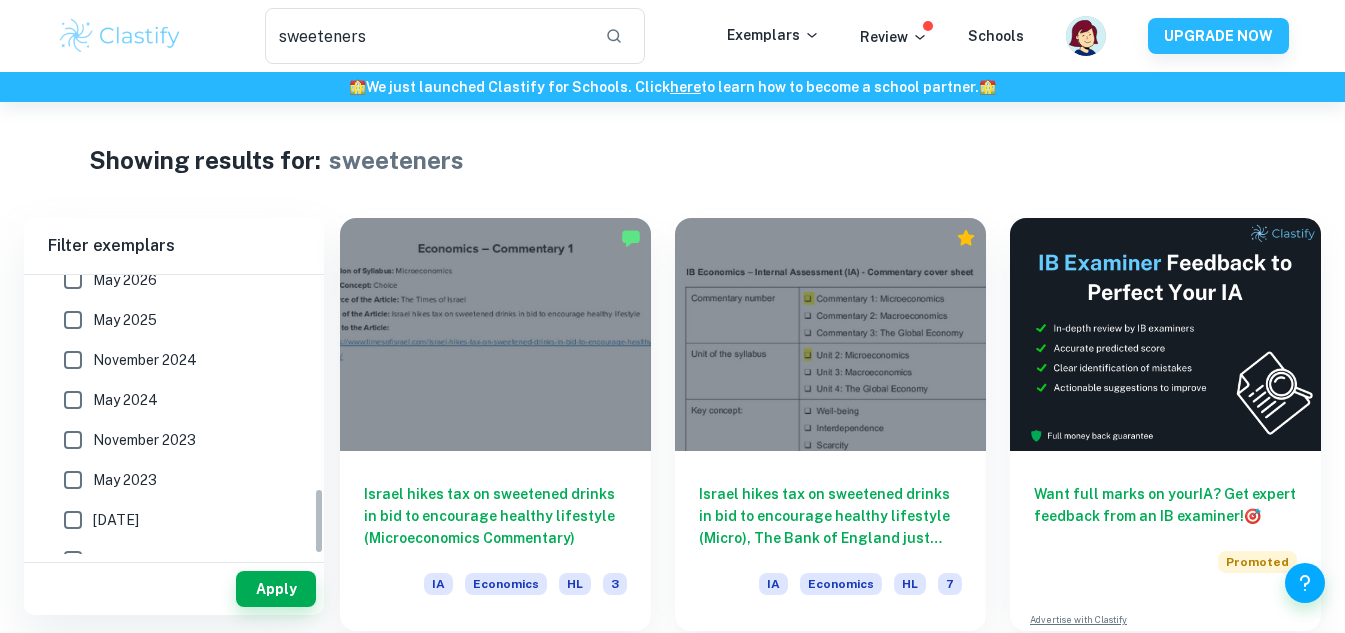 scroll, scrollTop: 884, scrollLeft: 0, axis: vertical 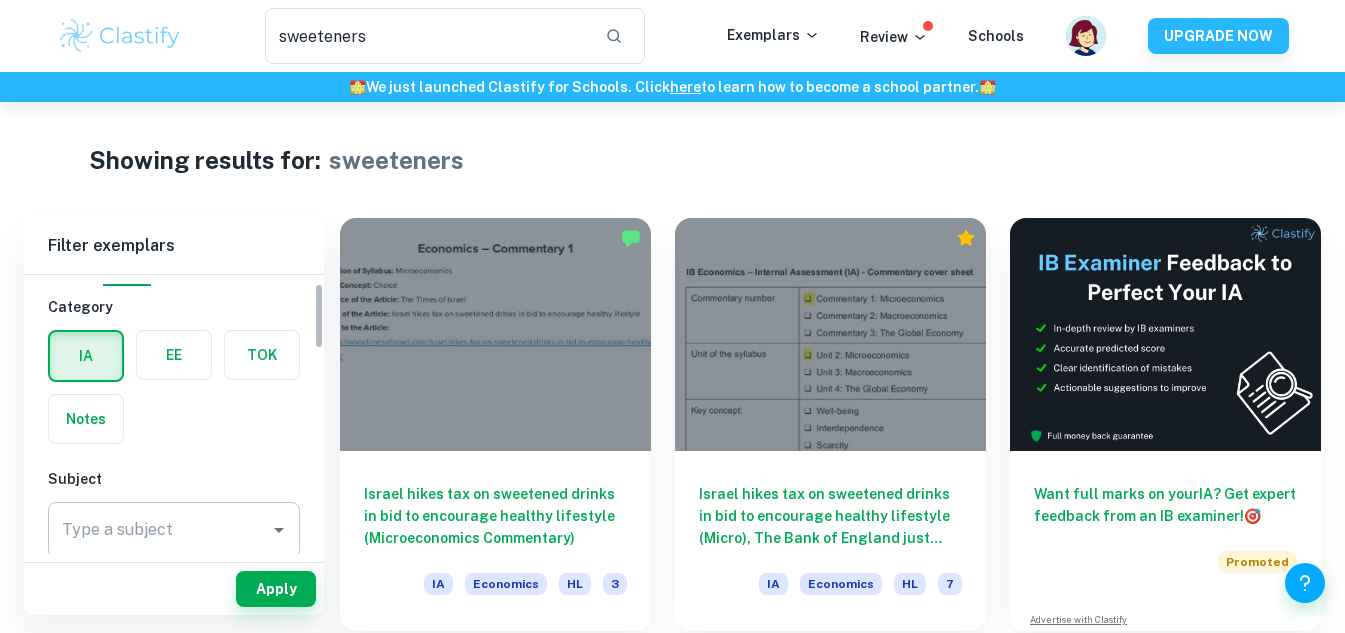 click on "Type a subject" at bounding box center (159, 530) 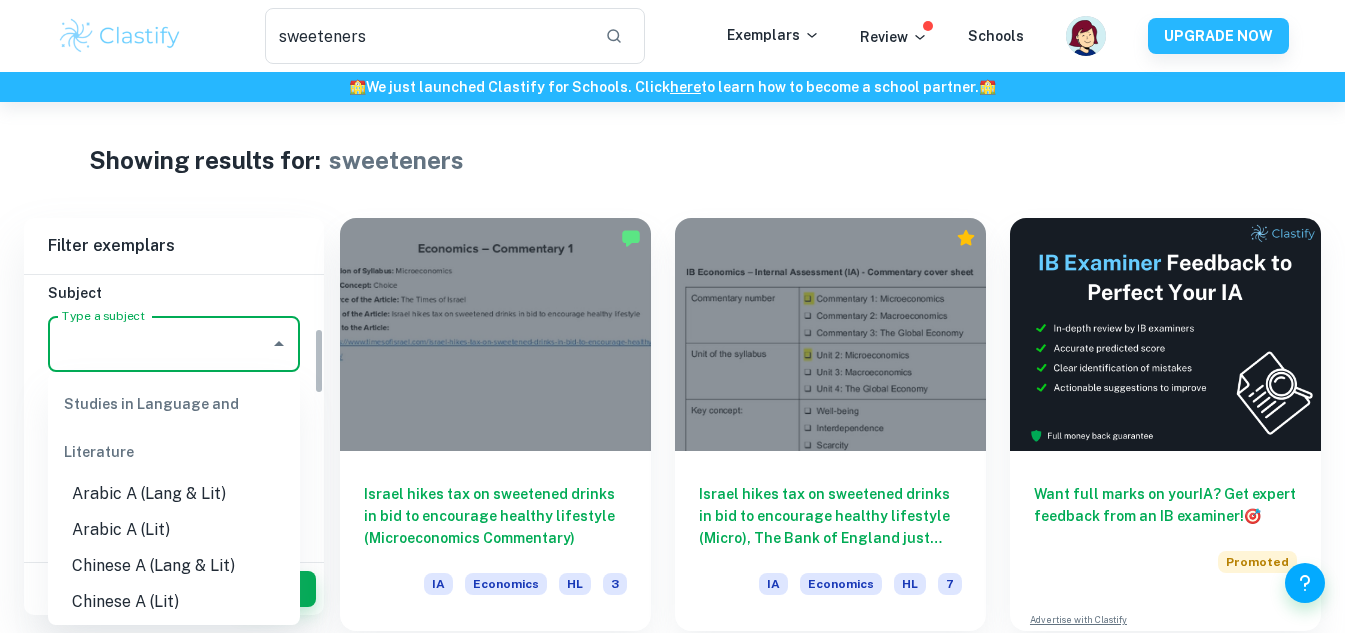scroll, scrollTop: 217, scrollLeft: 0, axis: vertical 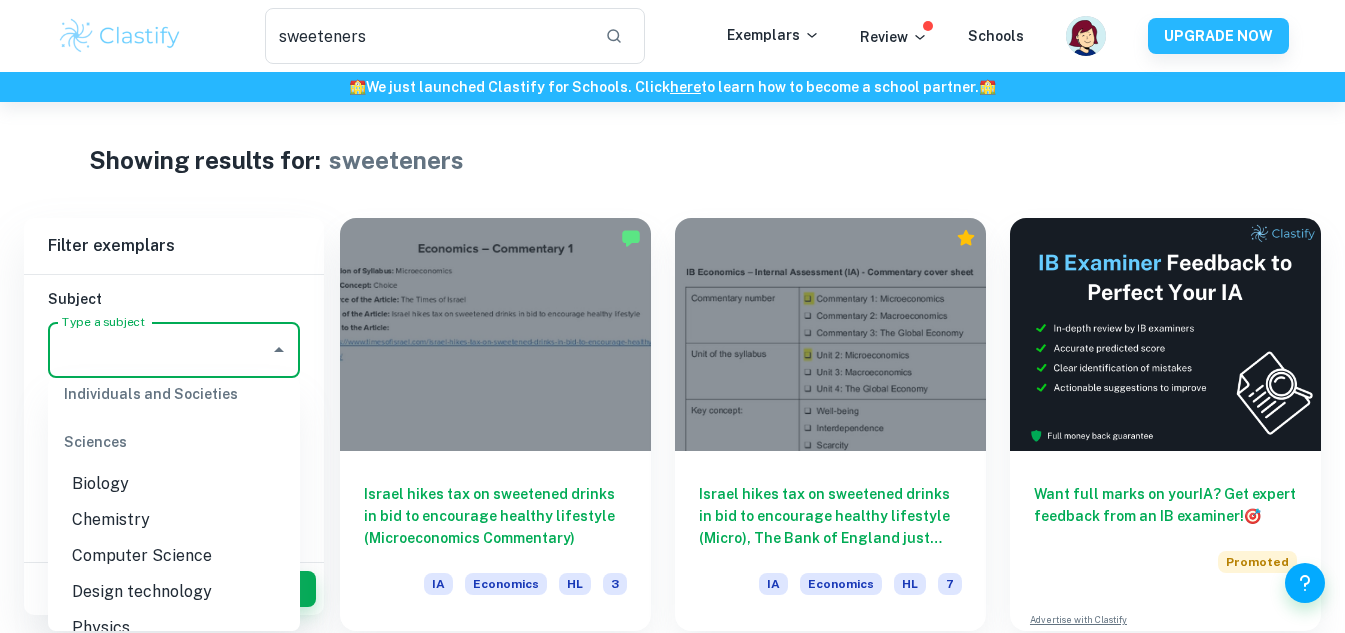click on "Biology" at bounding box center (174, 484) 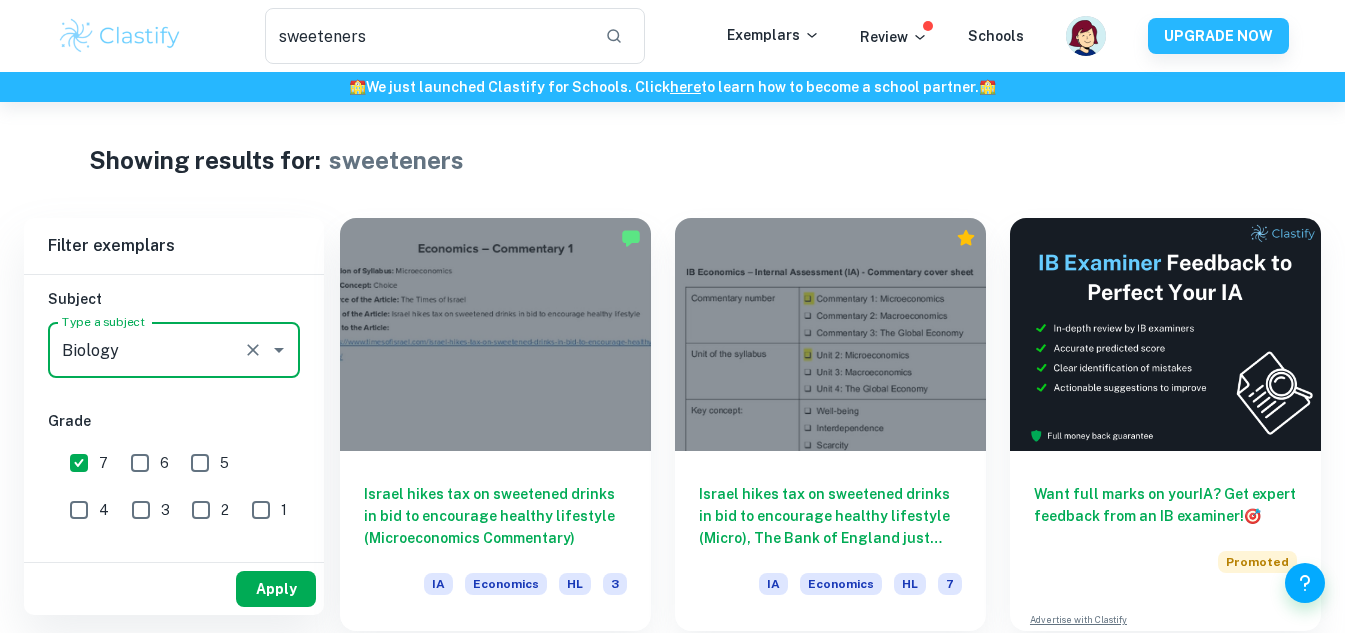 click on "Apply" at bounding box center [276, 589] 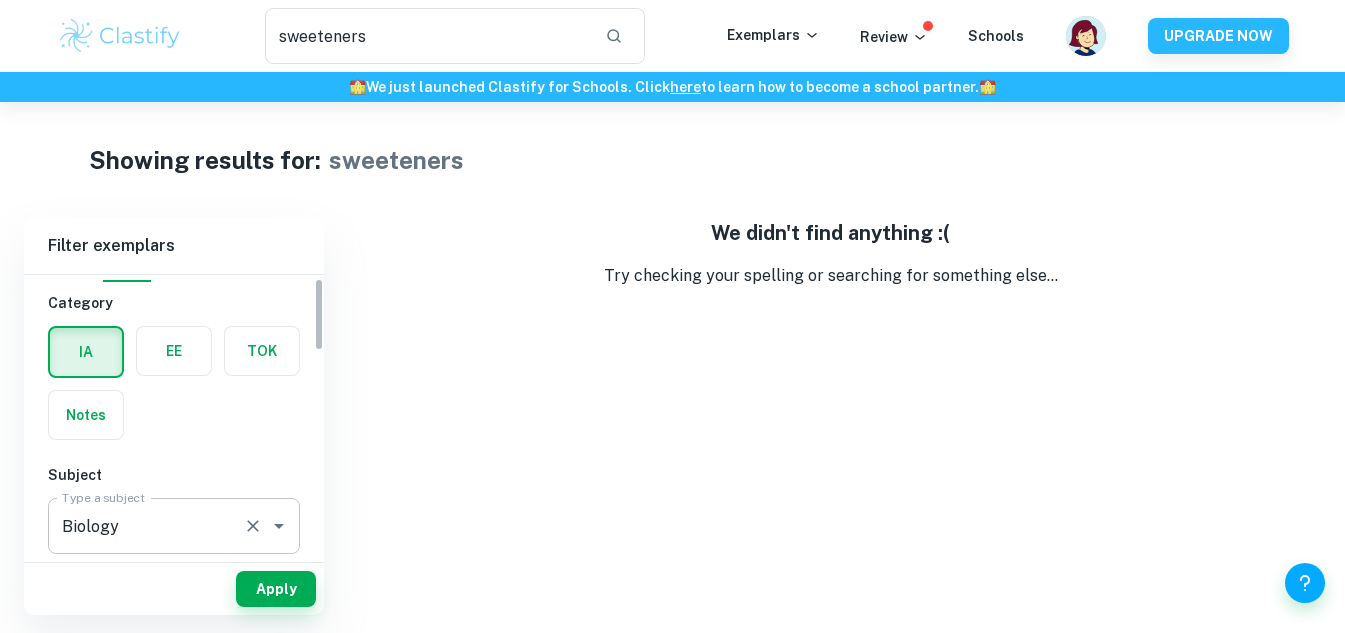 scroll, scrollTop: 0, scrollLeft: 0, axis: both 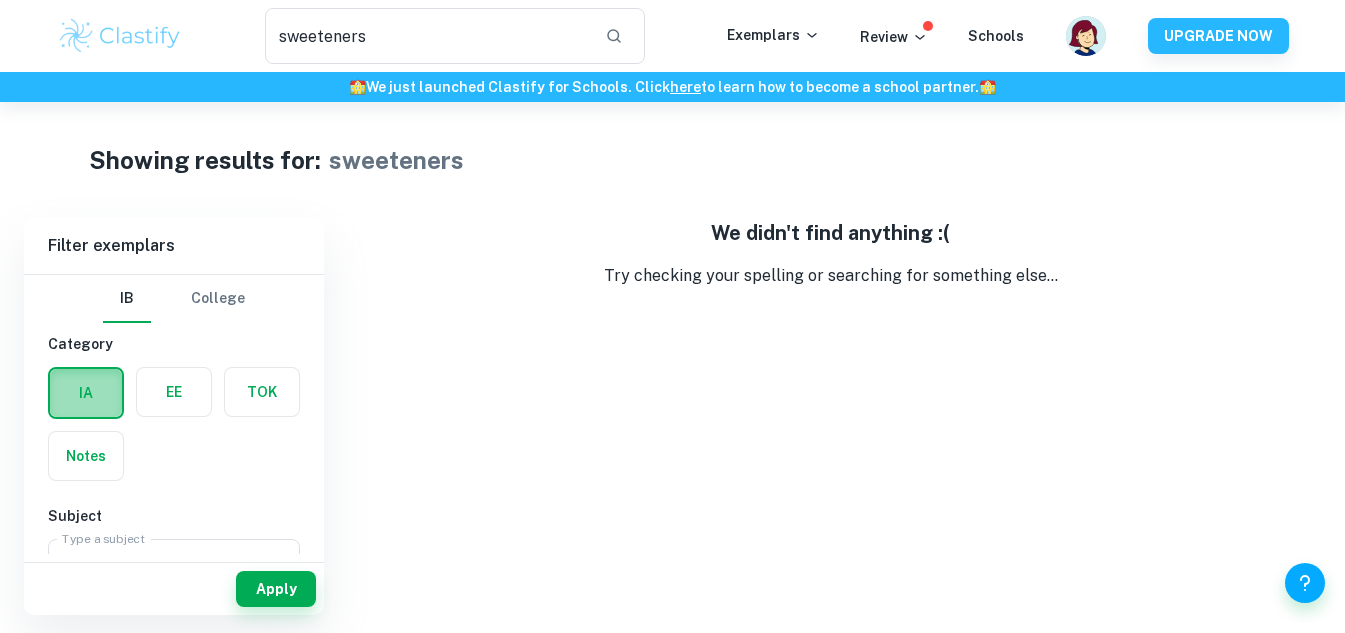 click at bounding box center [86, 393] 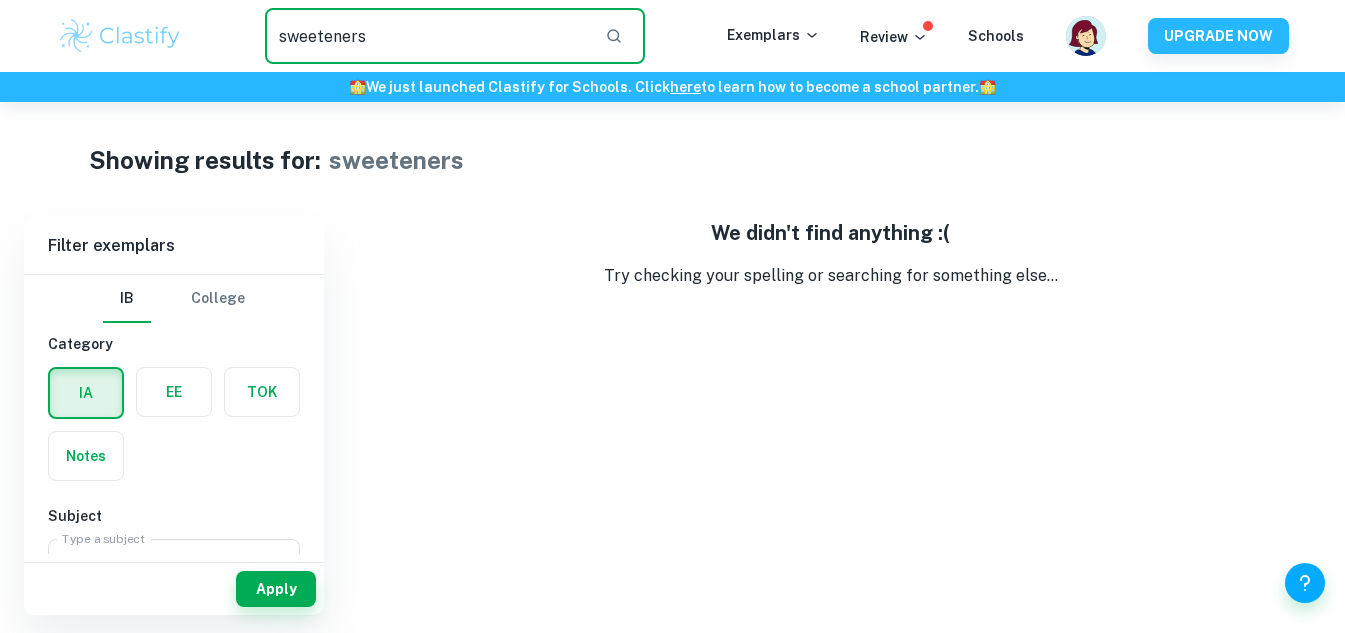 drag, startPoint x: 460, startPoint y: 43, endPoint x: 260, endPoint y: 21, distance: 201.20636 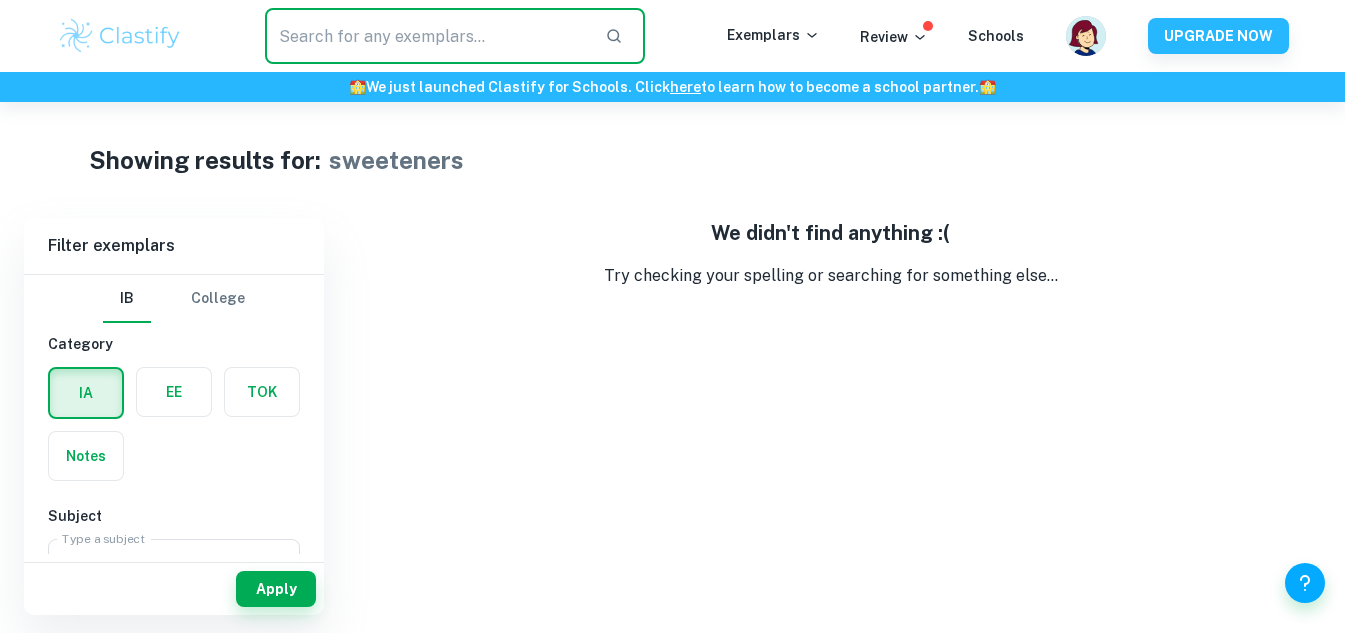 click at bounding box center [614, 36] 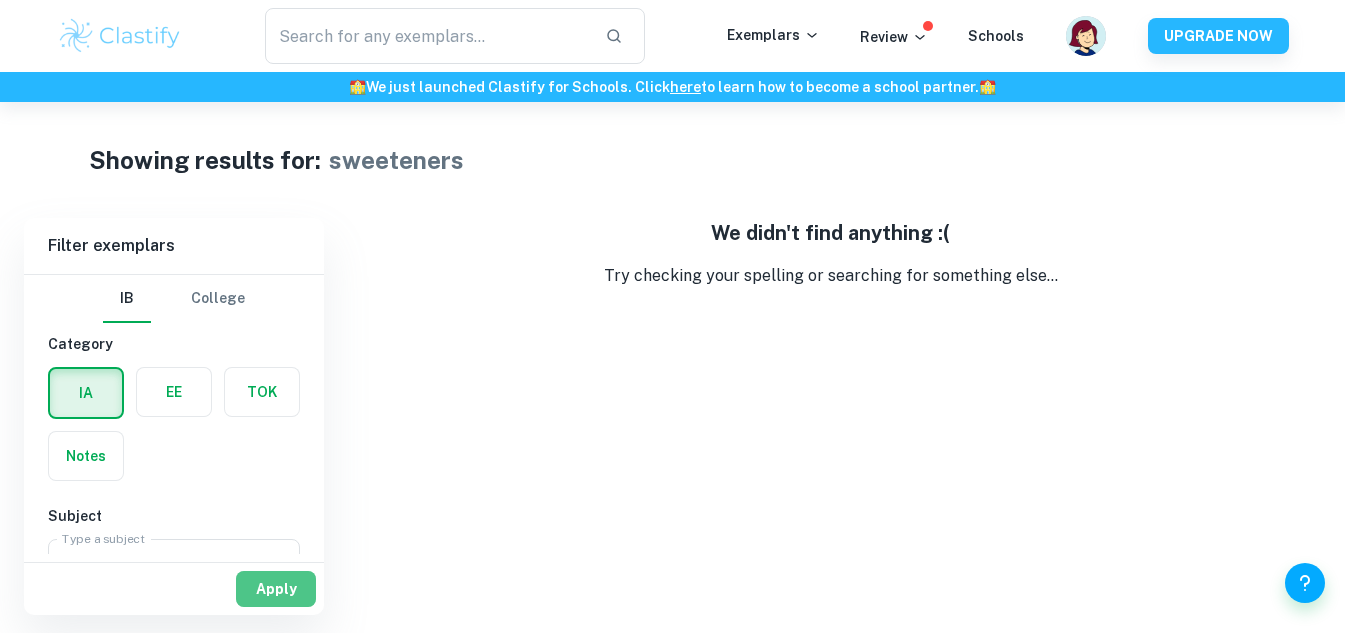 click on "Apply" at bounding box center (276, 589) 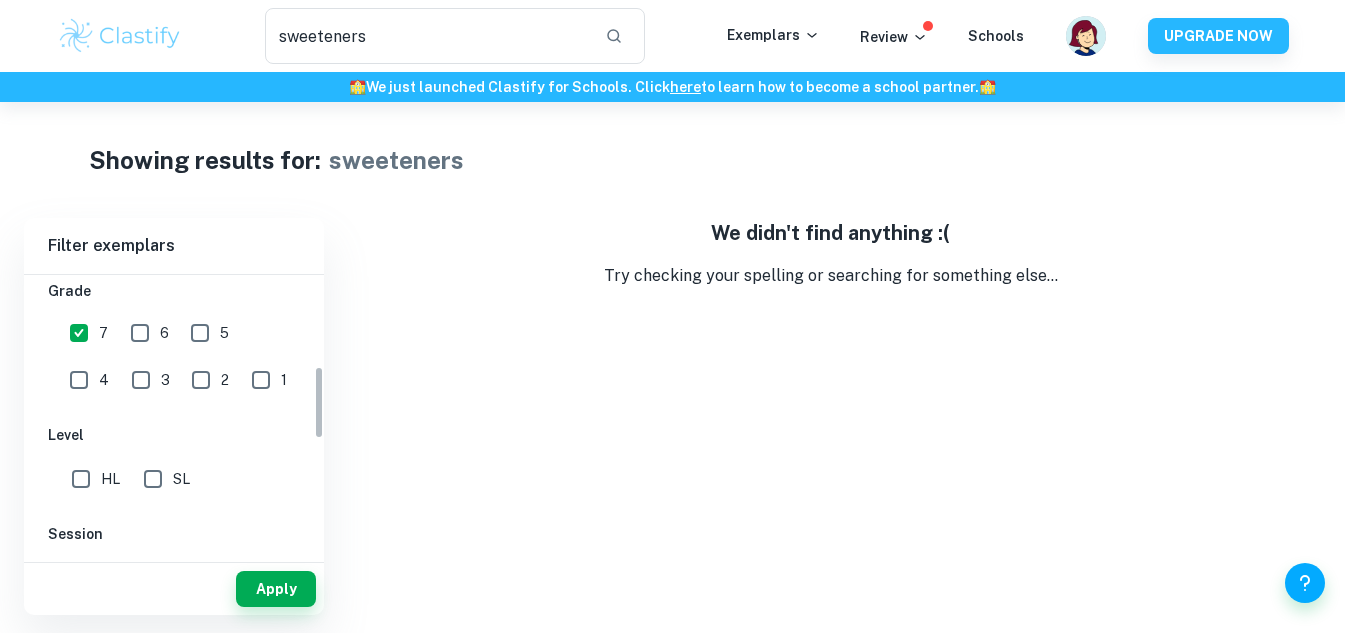 scroll, scrollTop: 349, scrollLeft: 0, axis: vertical 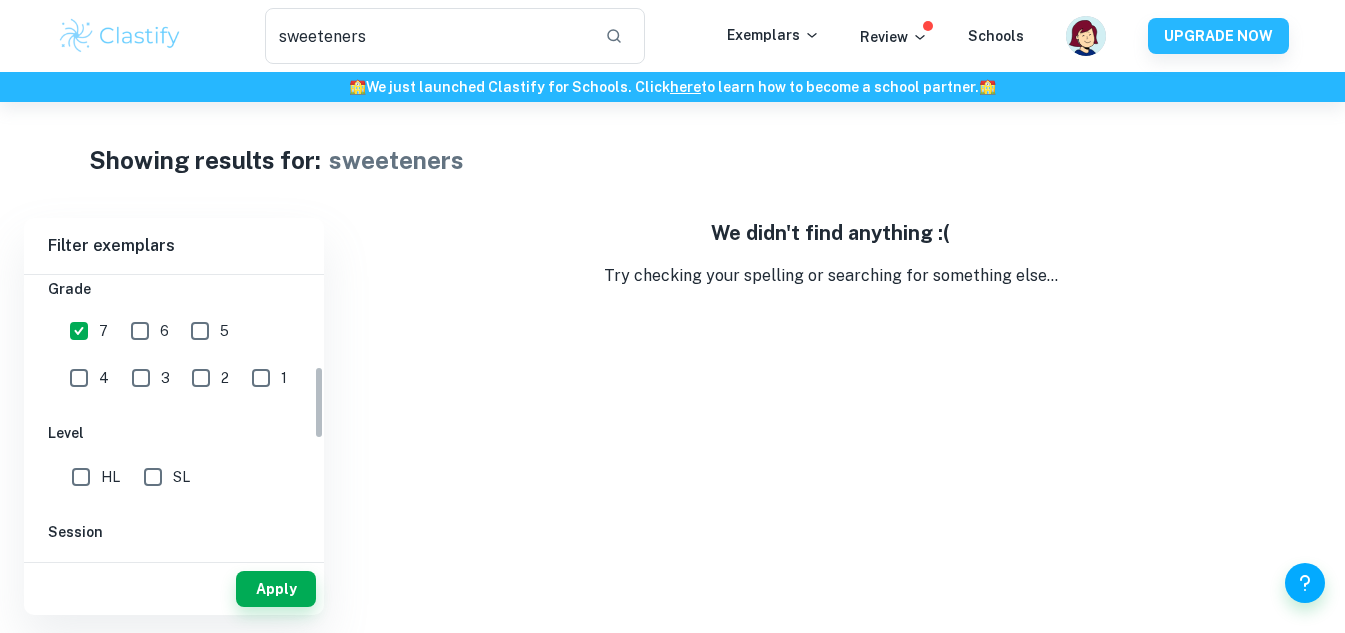 click on "HL" at bounding box center [81, 477] 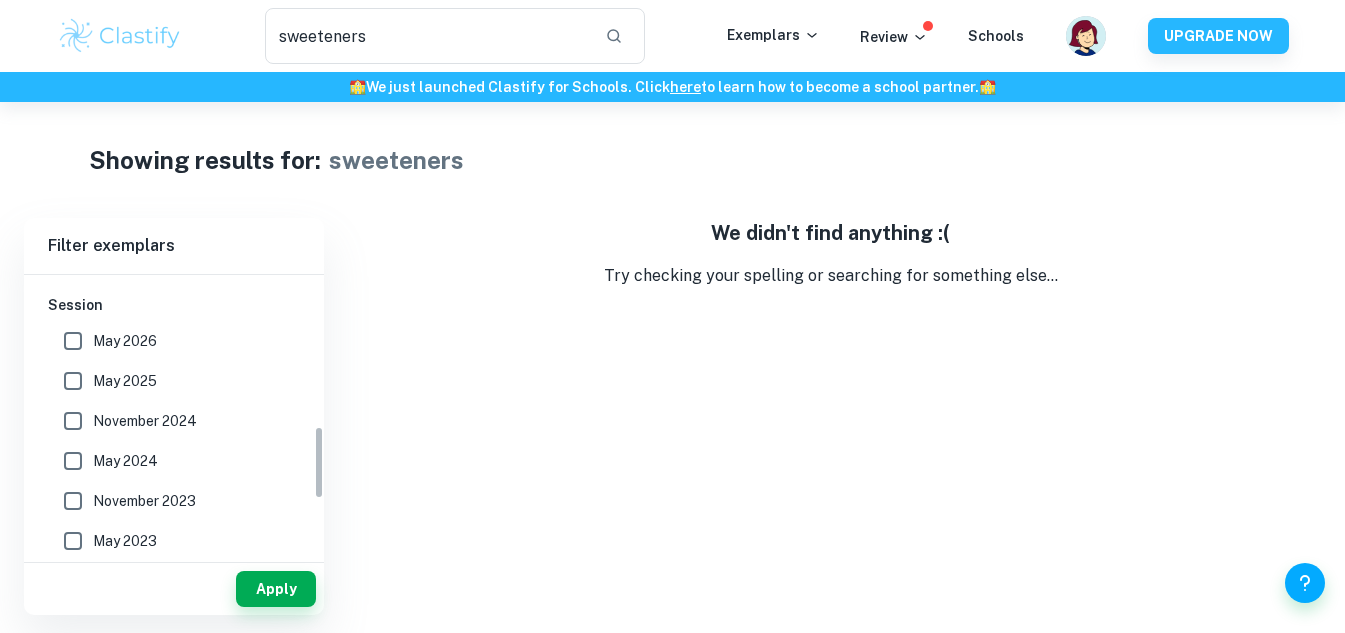 scroll, scrollTop: 577, scrollLeft: 0, axis: vertical 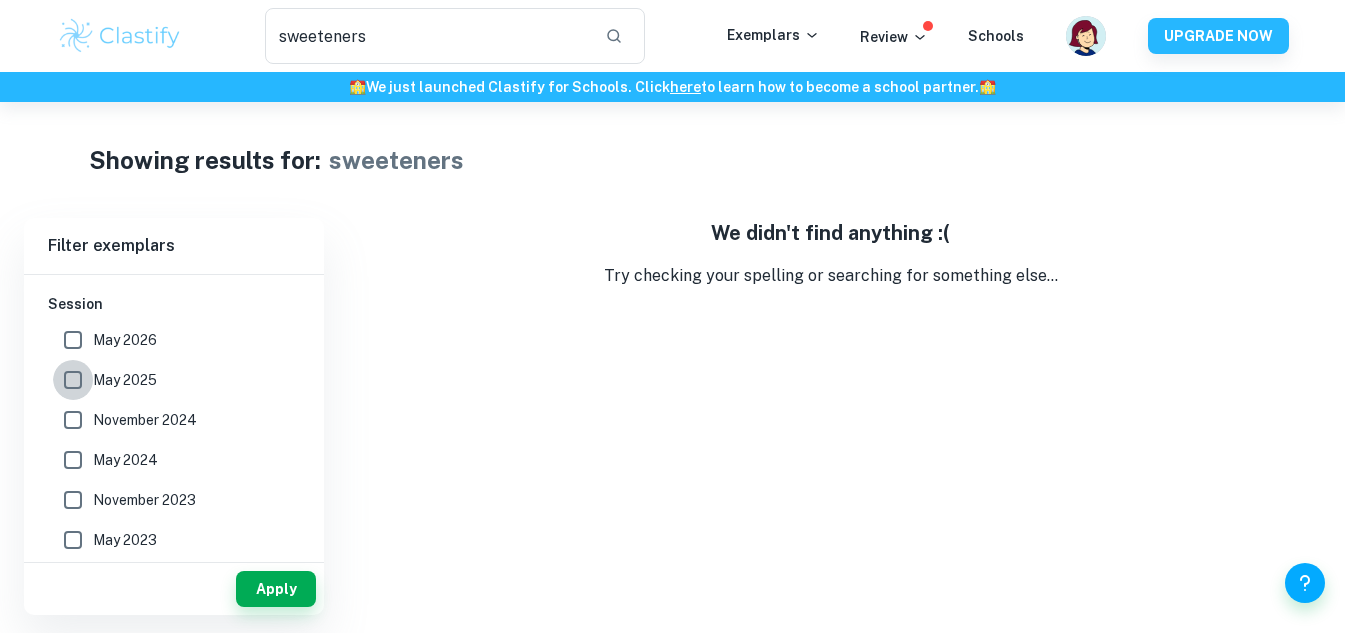 click on "May 2025" at bounding box center [73, 380] 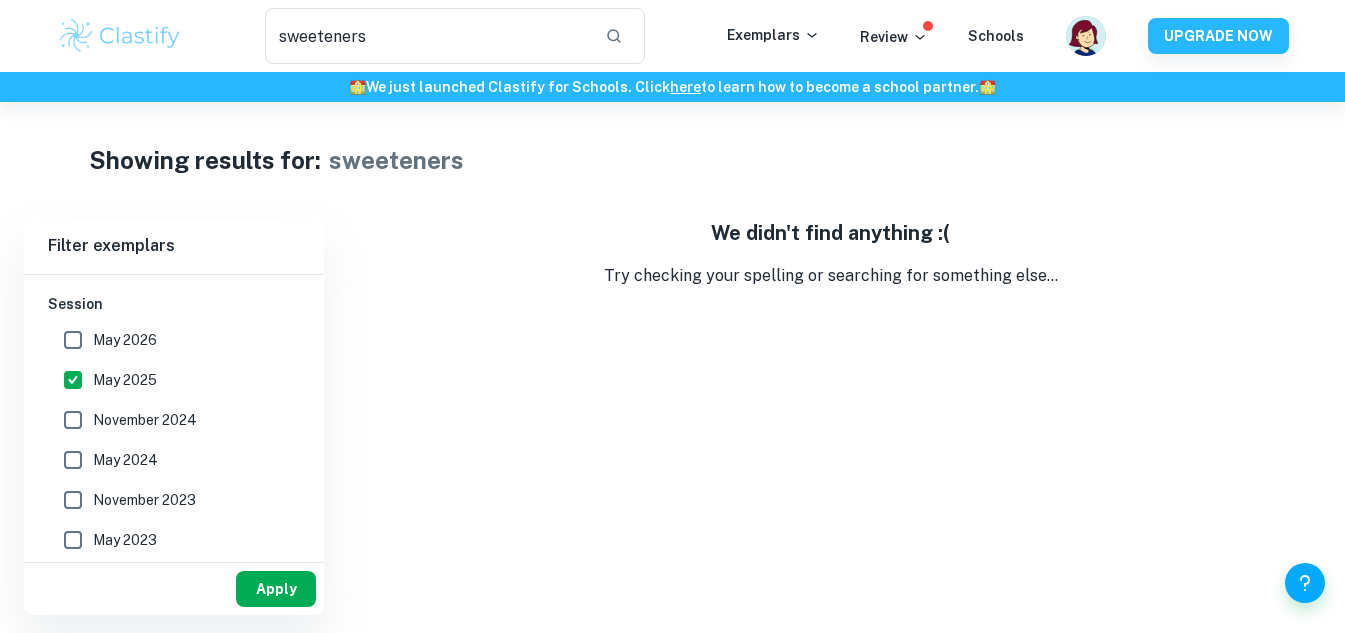 click on "Apply" at bounding box center [276, 589] 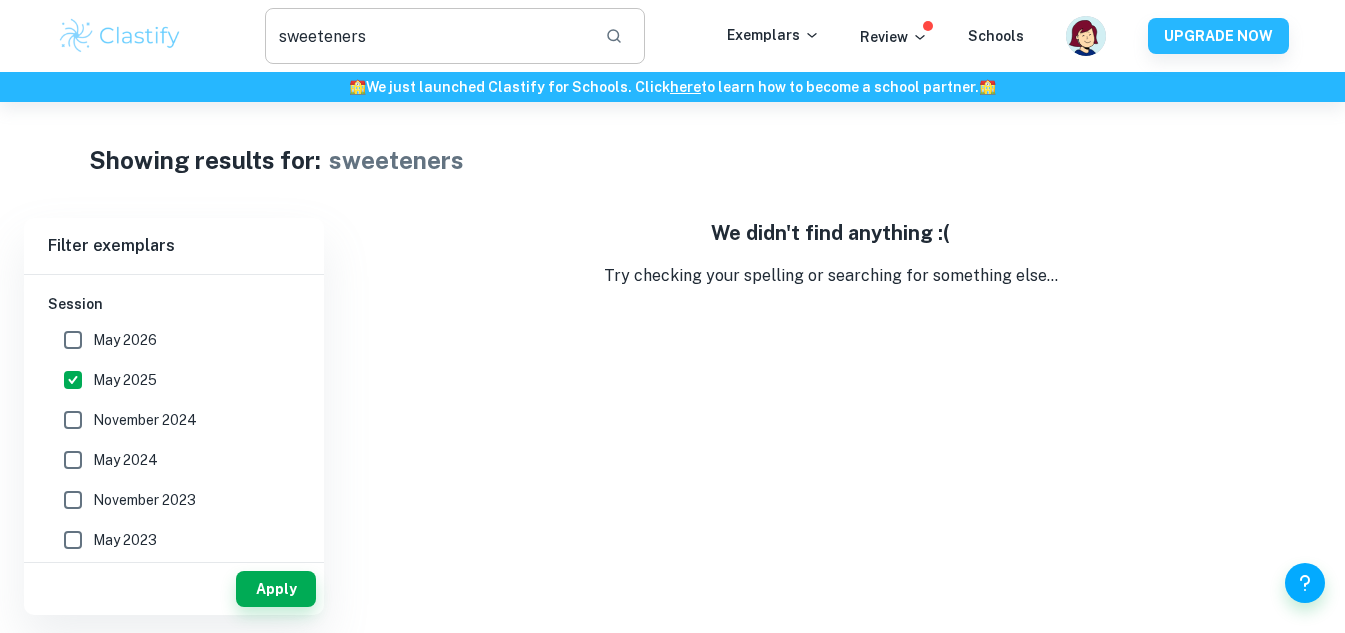 click at bounding box center [614, 36] 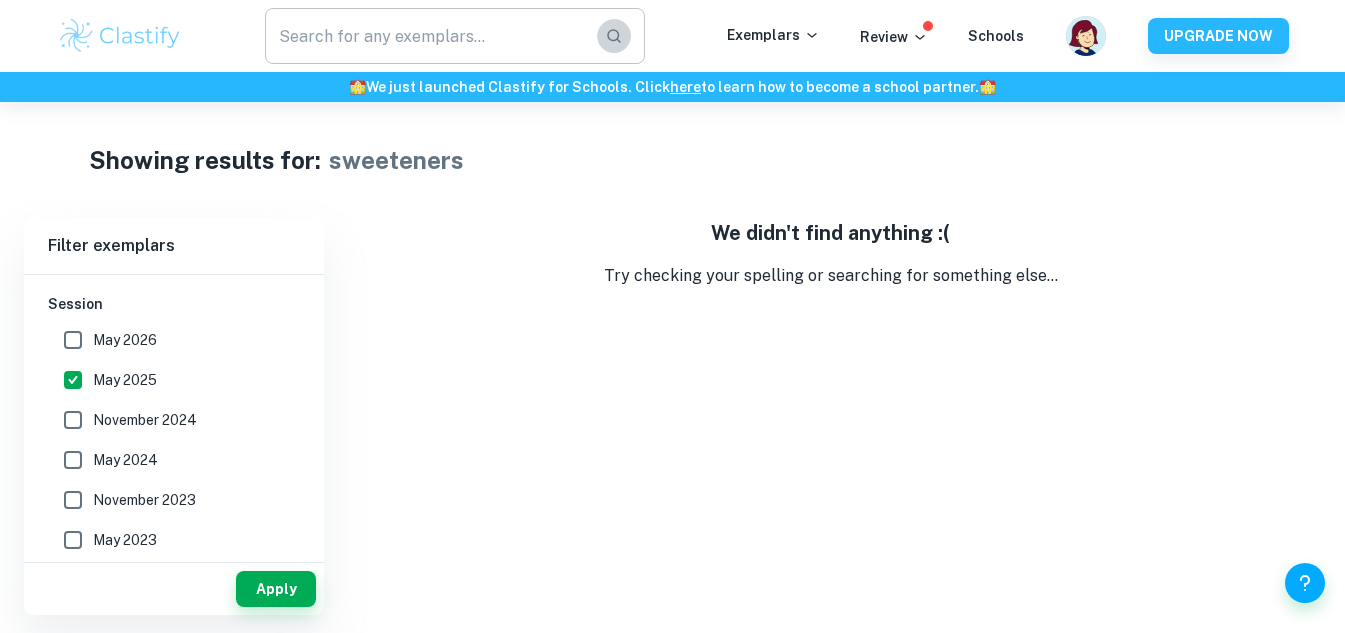 click at bounding box center (614, 36) 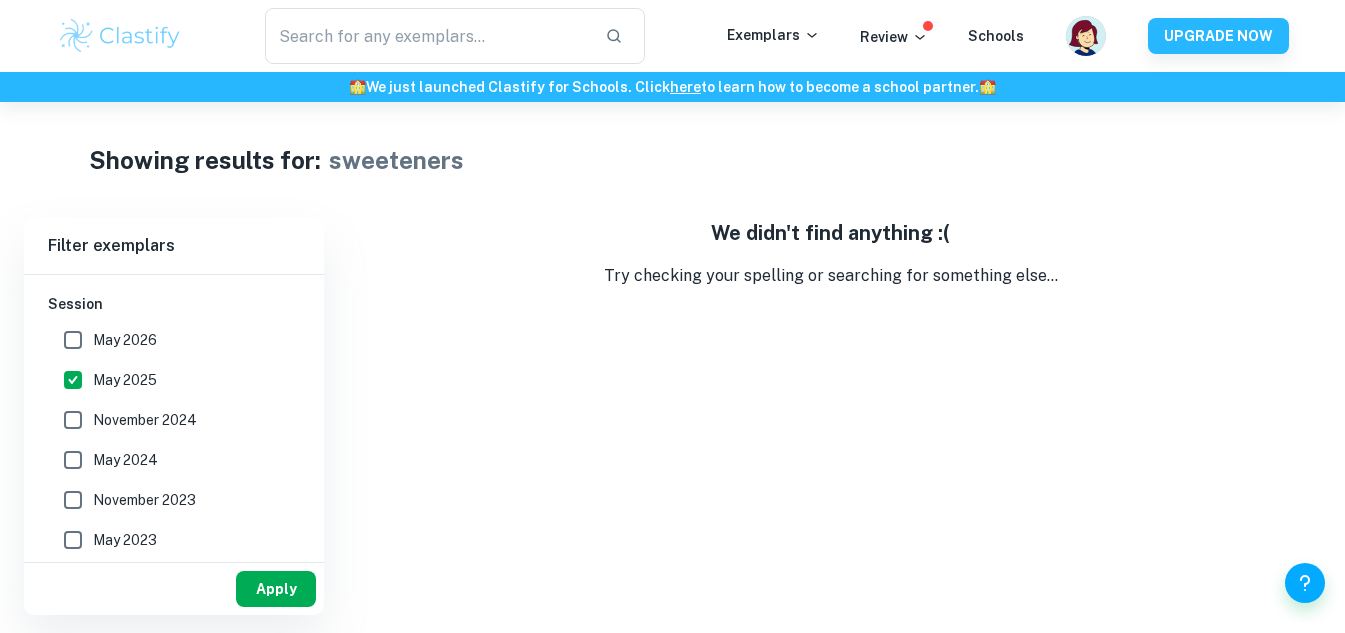 click on "Apply" at bounding box center (276, 589) 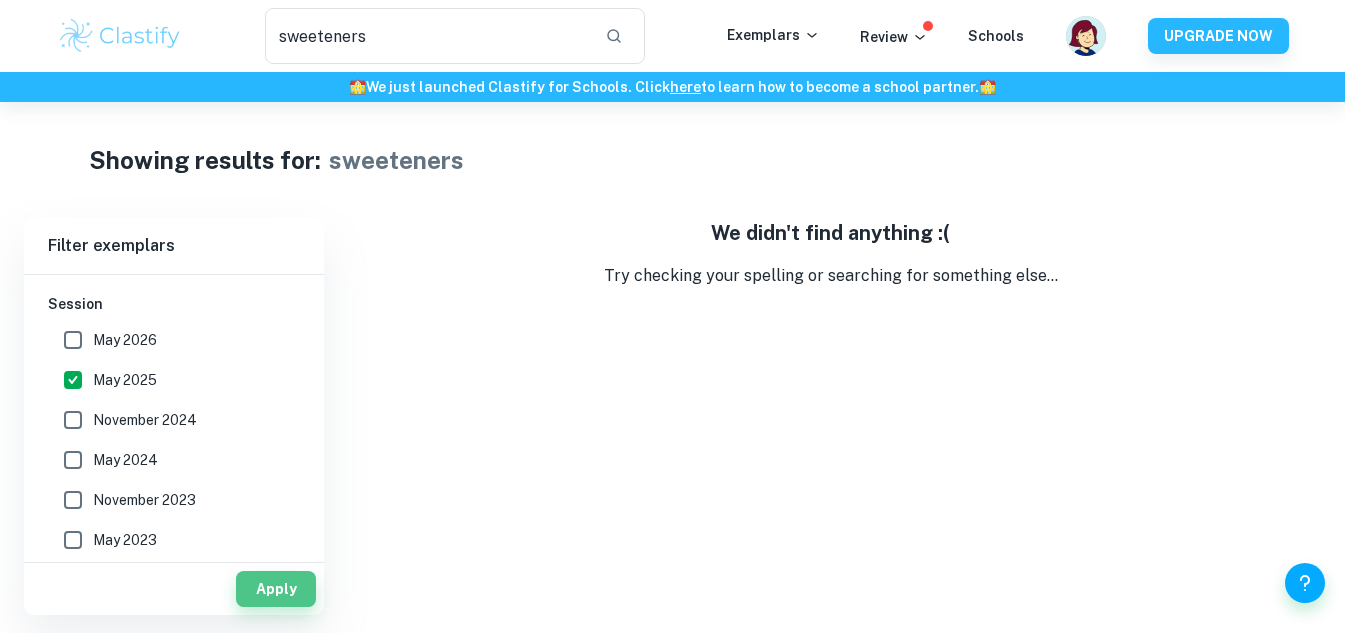 click on "Apply" at bounding box center (276, 589) 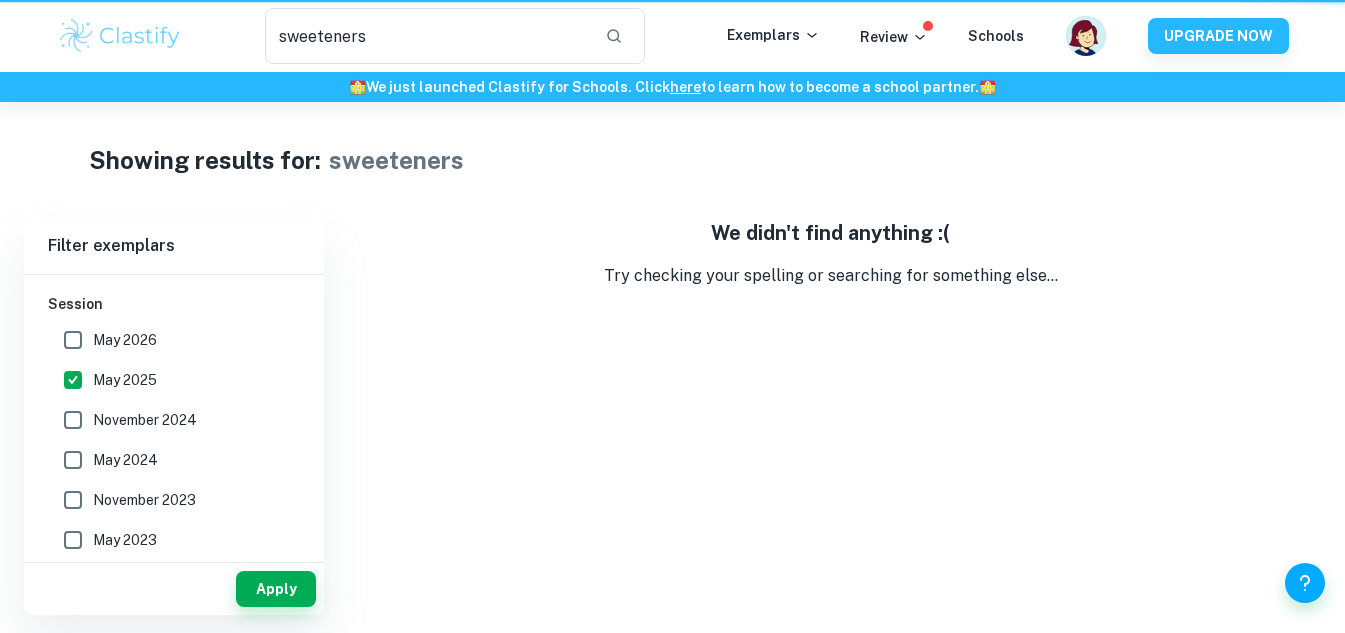 click on "Apply" at bounding box center (276, 589) 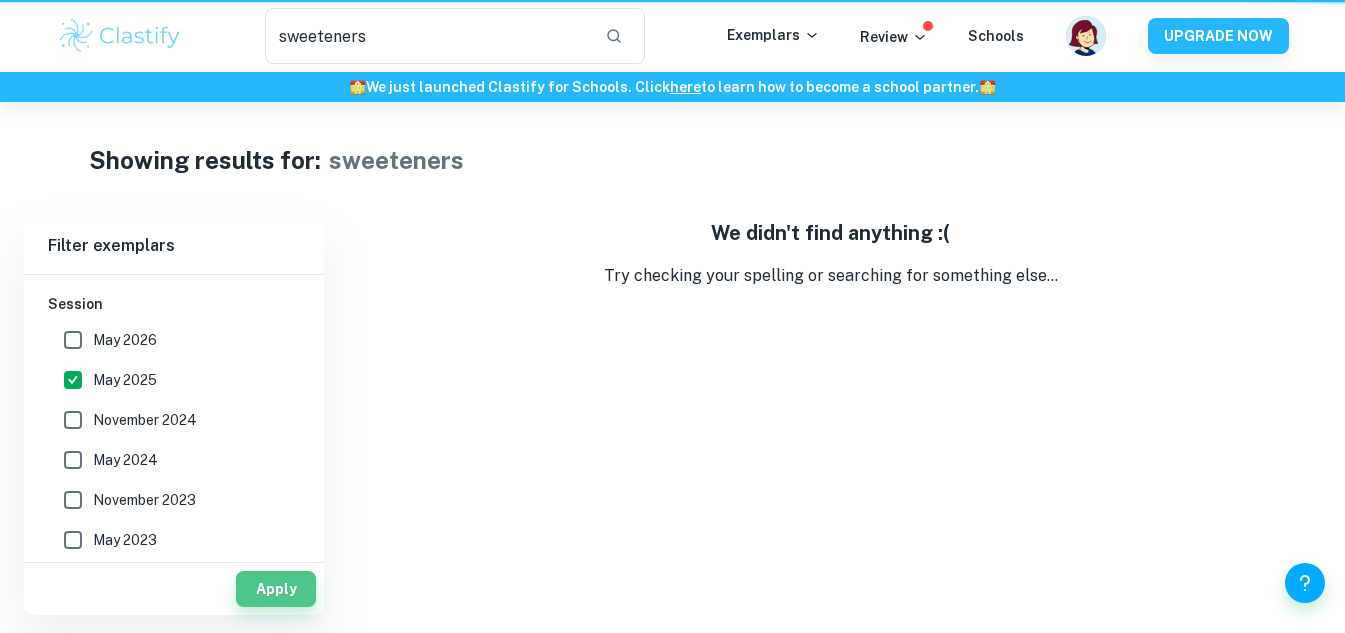 click on "Apply" at bounding box center [276, 589] 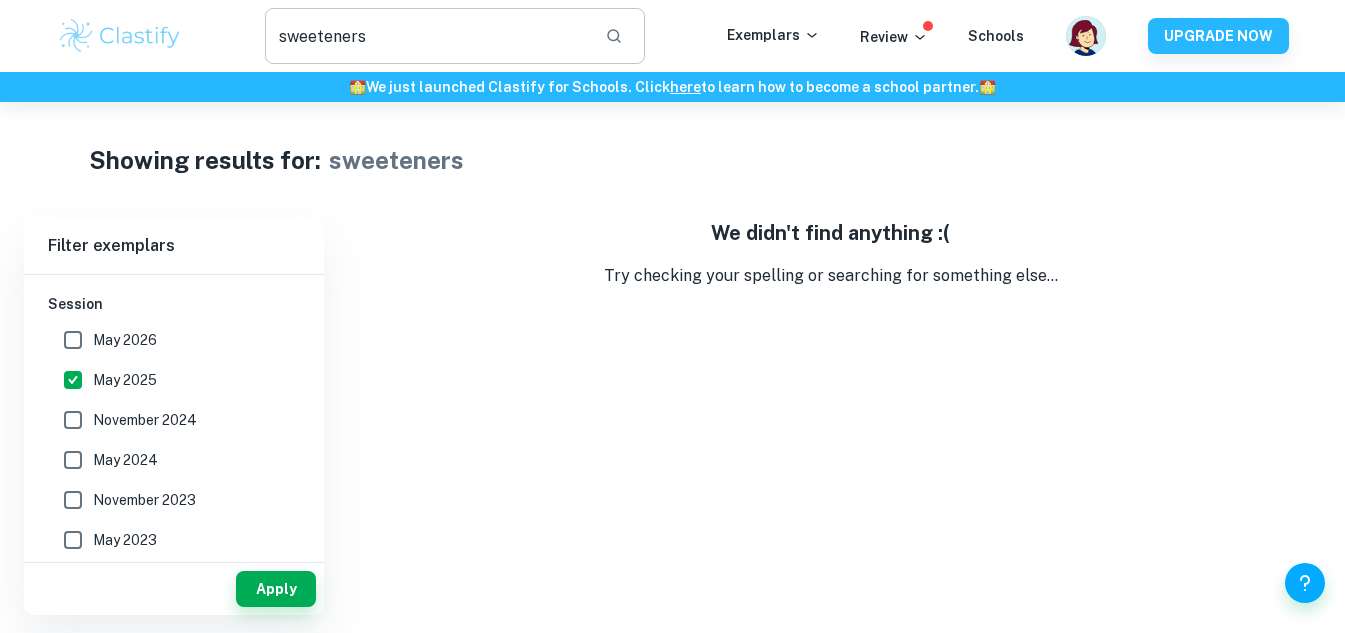 click on "sweeteners" at bounding box center [427, 36] 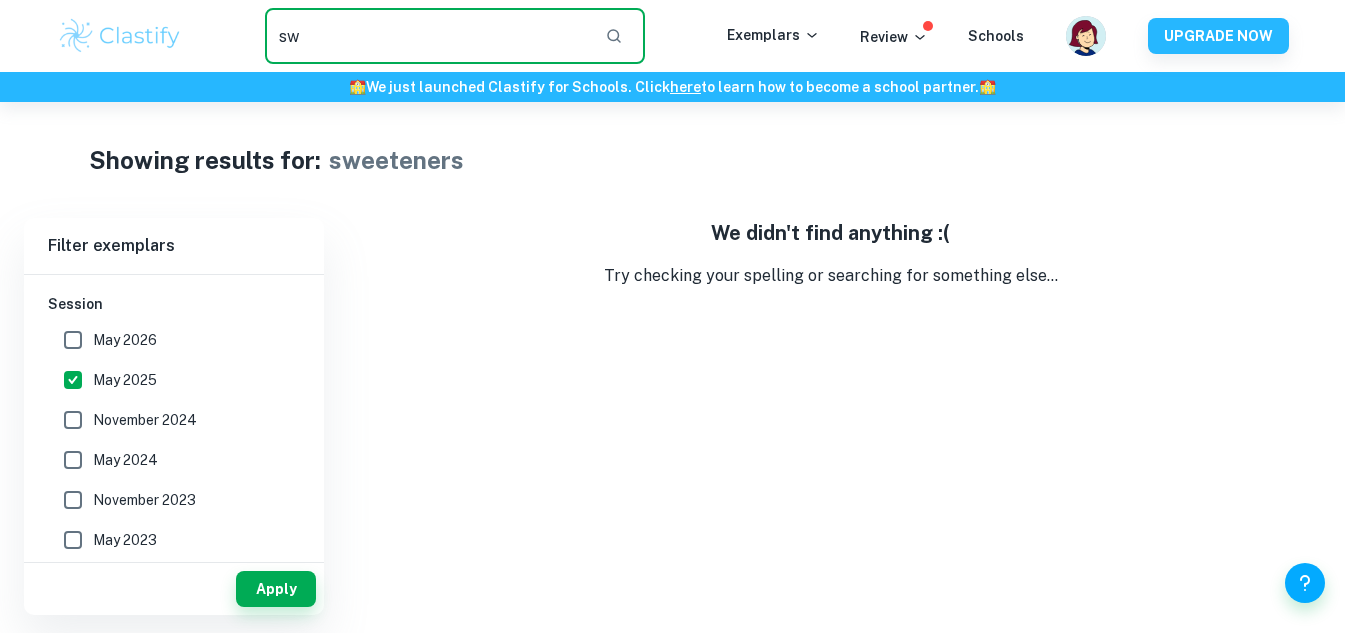 type on "s" 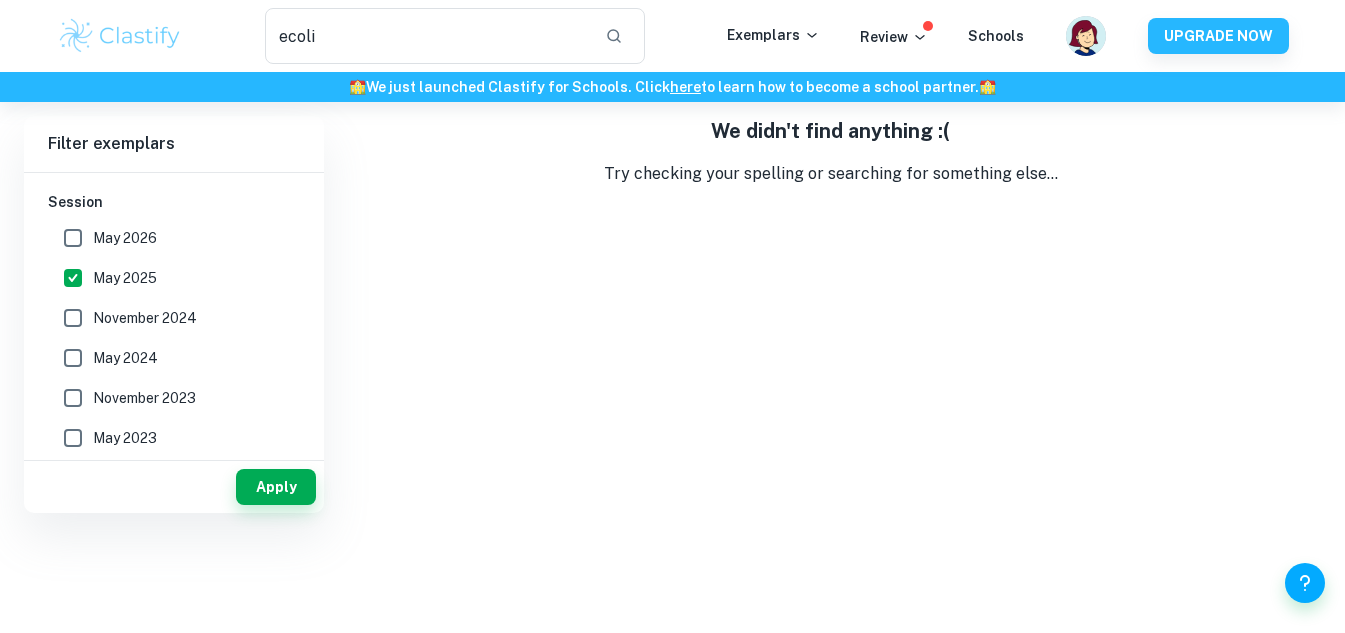 scroll, scrollTop: 0, scrollLeft: 0, axis: both 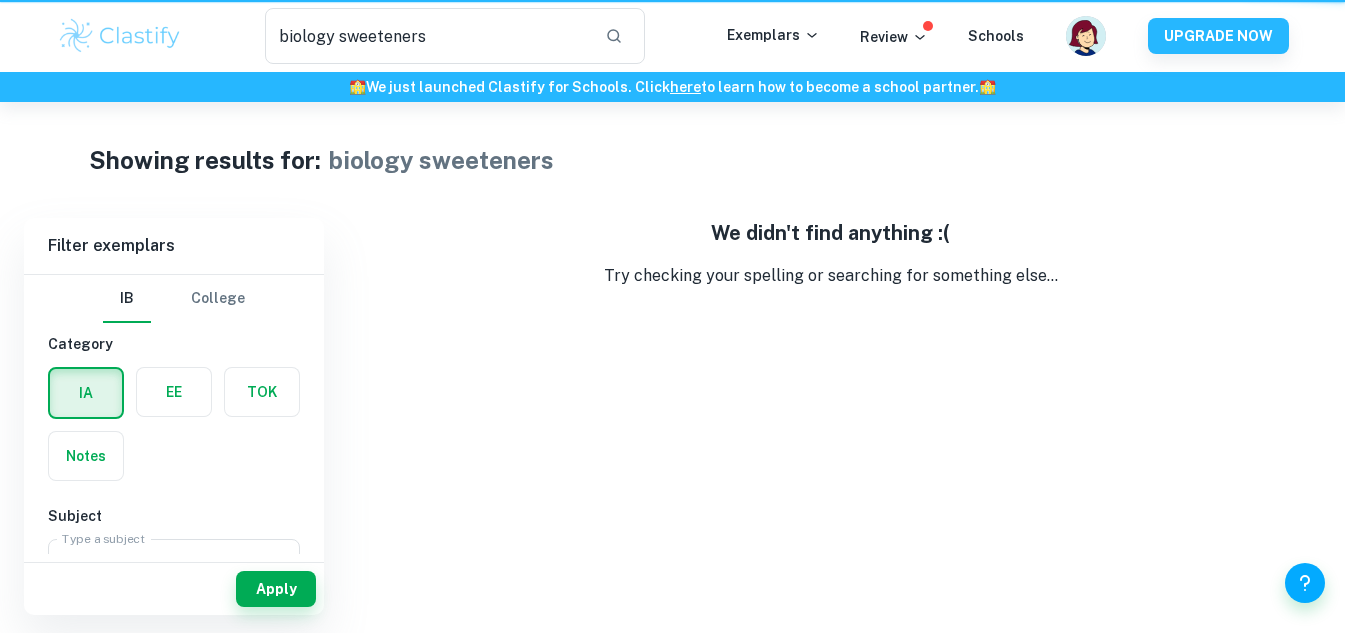 type on "biology" 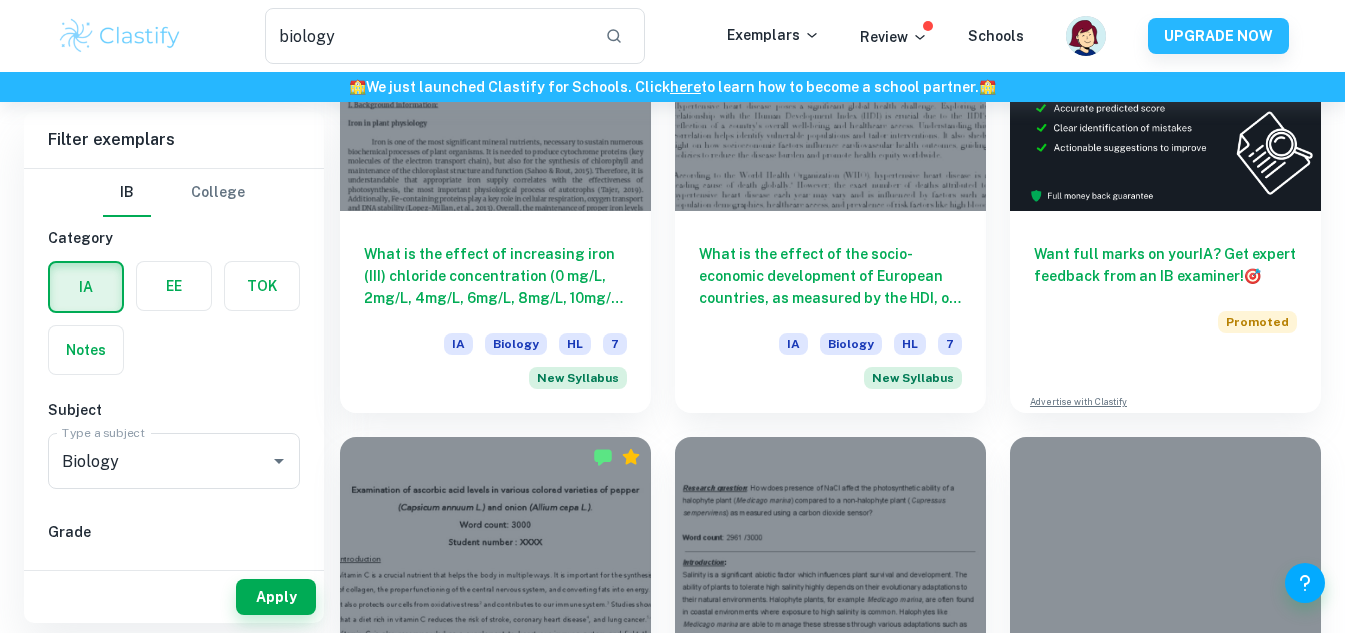 scroll, scrollTop: 0, scrollLeft: 0, axis: both 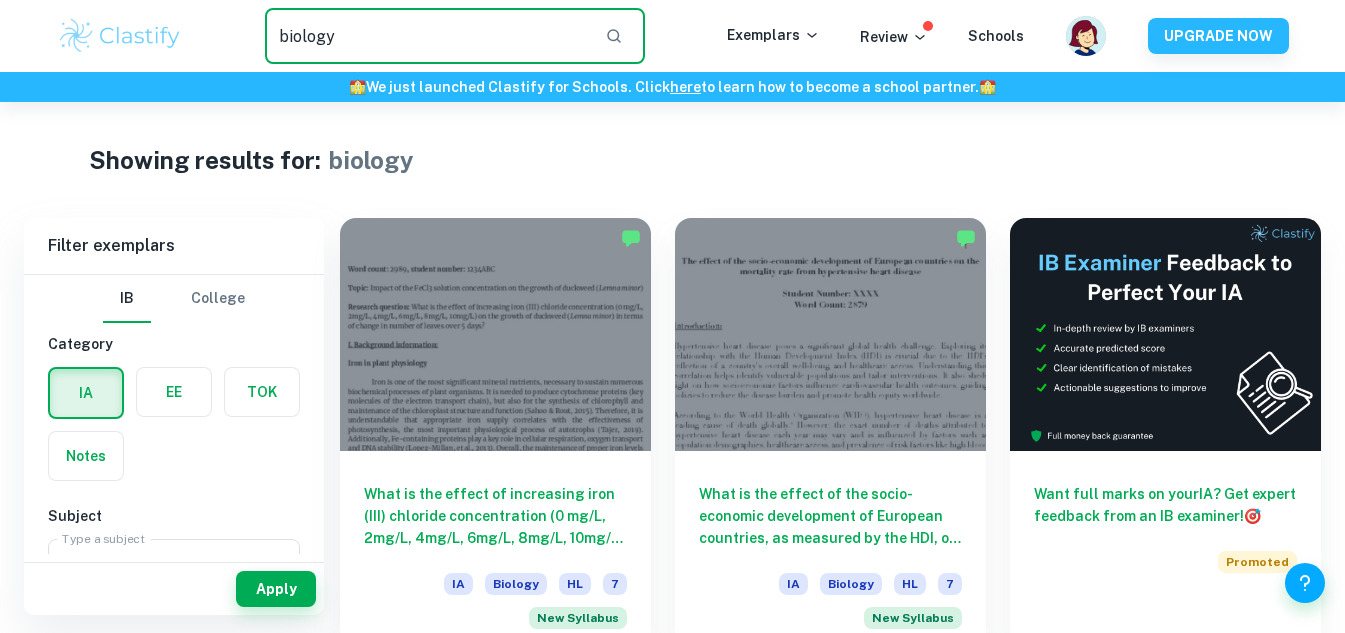 drag, startPoint x: 445, startPoint y: 37, endPoint x: 257, endPoint y: 30, distance: 188.13028 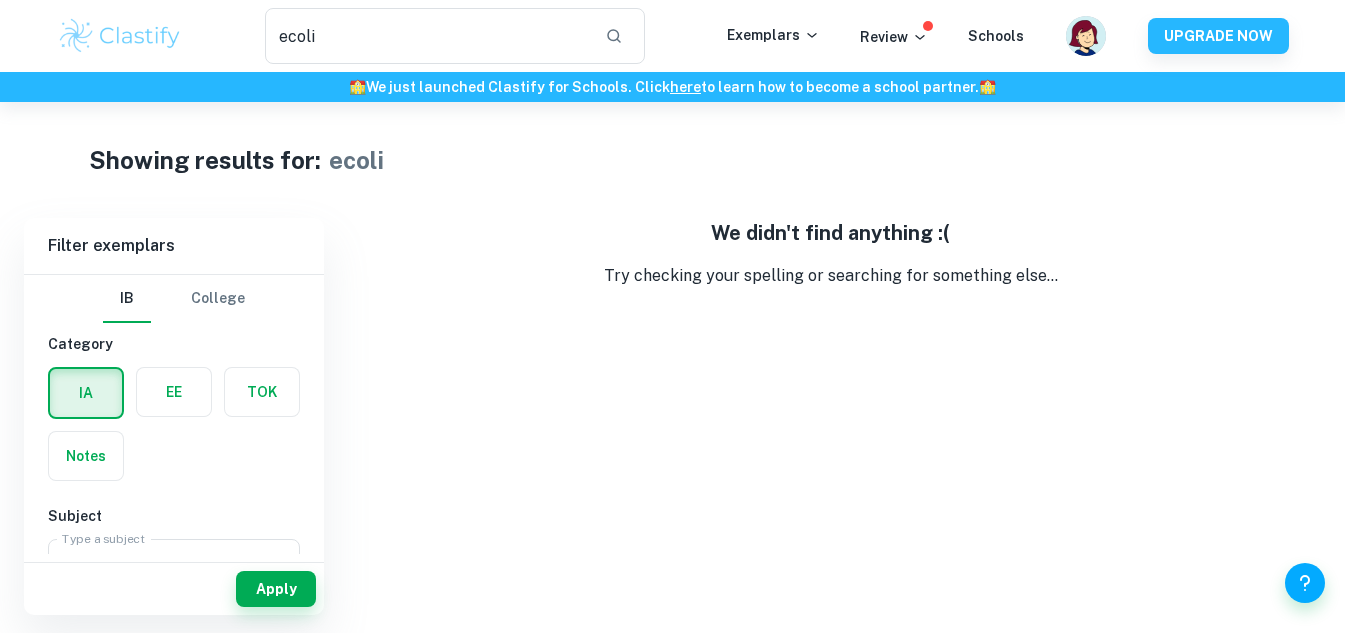 type on "biology" 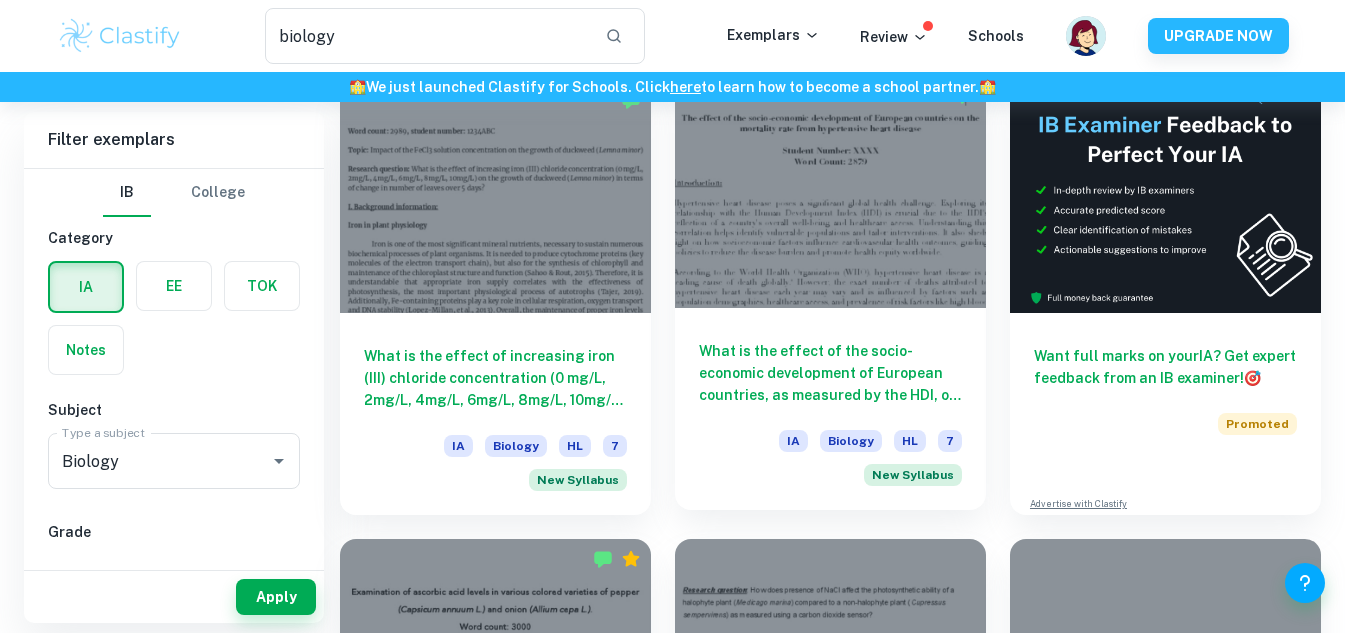 scroll, scrollTop: 144, scrollLeft: 0, axis: vertical 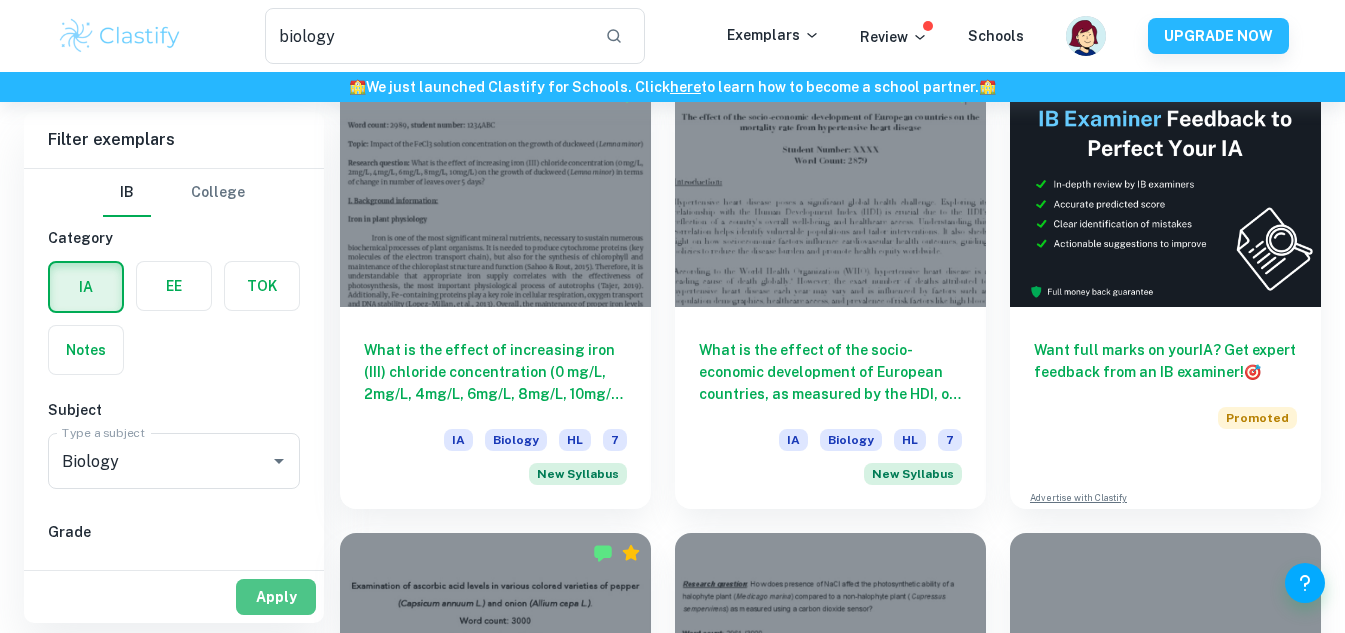 click on "Apply" at bounding box center (276, 597) 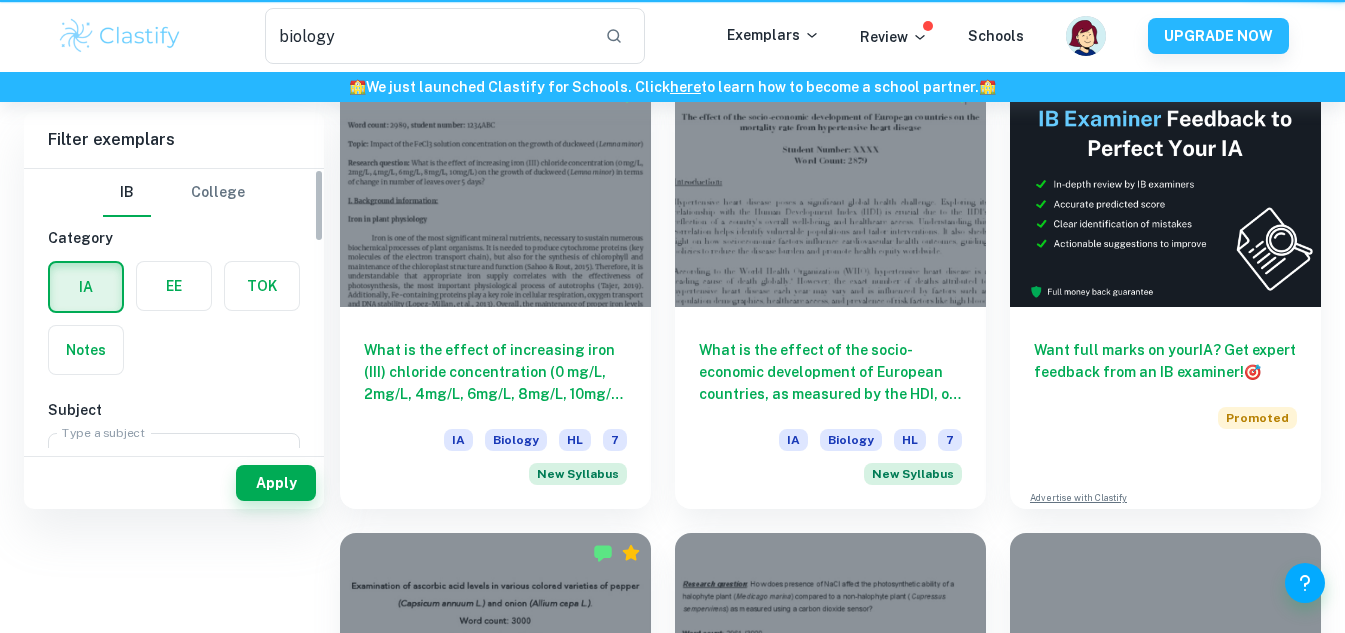 scroll, scrollTop: 0, scrollLeft: 0, axis: both 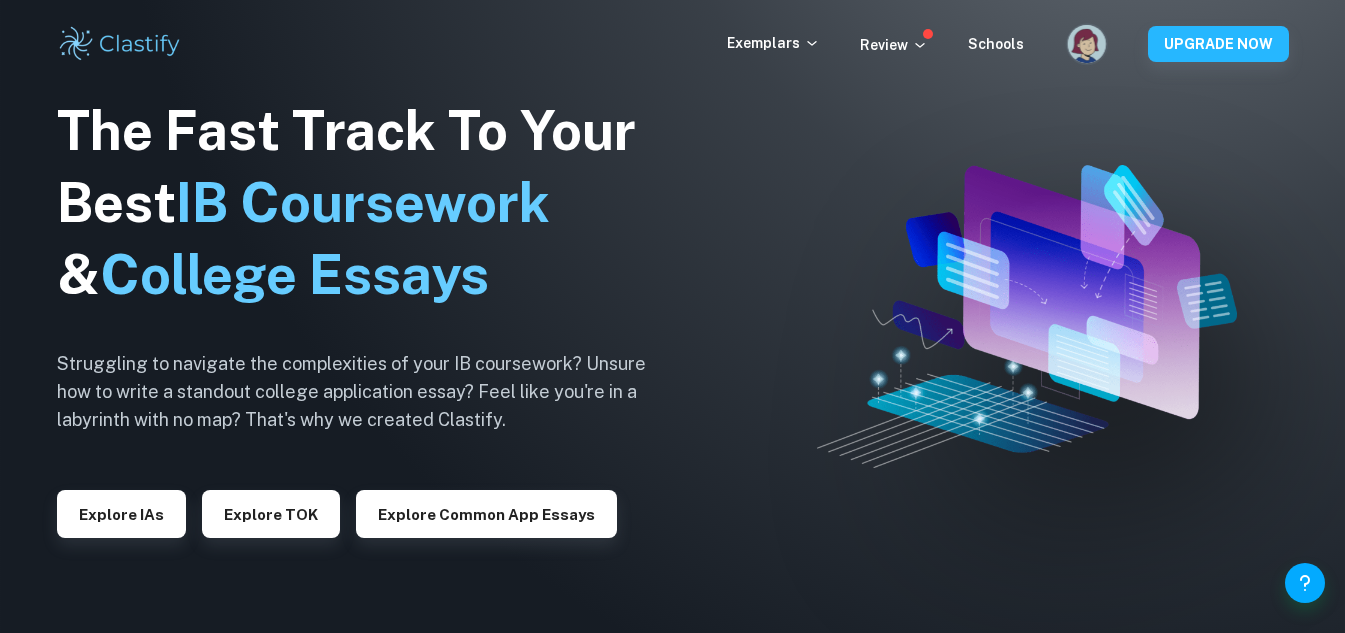click 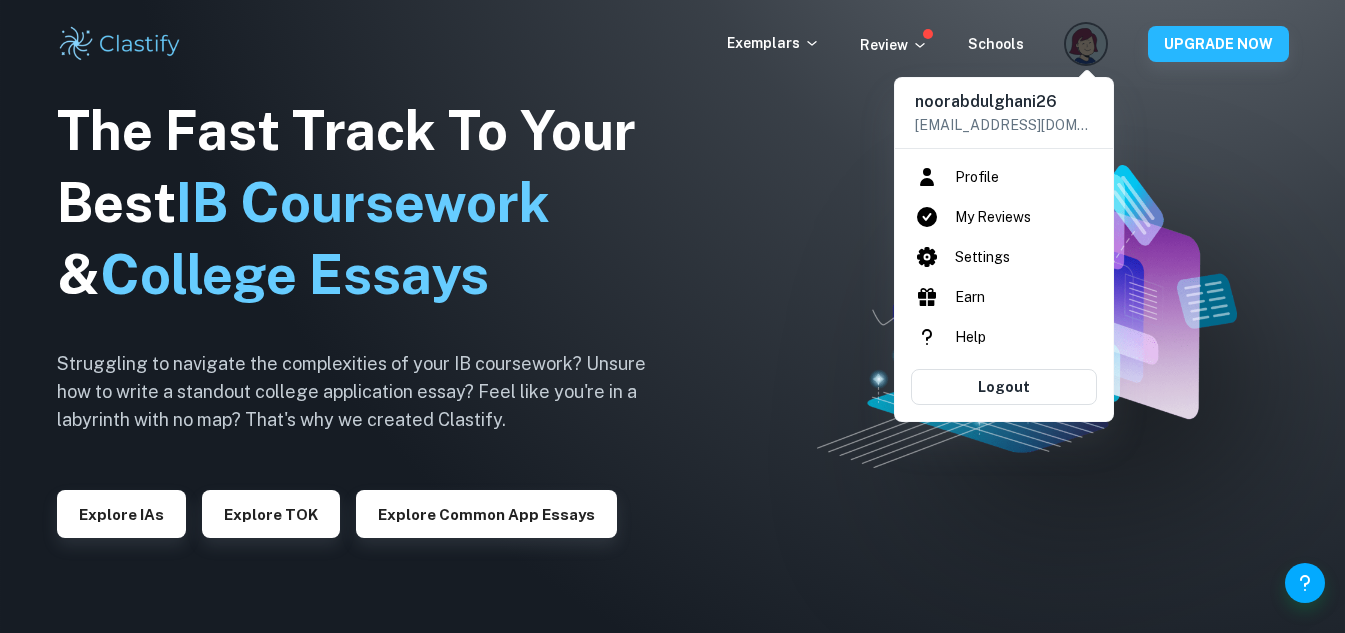 click at bounding box center (672, 316) 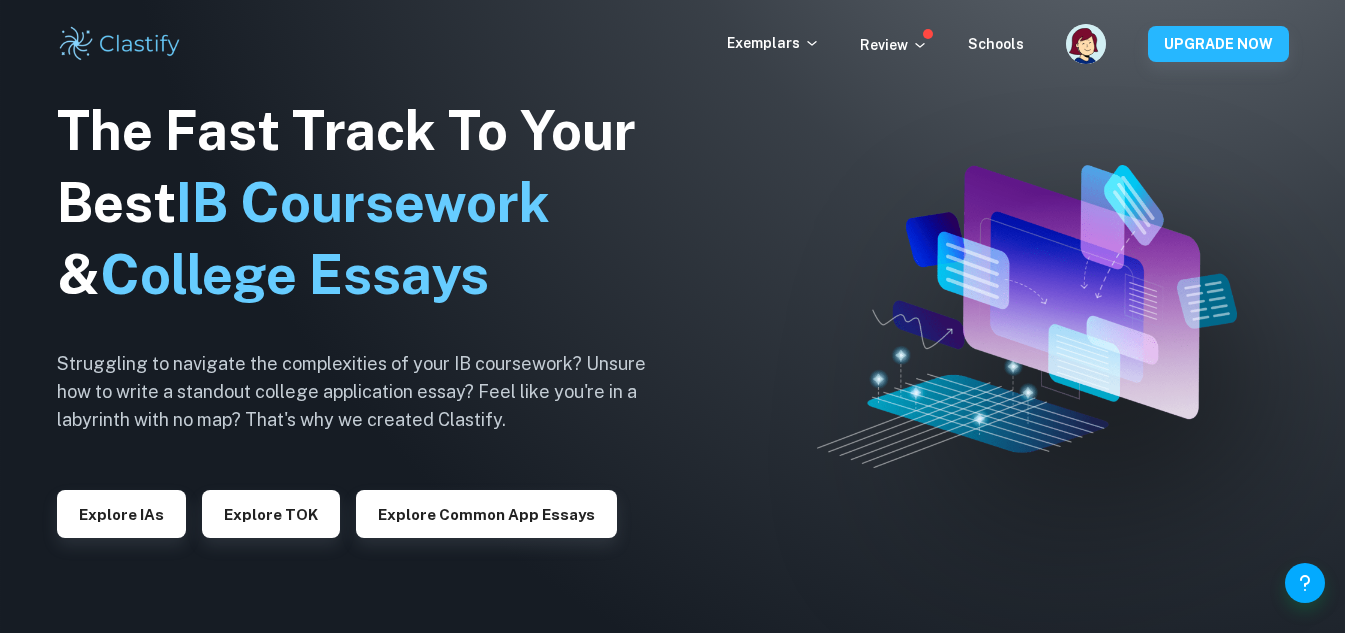 click on "Explore IAs" at bounding box center (121, 514) 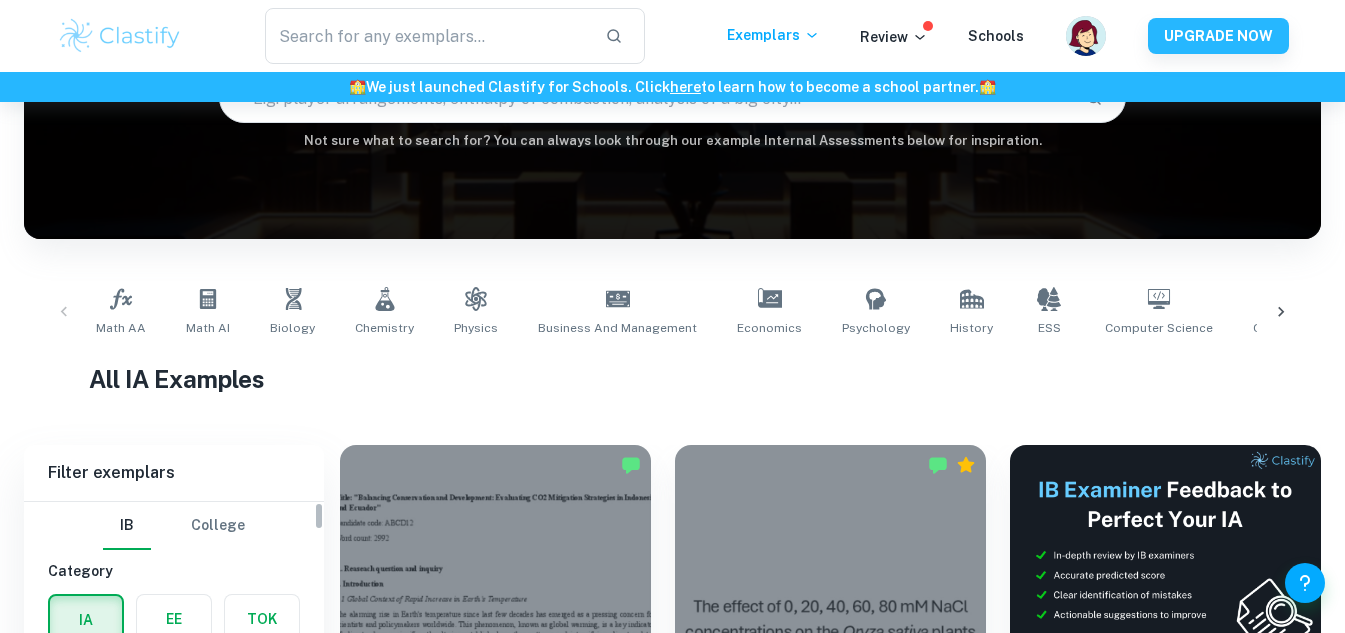 scroll, scrollTop: 313, scrollLeft: 0, axis: vertical 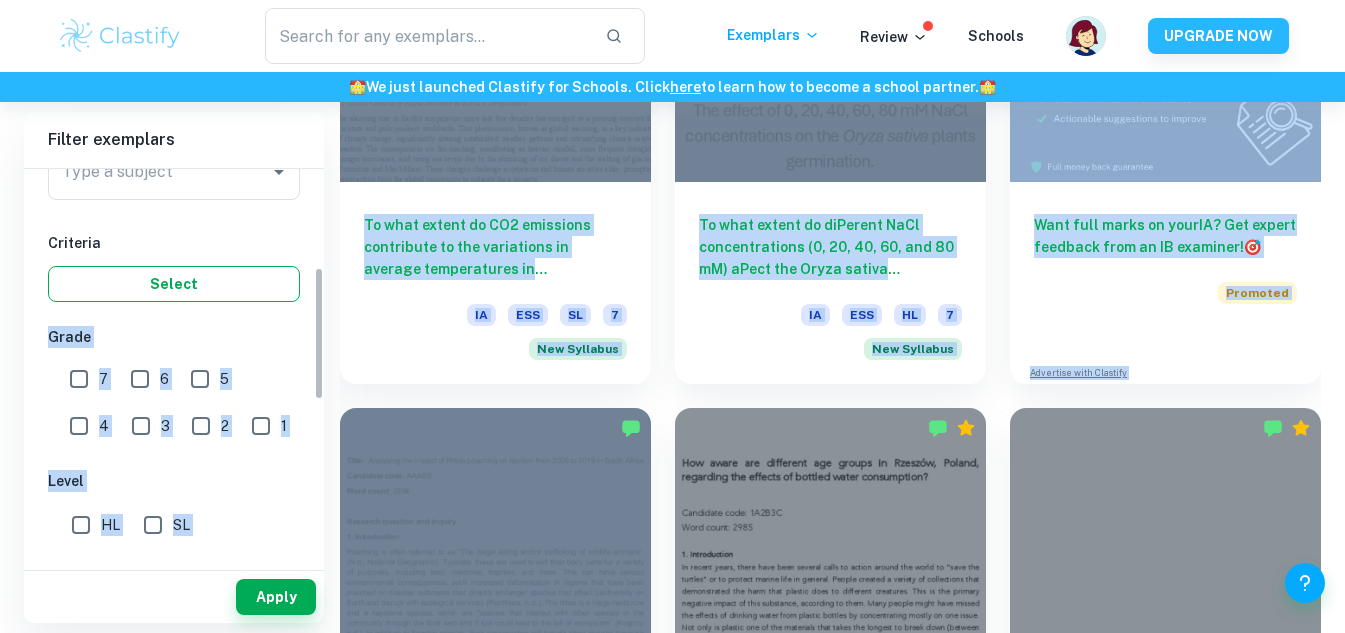 drag, startPoint x: 361, startPoint y: 404, endPoint x: 124, endPoint y: 299, distance: 259.21805 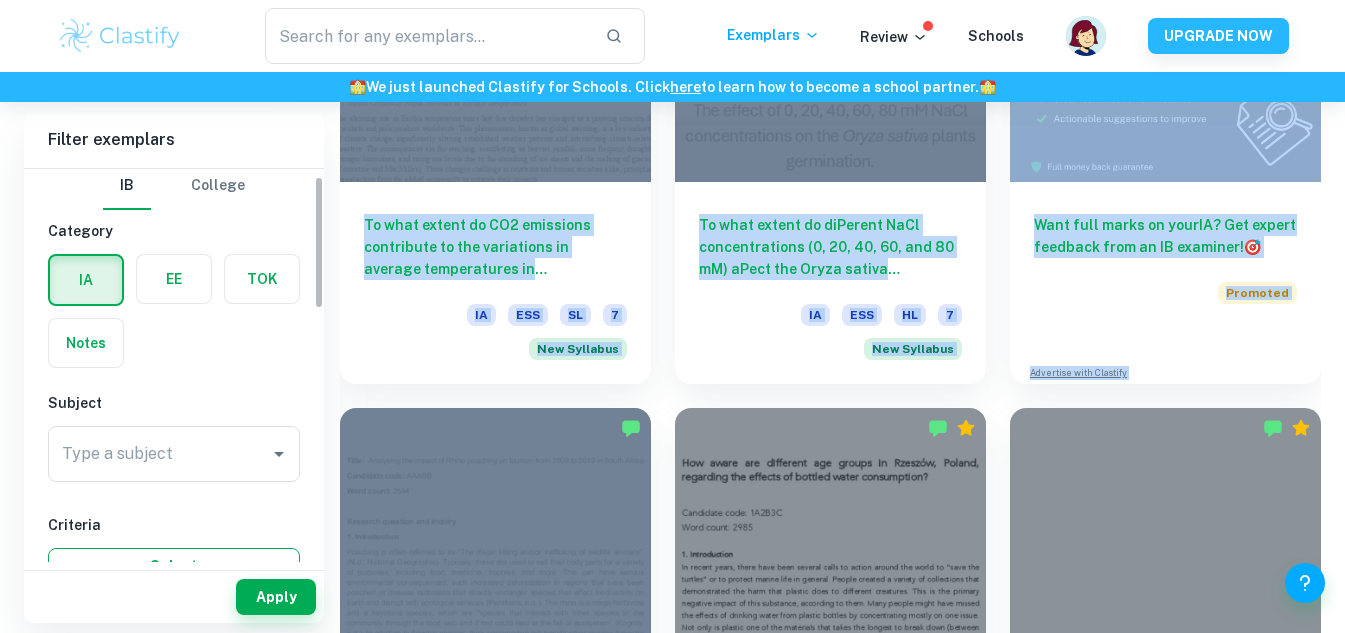 scroll, scrollTop: 0, scrollLeft: 0, axis: both 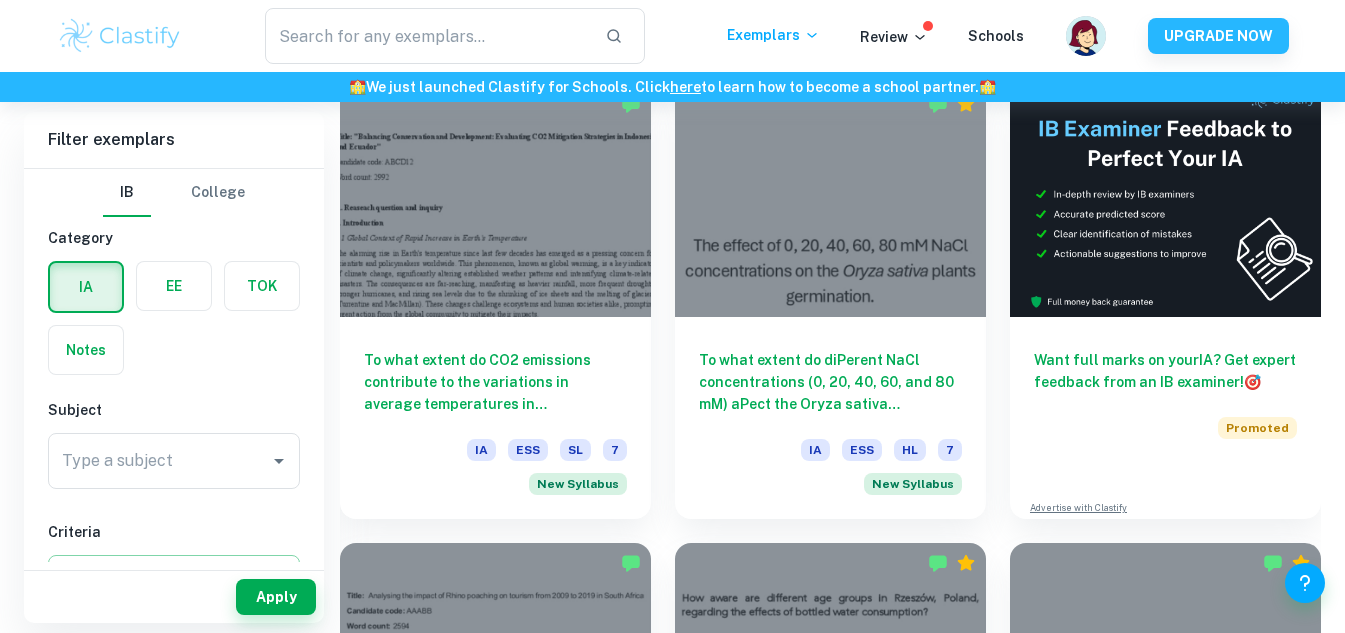 click on "IA EE TOK Notes" at bounding box center [168, 312] 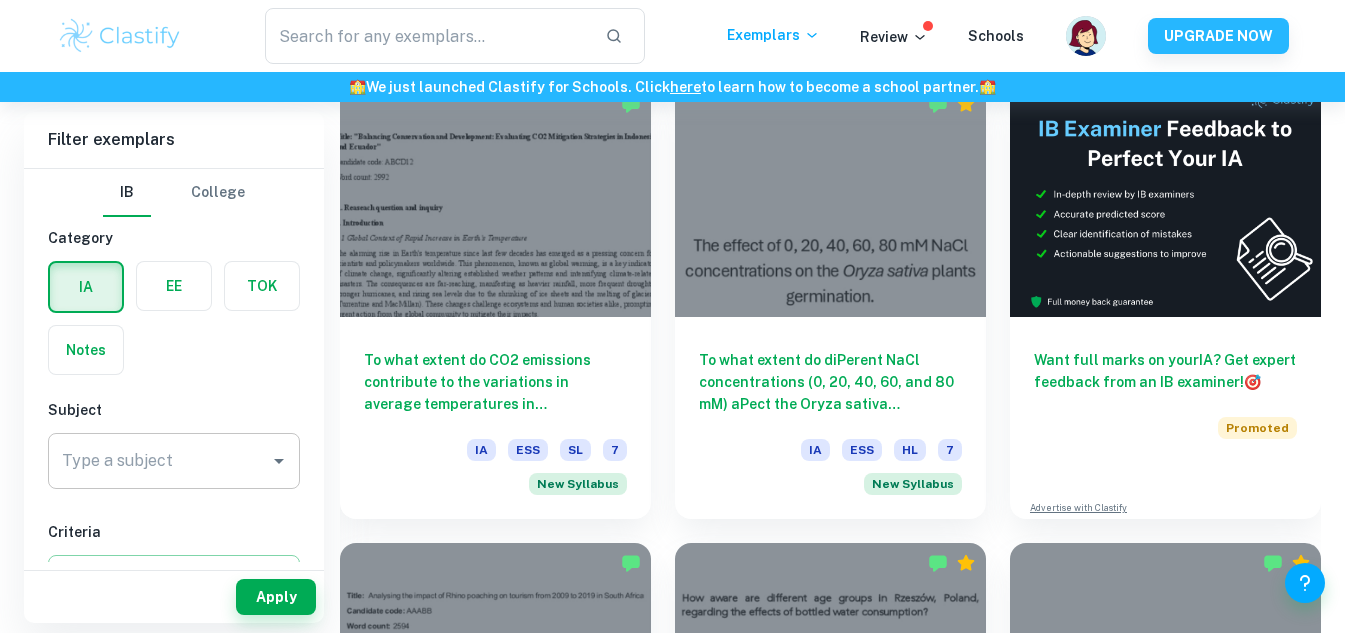 click on "Type a subject" at bounding box center (159, 461) 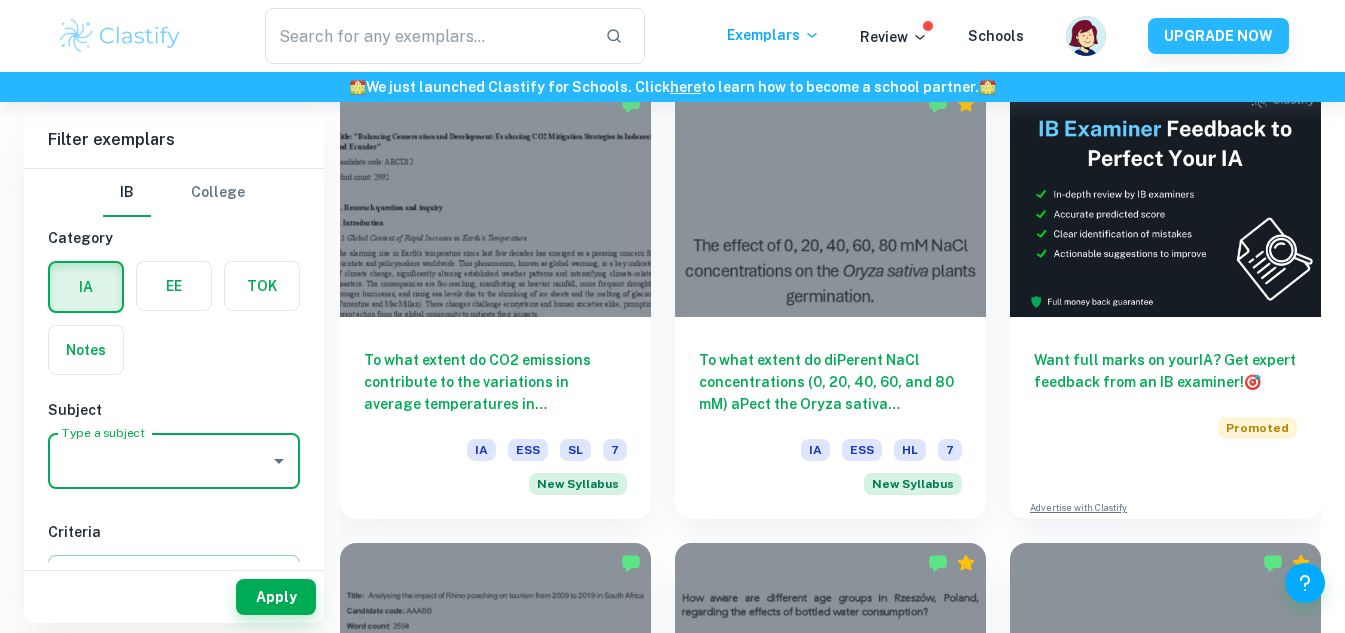 drag, startPoint x: 219, startPoint y: 471, endPoint x: 228, endPoint y: 476, distance: 10.29563 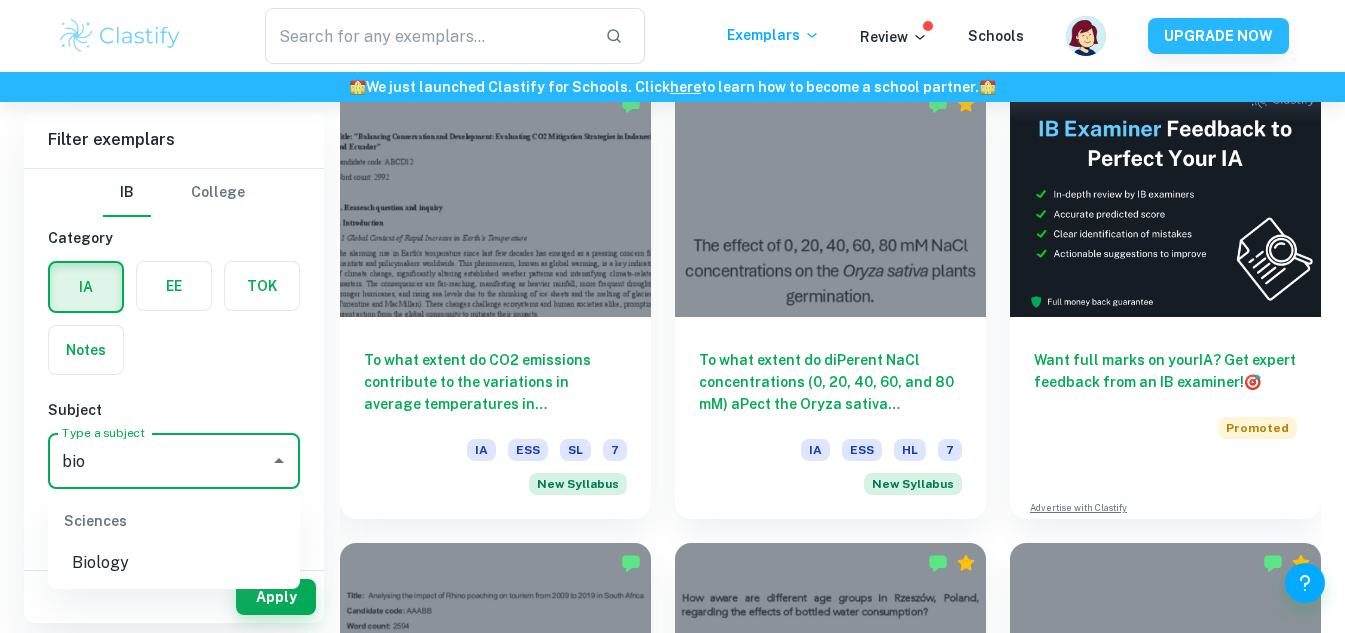 click on "Biology" at bounding box center (174, 563) 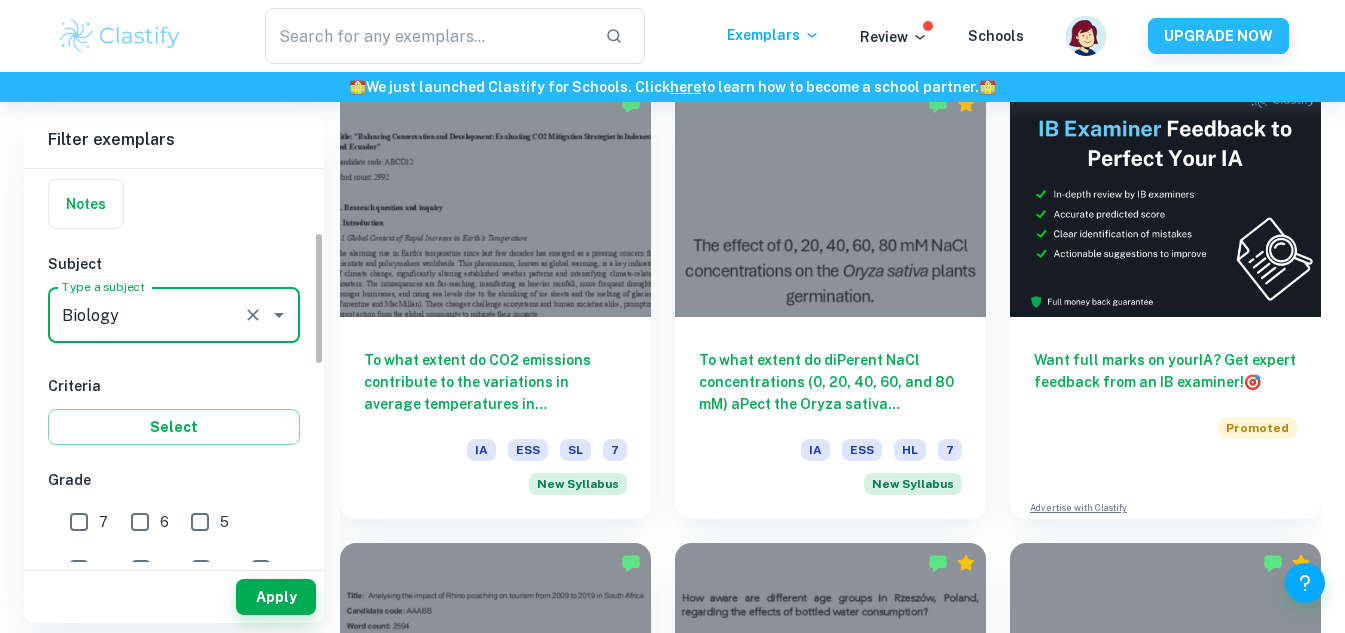 scroll, scrollTop: 187, scrollLeft: 0, axis: vertical 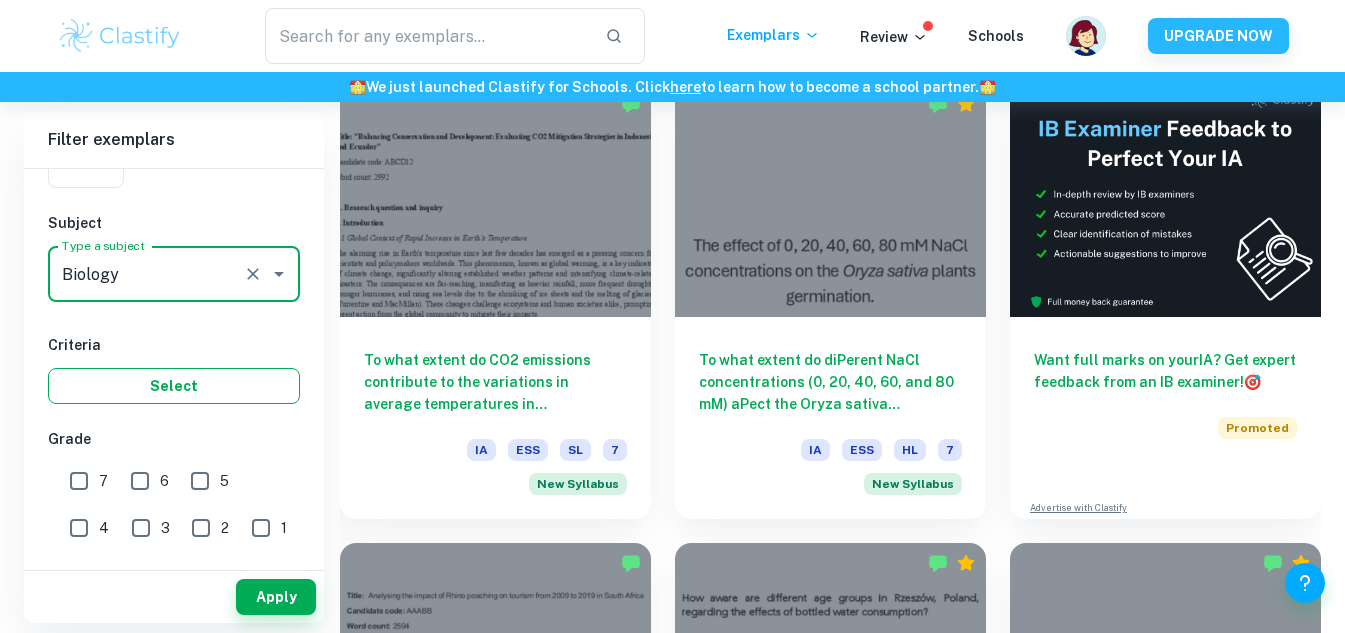 type on "Biology" 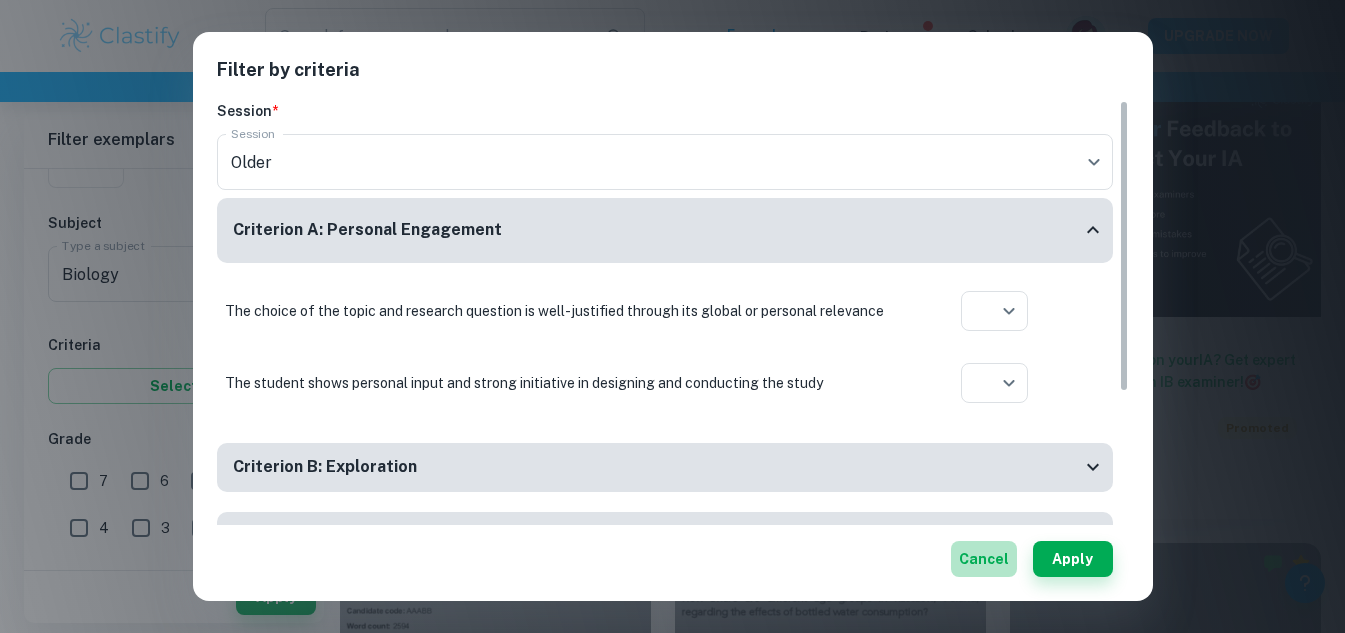 click on "Cancel" at bounding box center [984, 559] 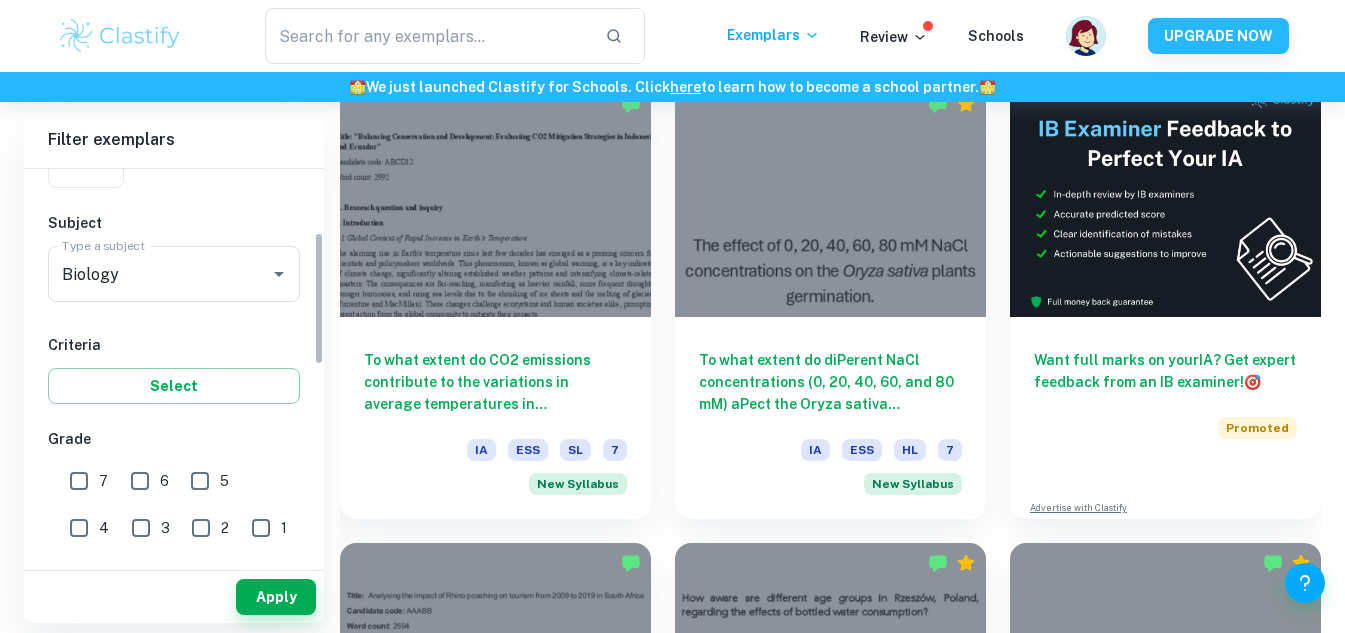 click on "7" at bounding box center [79, 481] 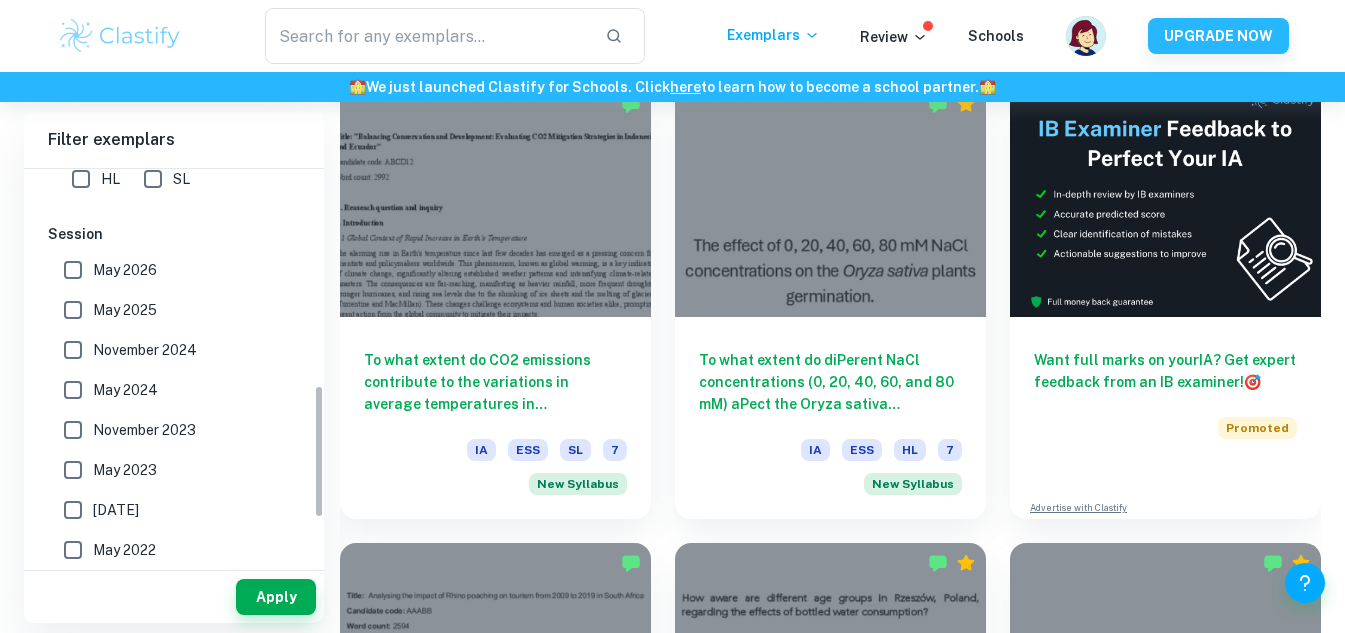 scroll, scrollTop: 636, scrollLeft: 0, axis: vertical 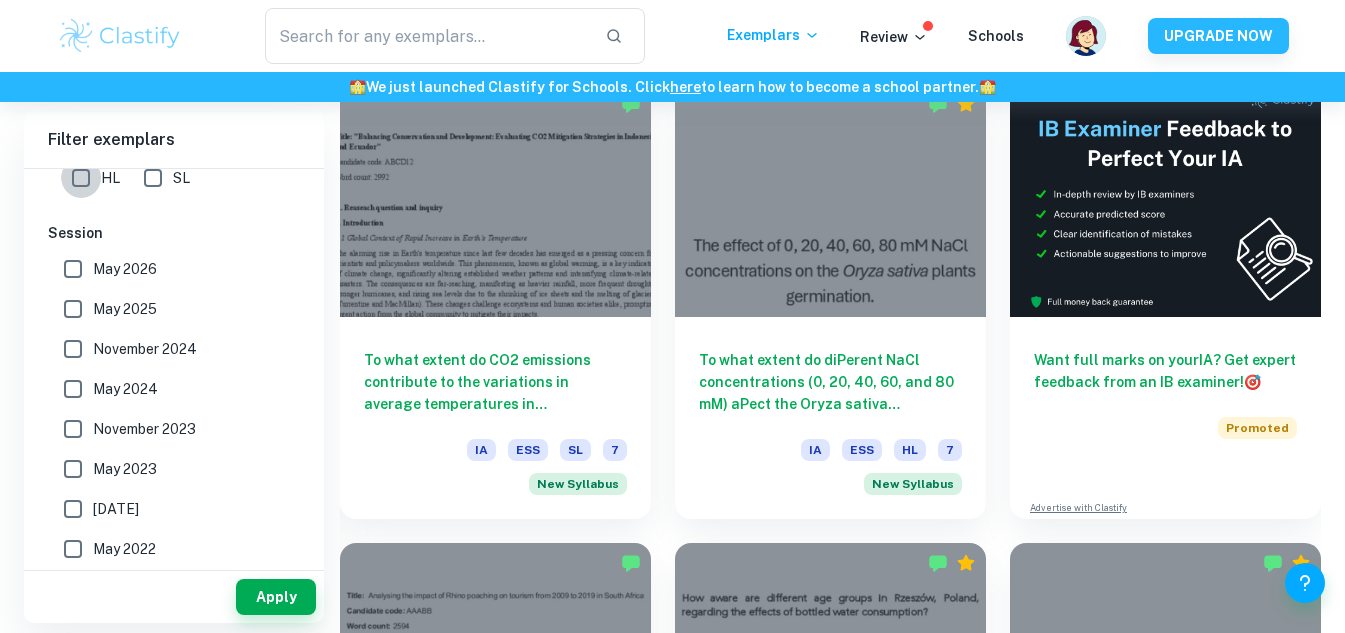 click on "HL" at bounding box center [81, 178] 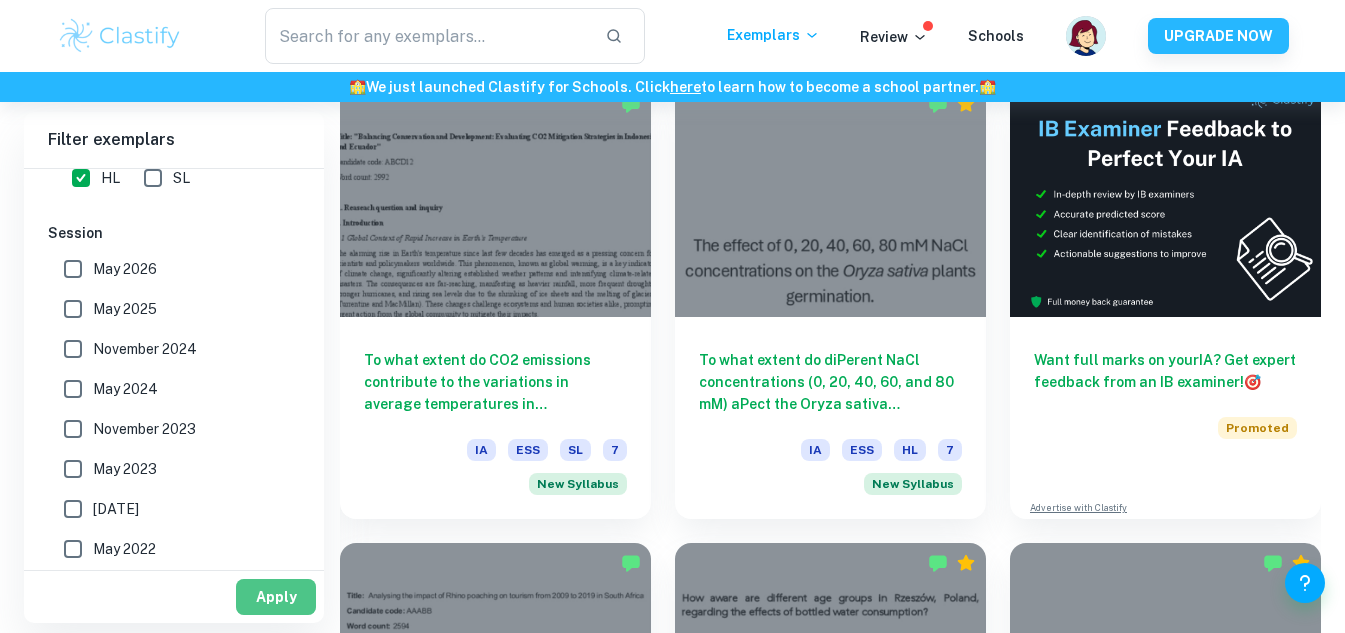 click on "Apply" at bounding box center [276, 597] 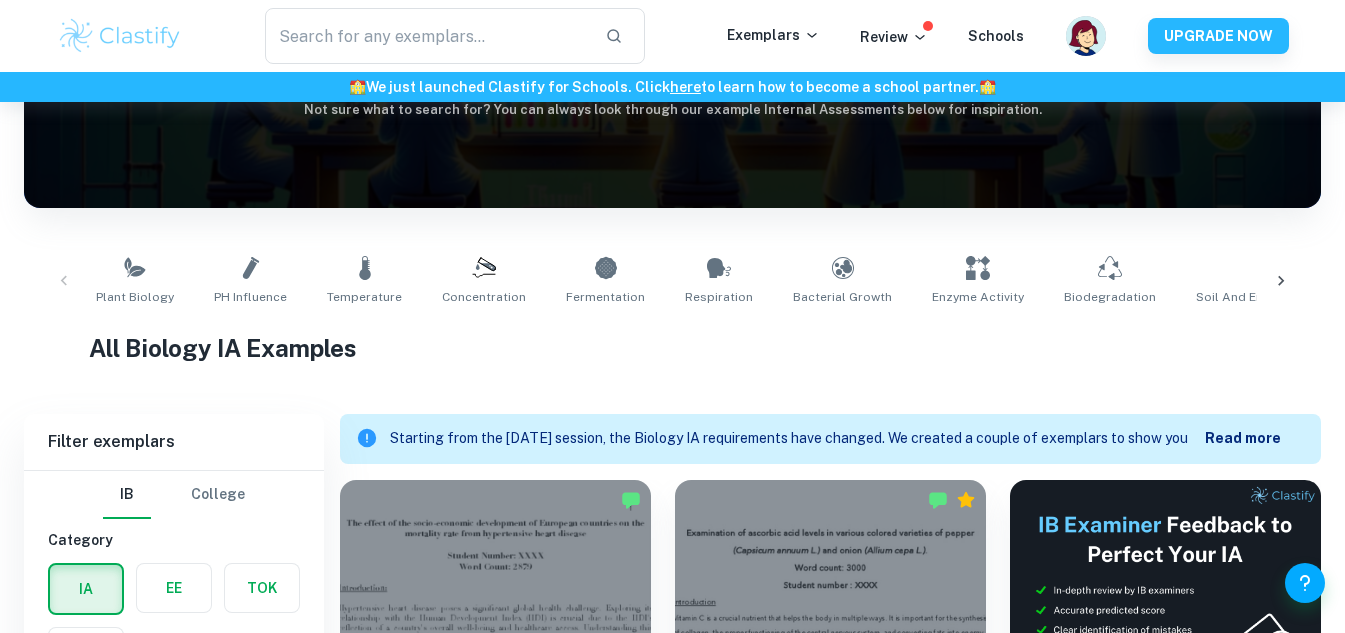 scroll, scrollTop: 261, scrollLeft: 0, axis: vertical 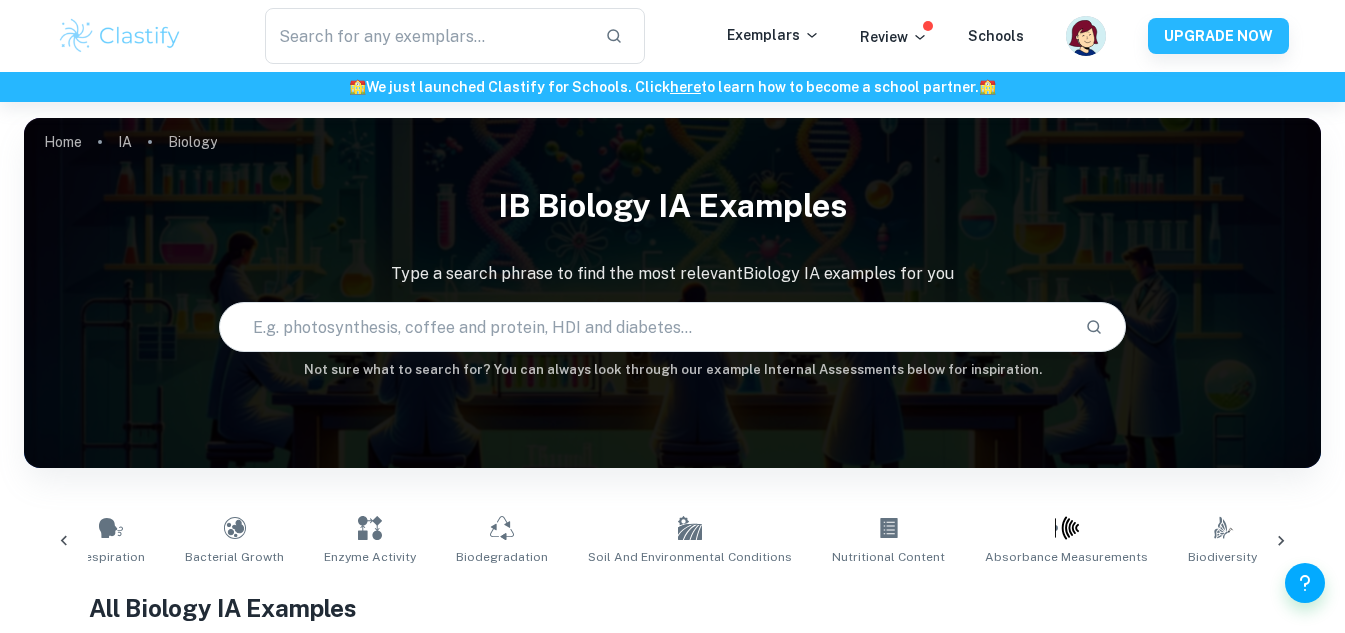 click at bounding box center (645, 327) 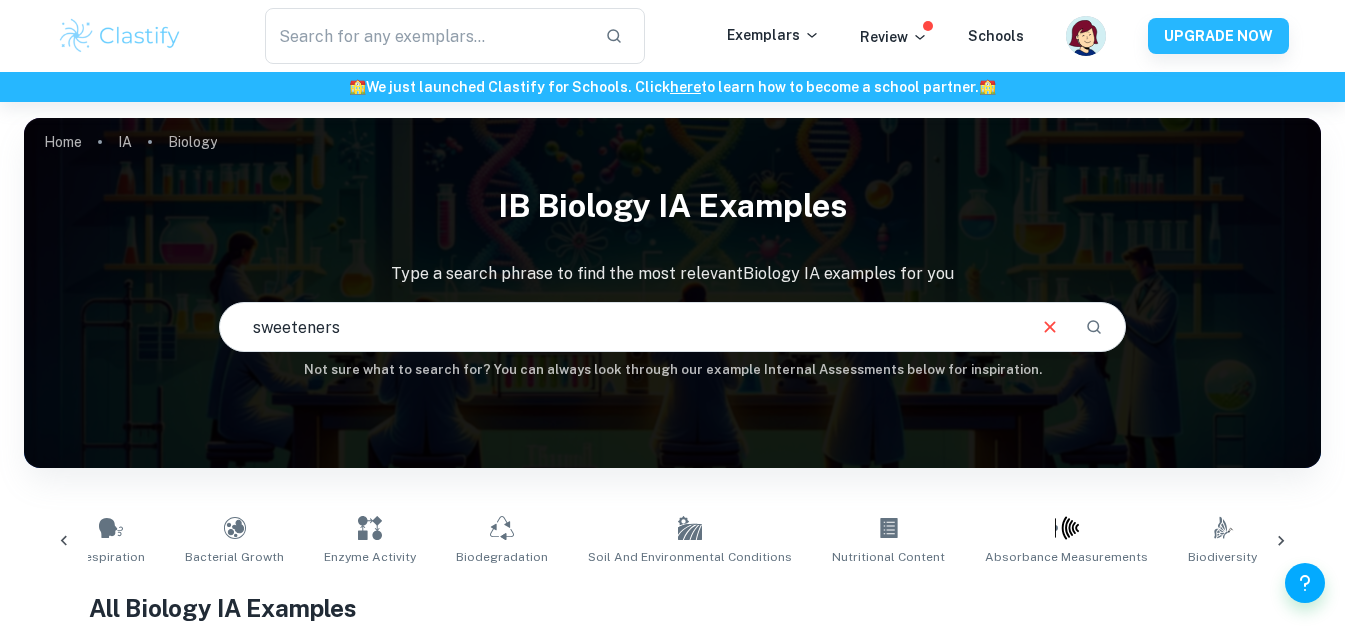 type on "sweeteners" 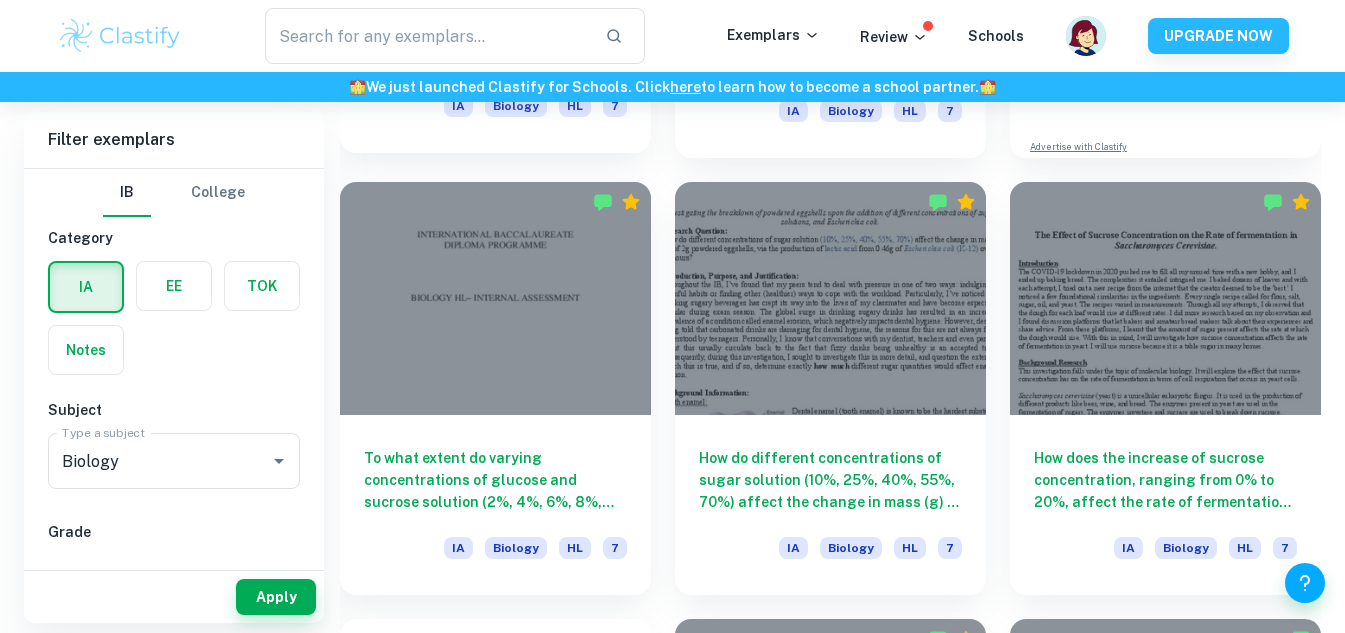 scroll, scrollTop: 996, scrollLeft: 0, axis: vertical 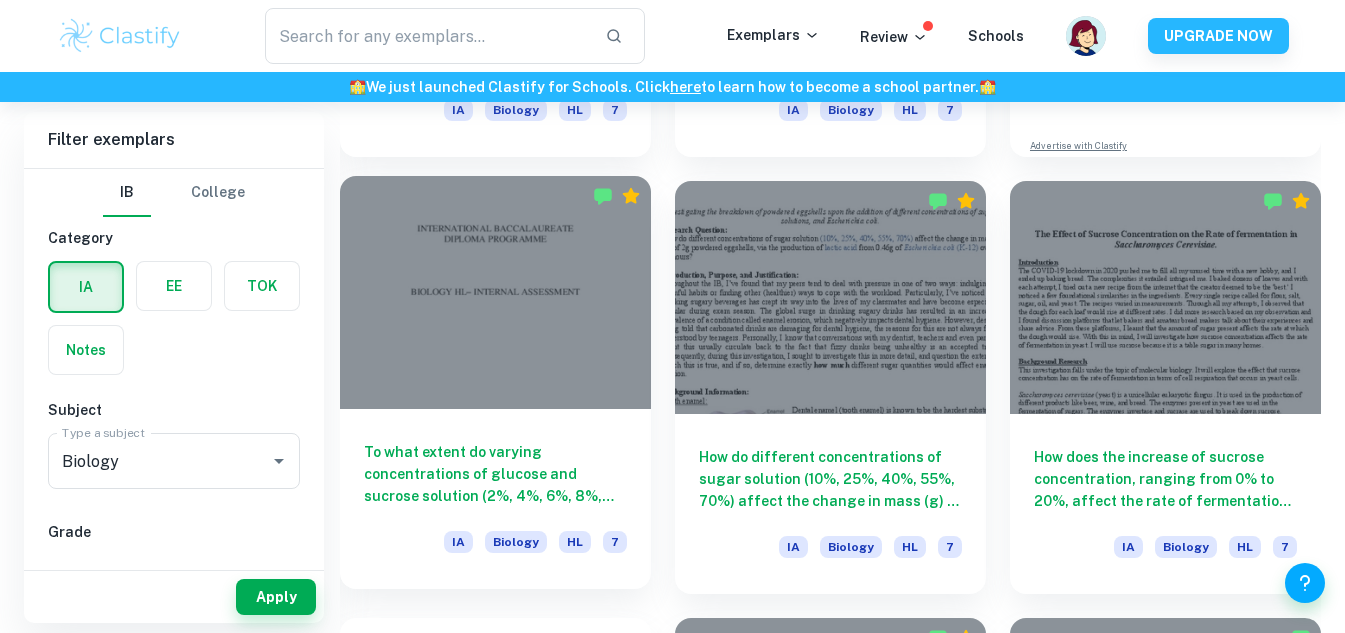 click on "To what extent do varying concentrations of glucose and sucrose solution (2%, 4%, 6%, 8%, 10%) have an effect on the growth of Lepidium sativum (Garden Cress) and Spinacia oleracea (Spinach) in terms of length of root, shoot, leaf and leaf breadth in cm (±0.05cm) ?" at bounding box center [495, 474] 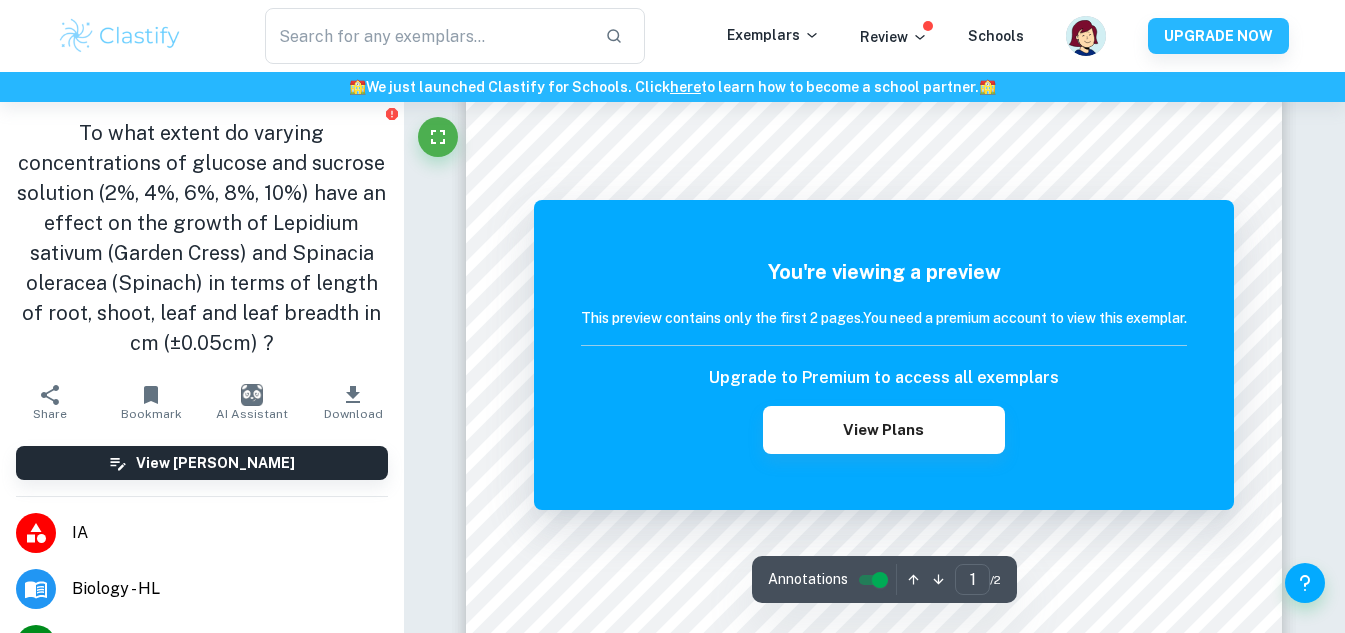 scroll, scrollTop: 507, scrollLeft: 0, axis: vertical 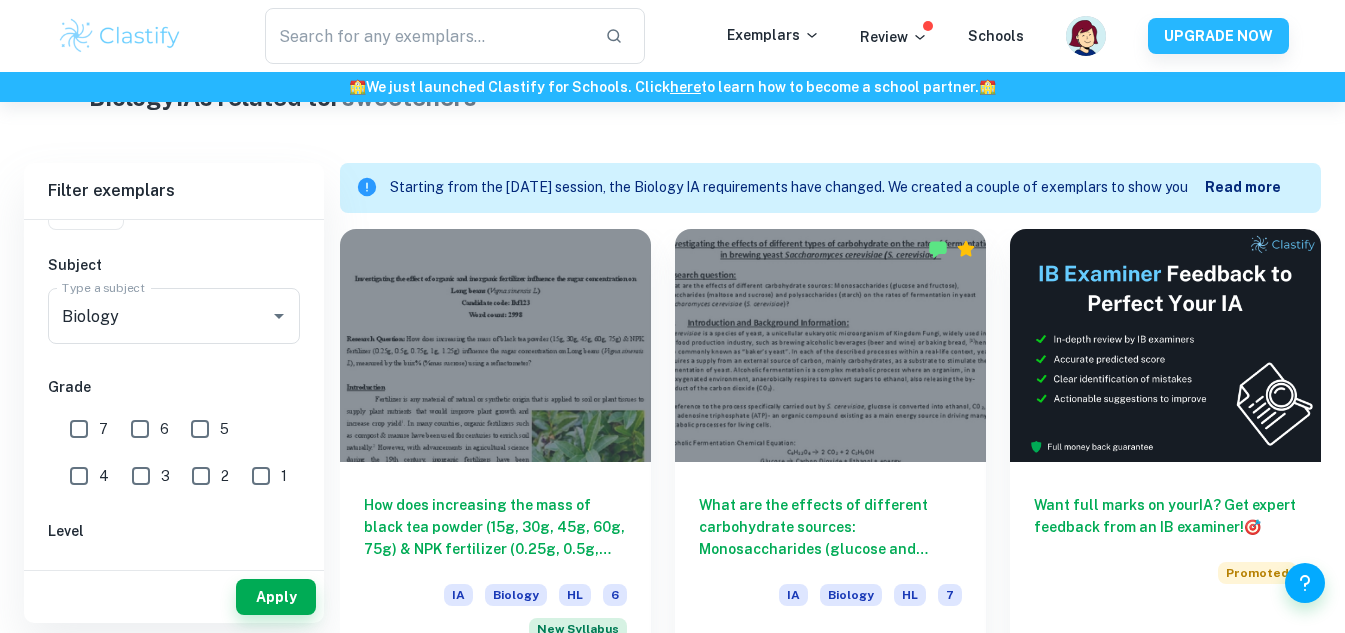 click on "7" at bounding box center [79, 429] 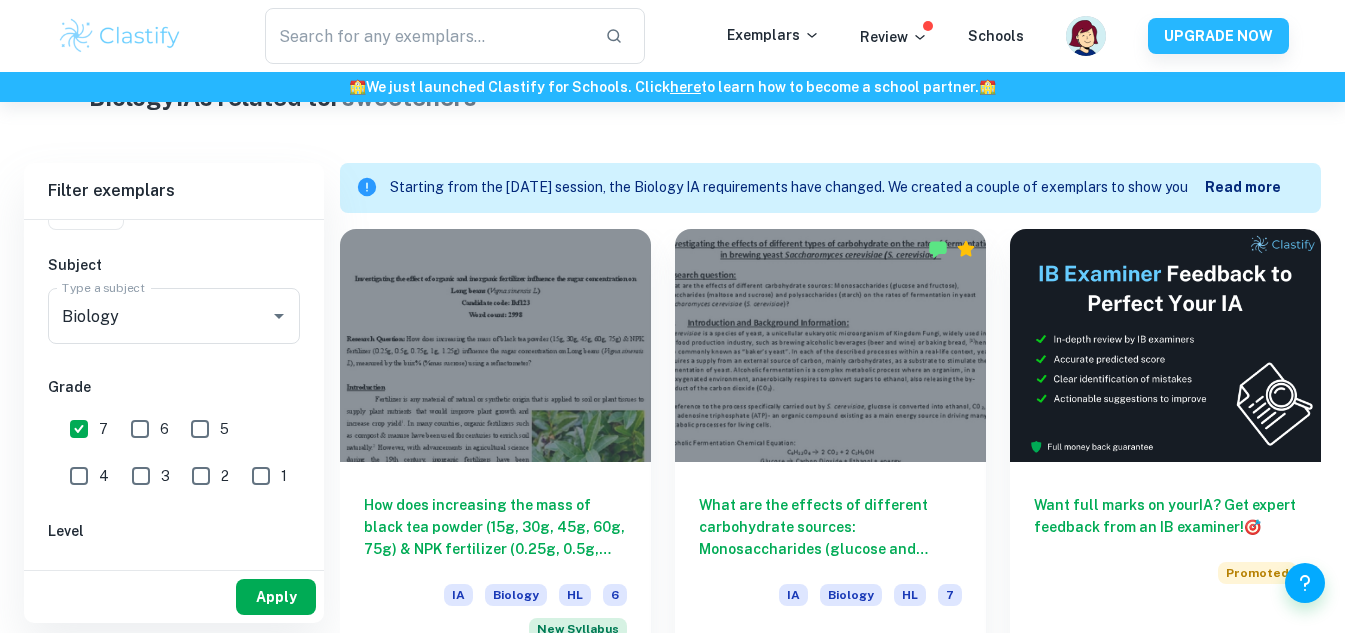 click on "Apply" at bounding box center (276, 597) 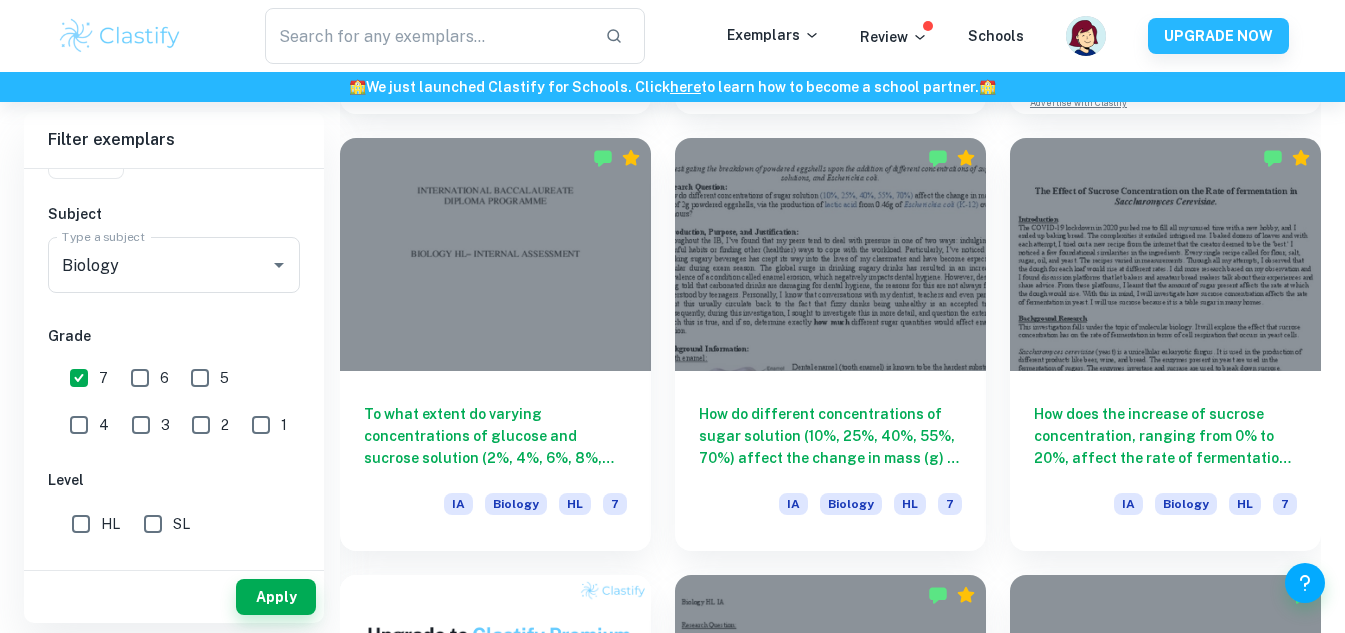 scroll, scrollTop: 1040, scrollLeft: 0, axis: vertical 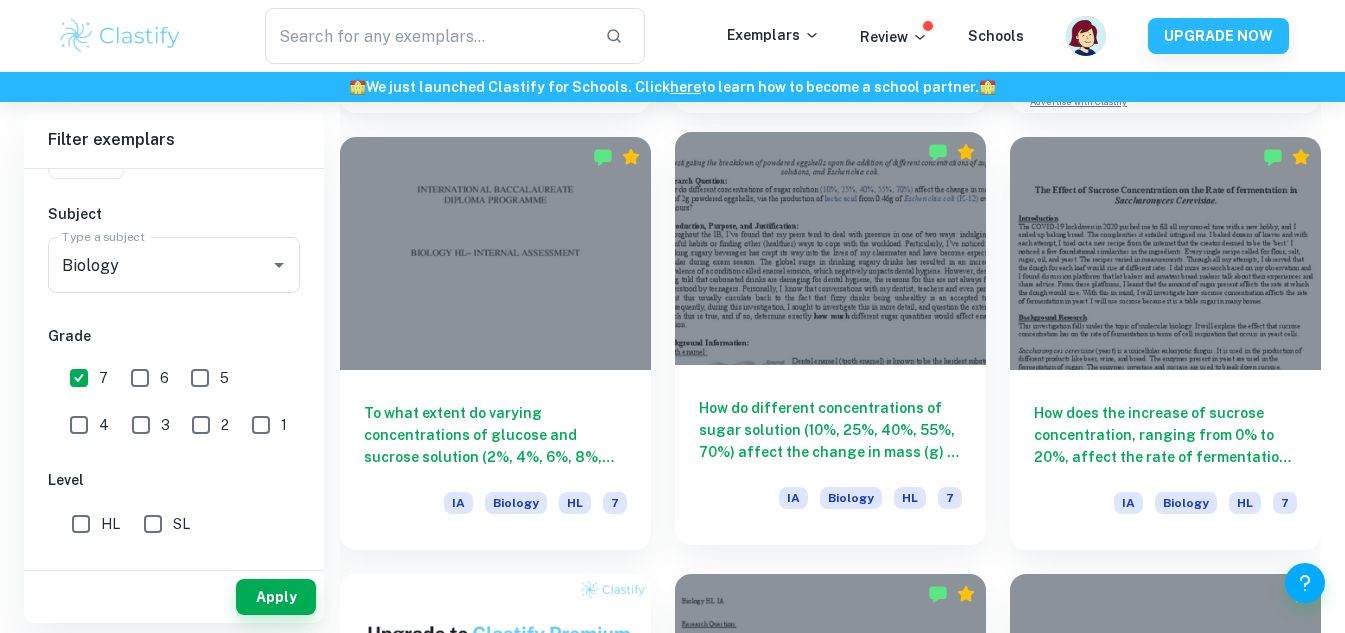 click on "How do different concentrations of sugar solution (10%, 25%, 40%, 55%, 70%) affect the change in mass (g) of 2g powdered eggshells, via the production of [MEDICAL_DATA] from 0.46g of Escherichia coli (K-12) over 24 hours?" at bounding box center (830, 430) 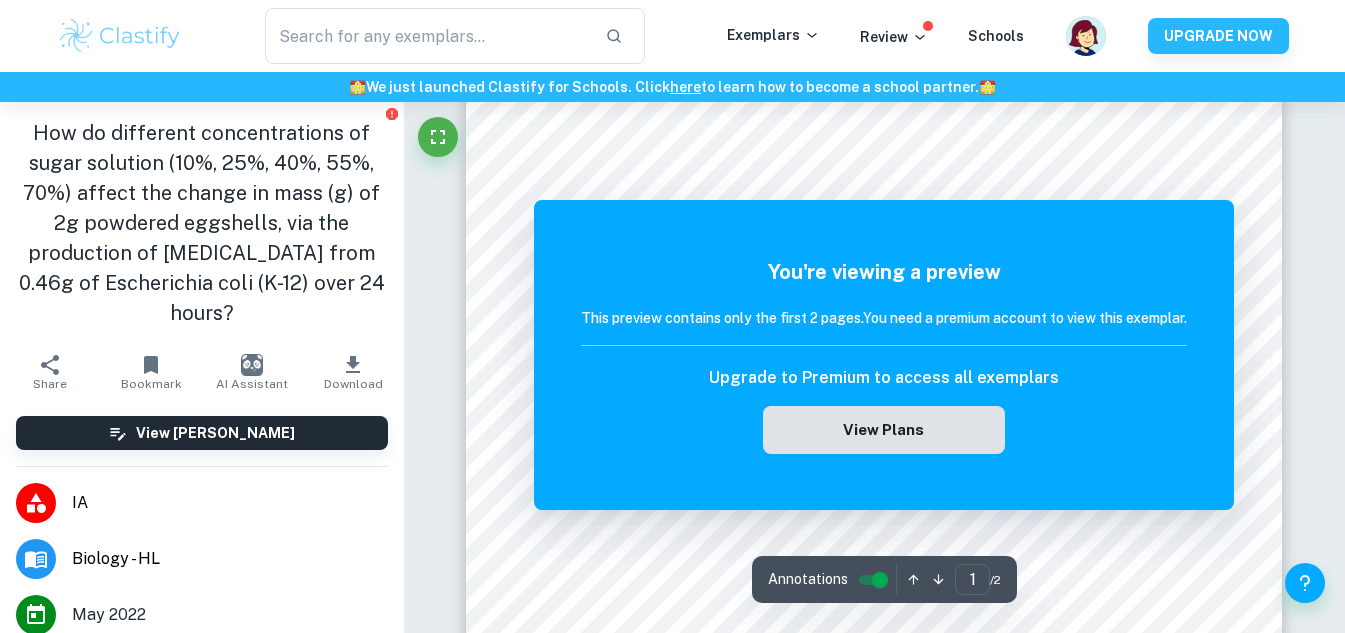 scroll, scrollTop: 503, scrollLeft: 0, axis: vertical 